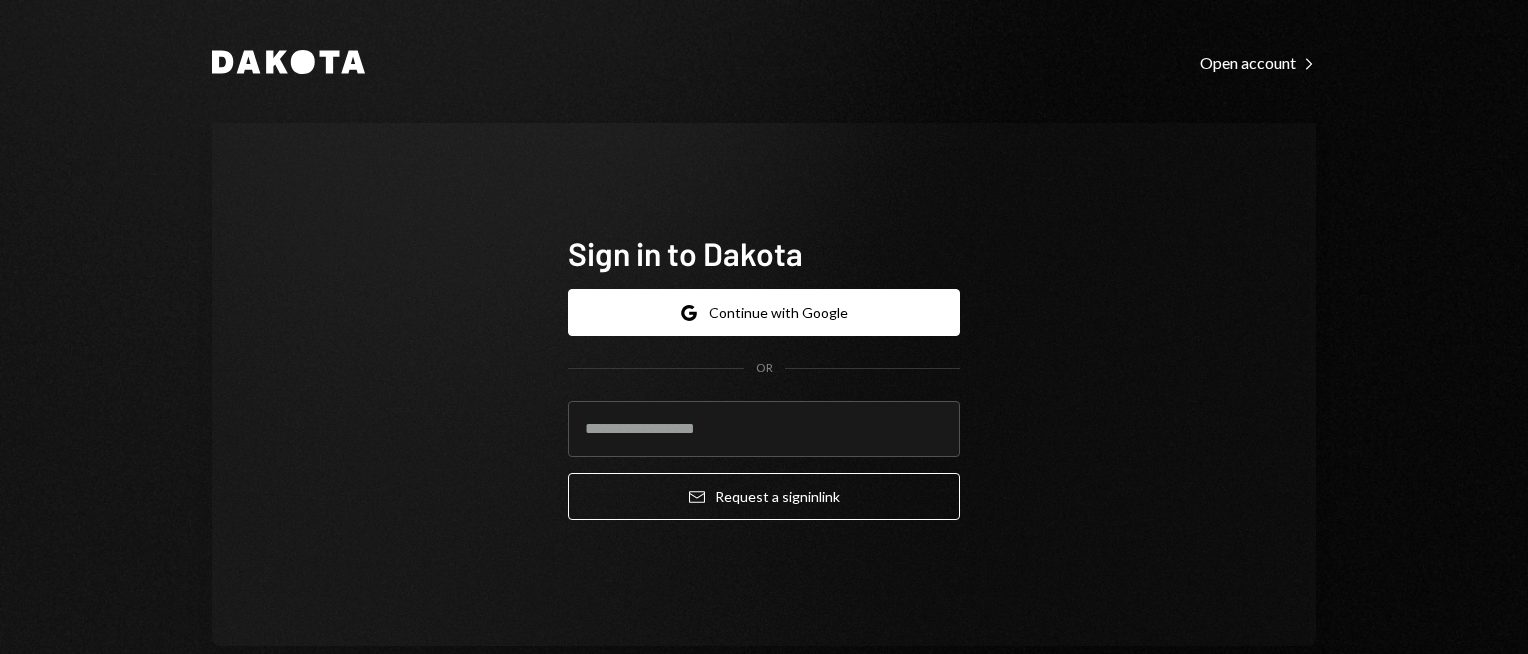 scroll, scrollTop: 0, scrollLeft: 0, axis: both 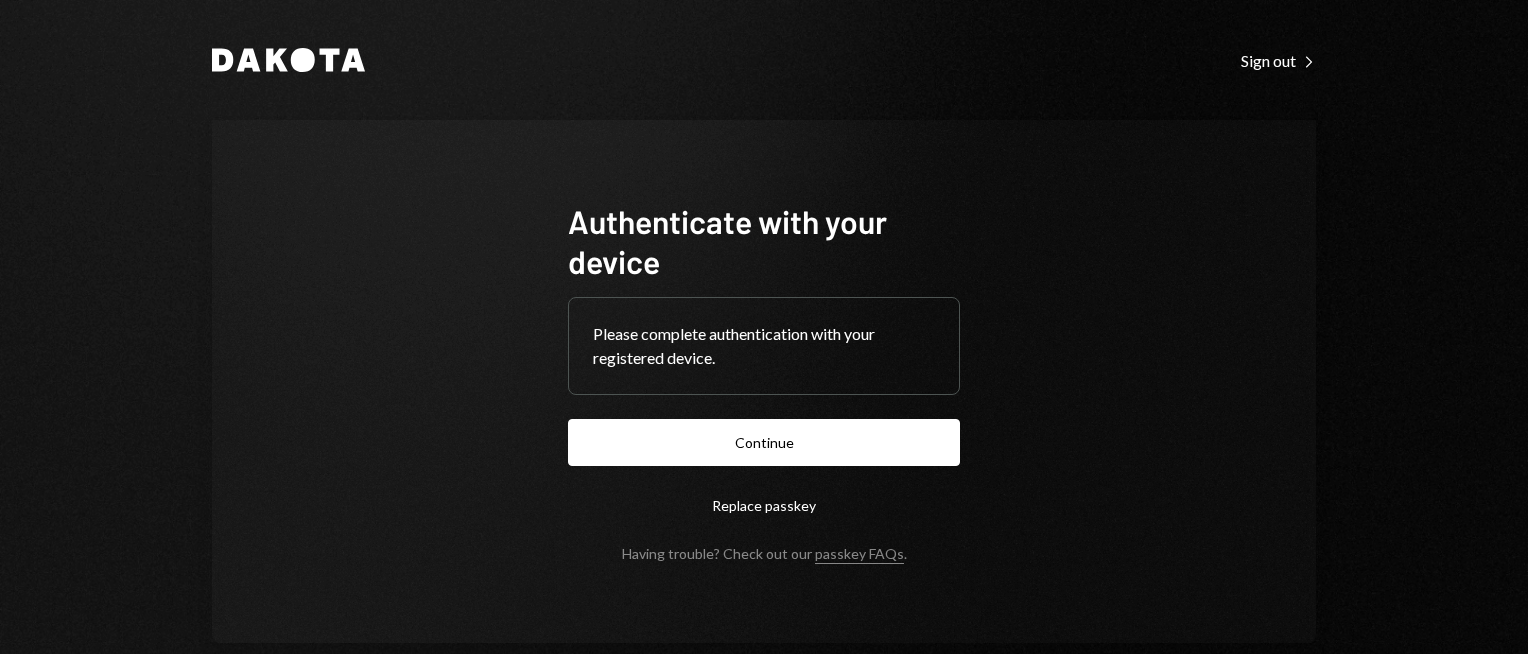 click on "Continue" at bounding box center [764, 442] 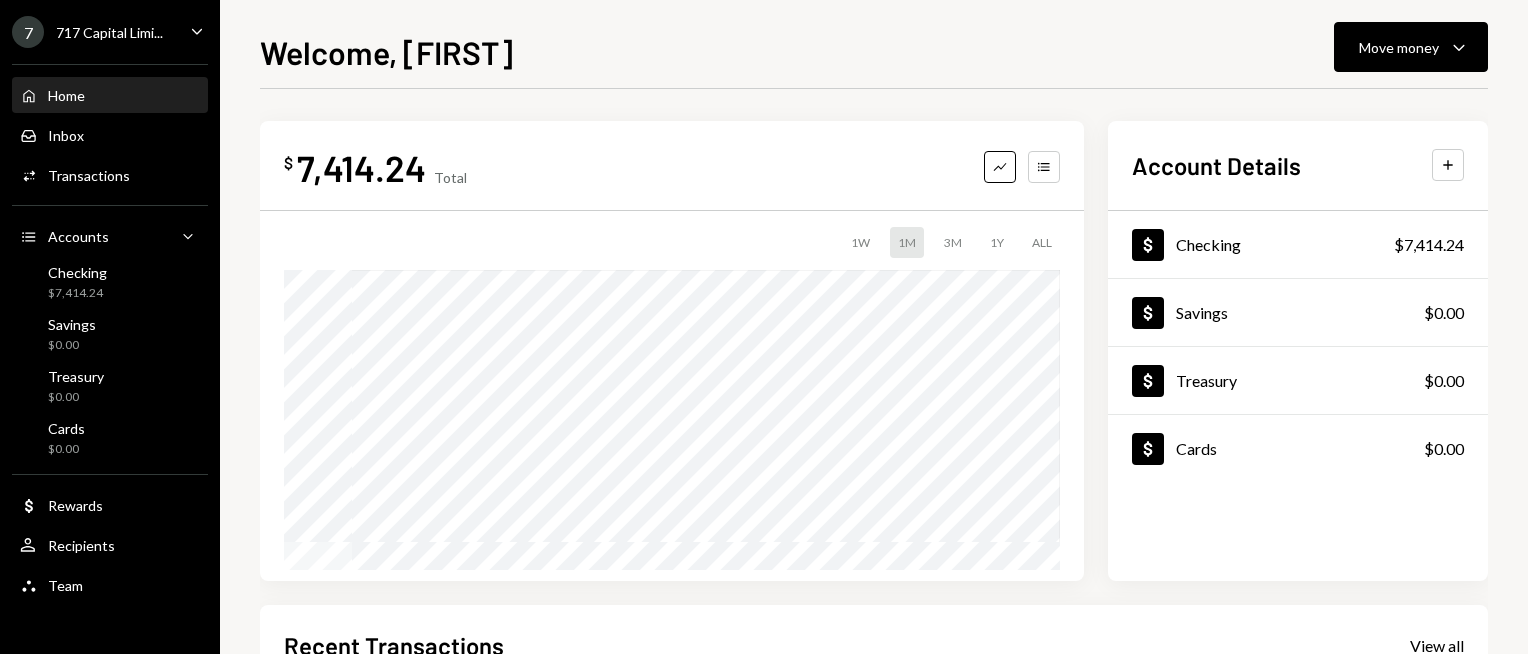 click on "Checking $7,414.24" at bounding box center [110, 283] 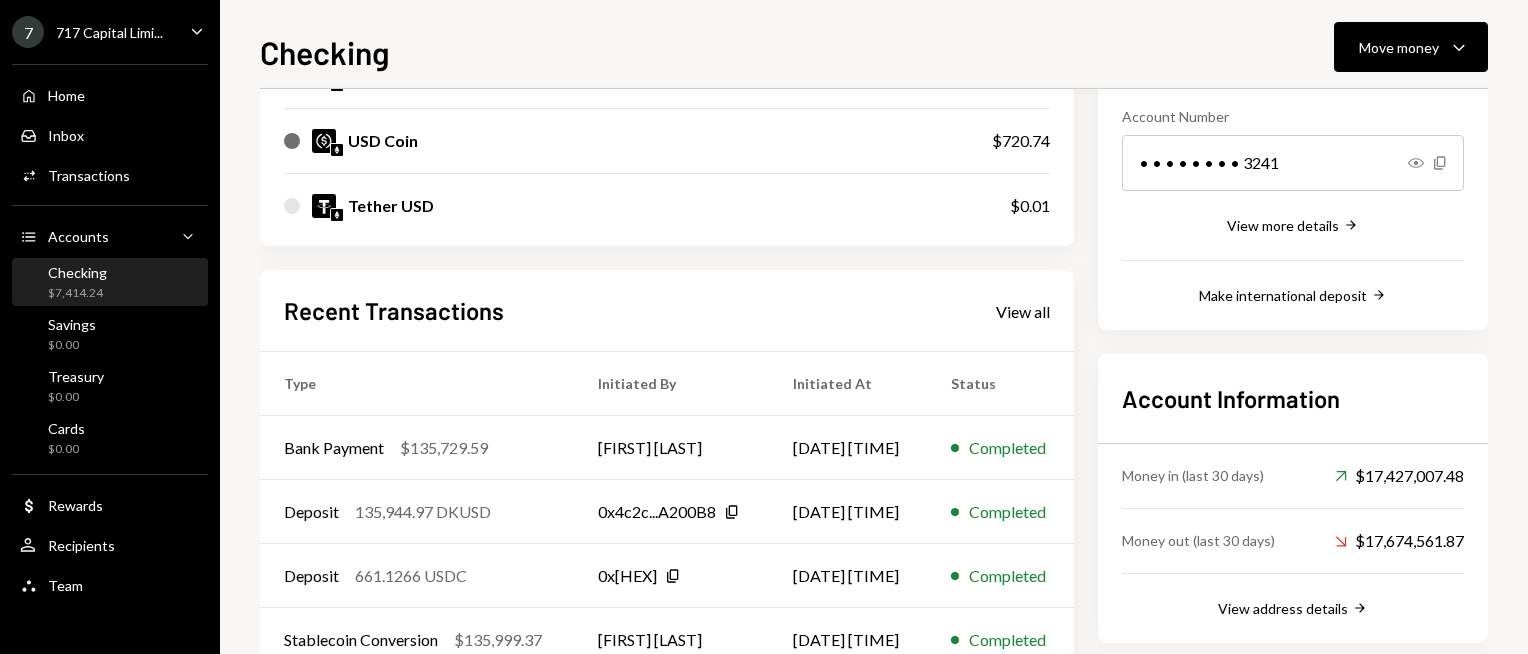 scroll, scrollTop: 0, scrollLeft: 0, axis: both 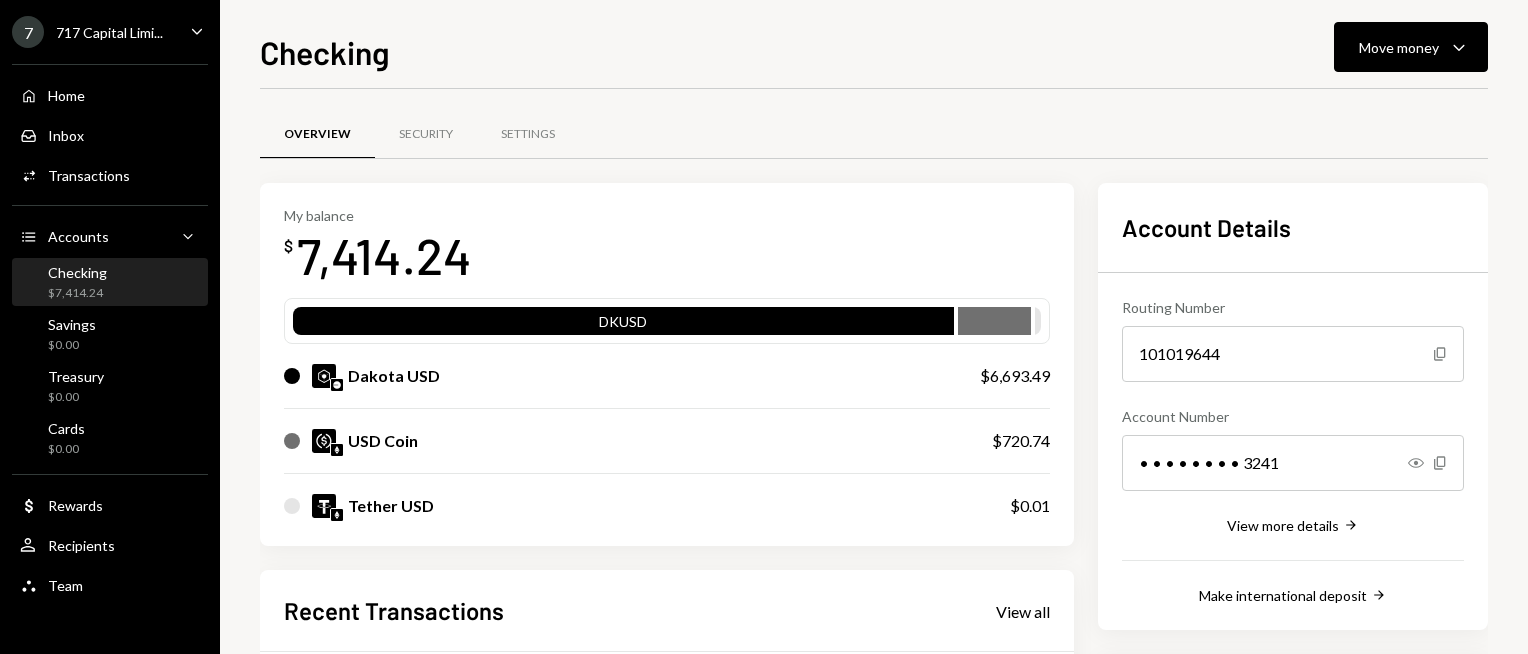 click on "Overview Security Settings My balance $ 7,414.24 DKUSD Dakota USD $6,693.49 USD Coin $720.74 Tether USD $0.01 Recent Transactions View all Type Initiated By Initiated At Status Bank Payment $135,729.59 Ryan Noonan 07/08/25 12:46 PM Completed Deposit 135,944.97  DKUSD 0x4c2c...A200B8 Copy 07/08/25 12:44 PM Completed Deposit 661.1266  USDC 0xAe2D...9c673F Copy 07/08/25 12:39 PM Completed Stablecoin Conversion $135,999.37 Ryan Noonan 07/08/25 12:36 PM Completed Deposit 135,999.3735  USDT 0x89e5...aa7c40 Copy 07/08/25 12:30 PM Completed Account Details Routing Number 101019644 Copy Account Number • • • • • • • •  3241 Show Copy View more details Right Arrow Make international deposit Right Arrow Account Information Money in (last 30 days) Up Right Arrow $17,427,007.48 Money out (last 30 days) Down Right Arrow $17,674,561.87 View address details Right Arrow" at bounding box center (874, 582) 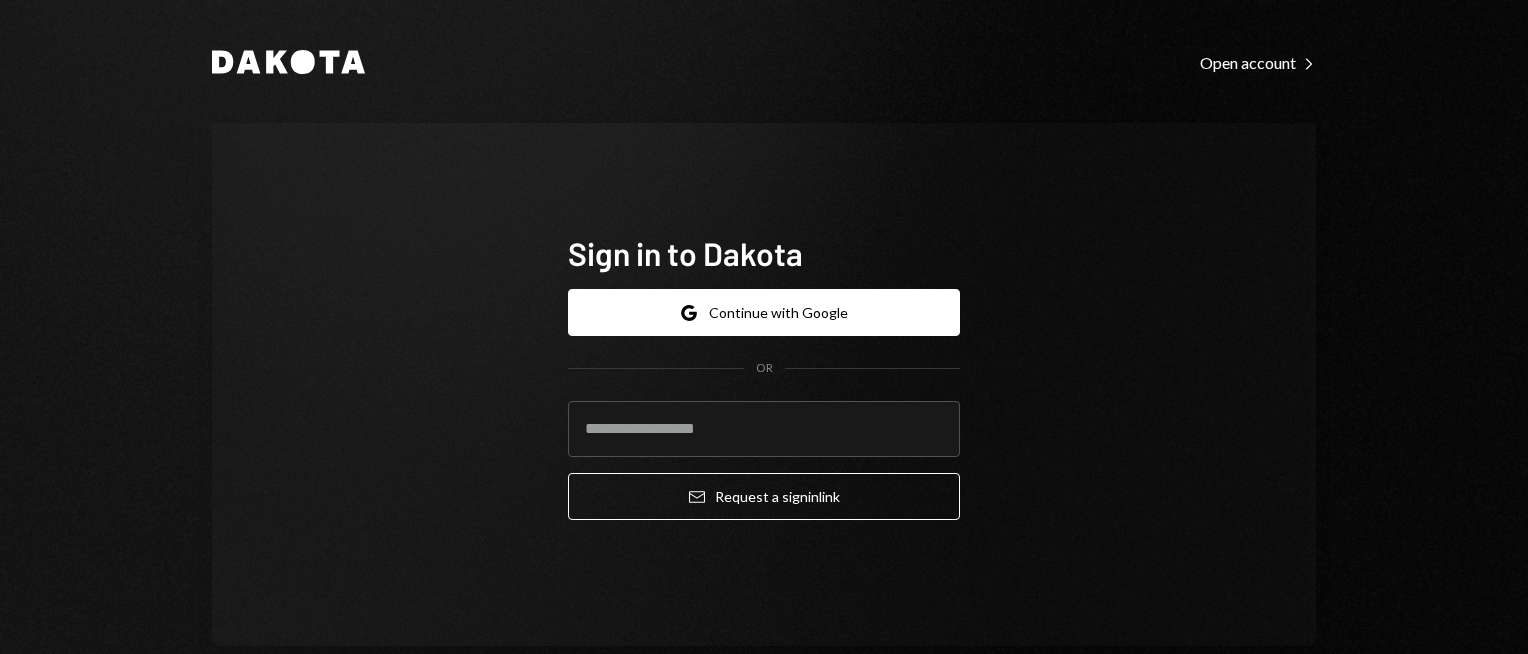 click on "Sign in to Dakota Google  Continue with Google OR Email Request a sign  in  link" at bounding box center [764, 384] 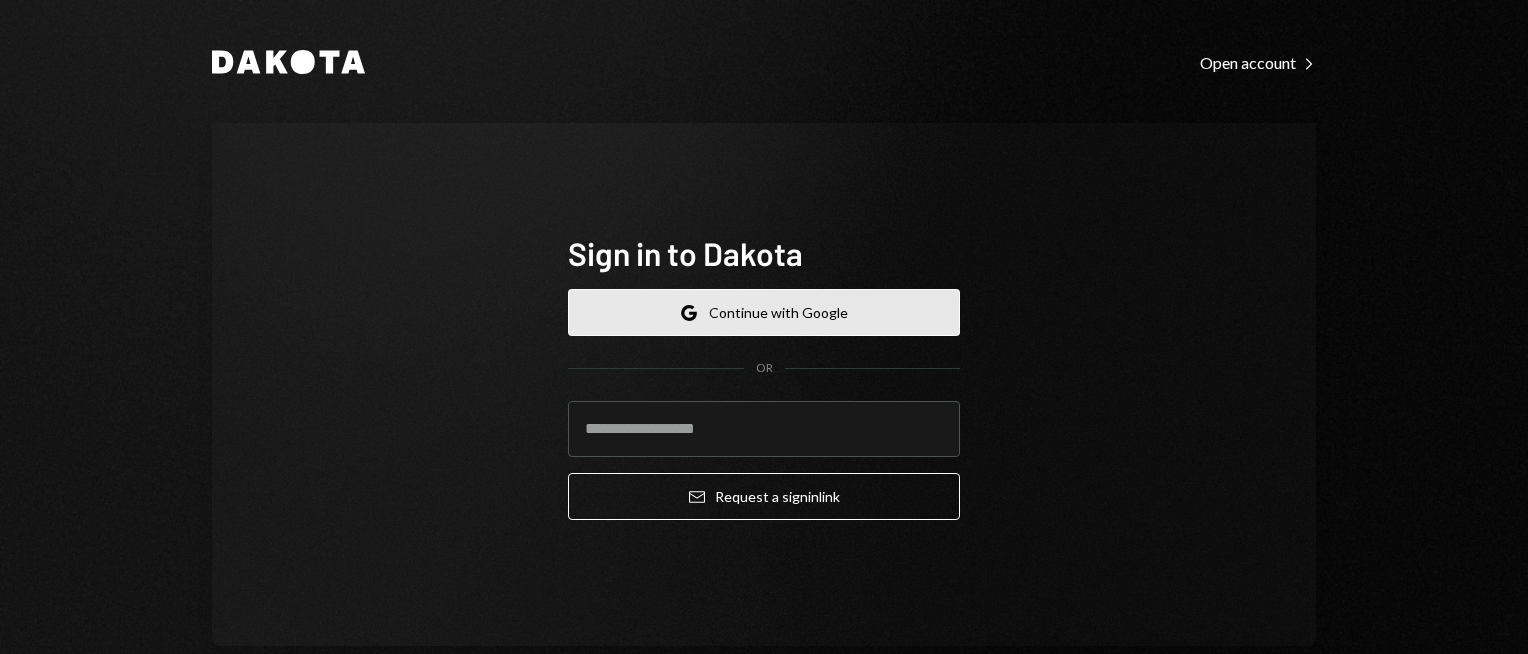 click on "Google  Continue with Google" at bounding box center [764, 312] 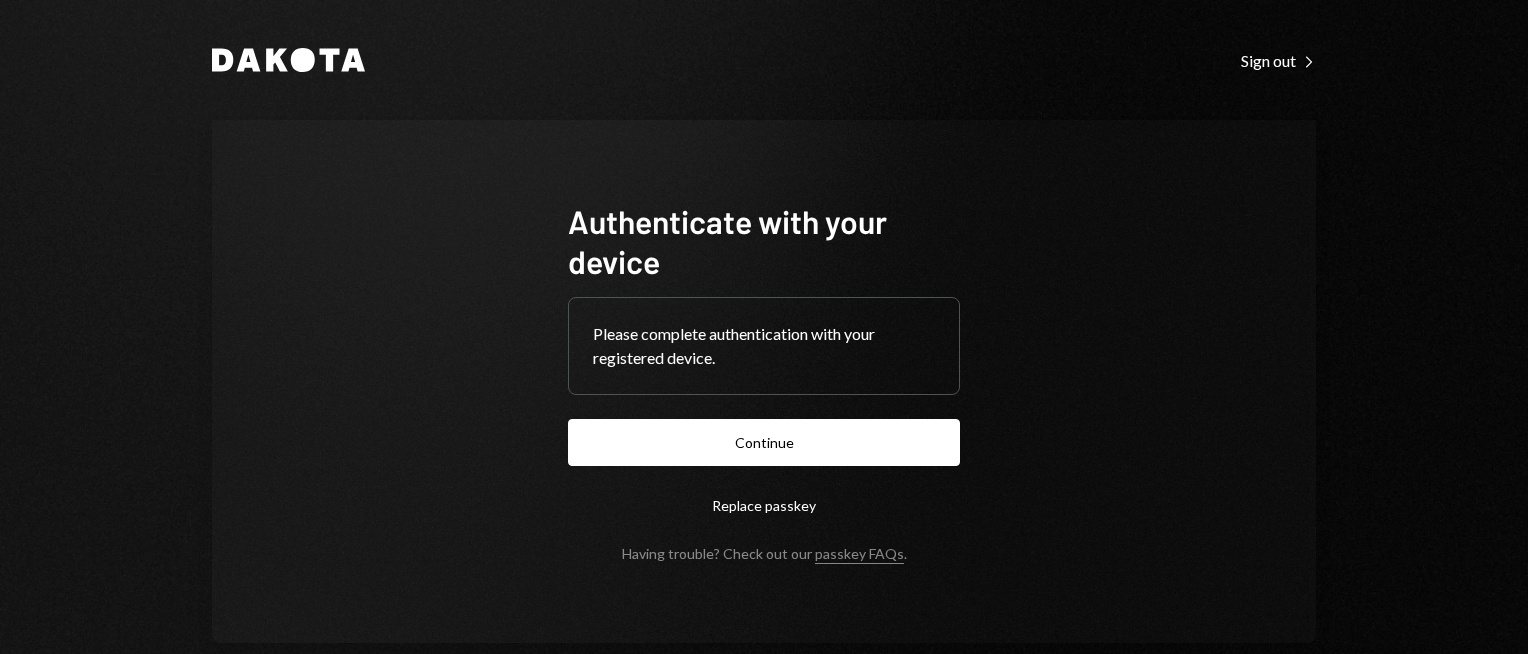 scroll, scrollTop: 0, scrollLeft: 0, axis: both 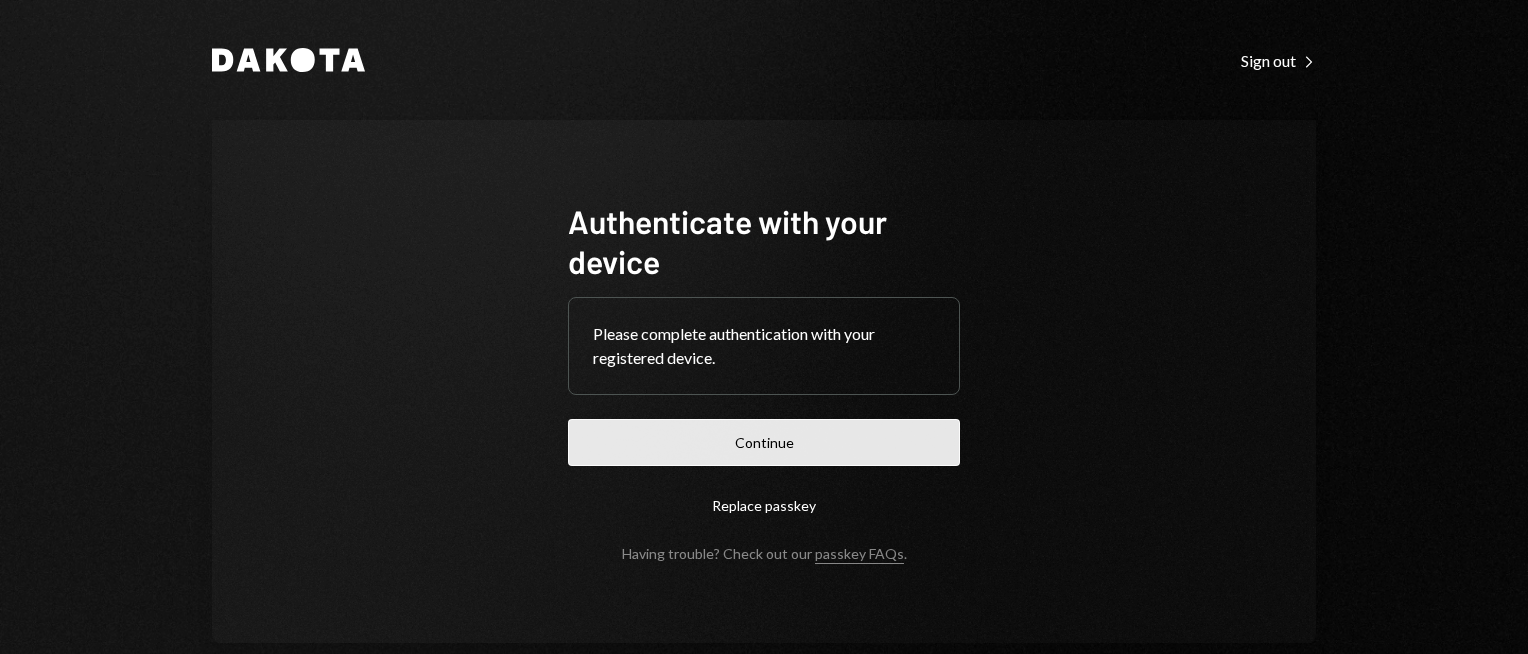 click on "Continue" at bounding box center (764, 442) 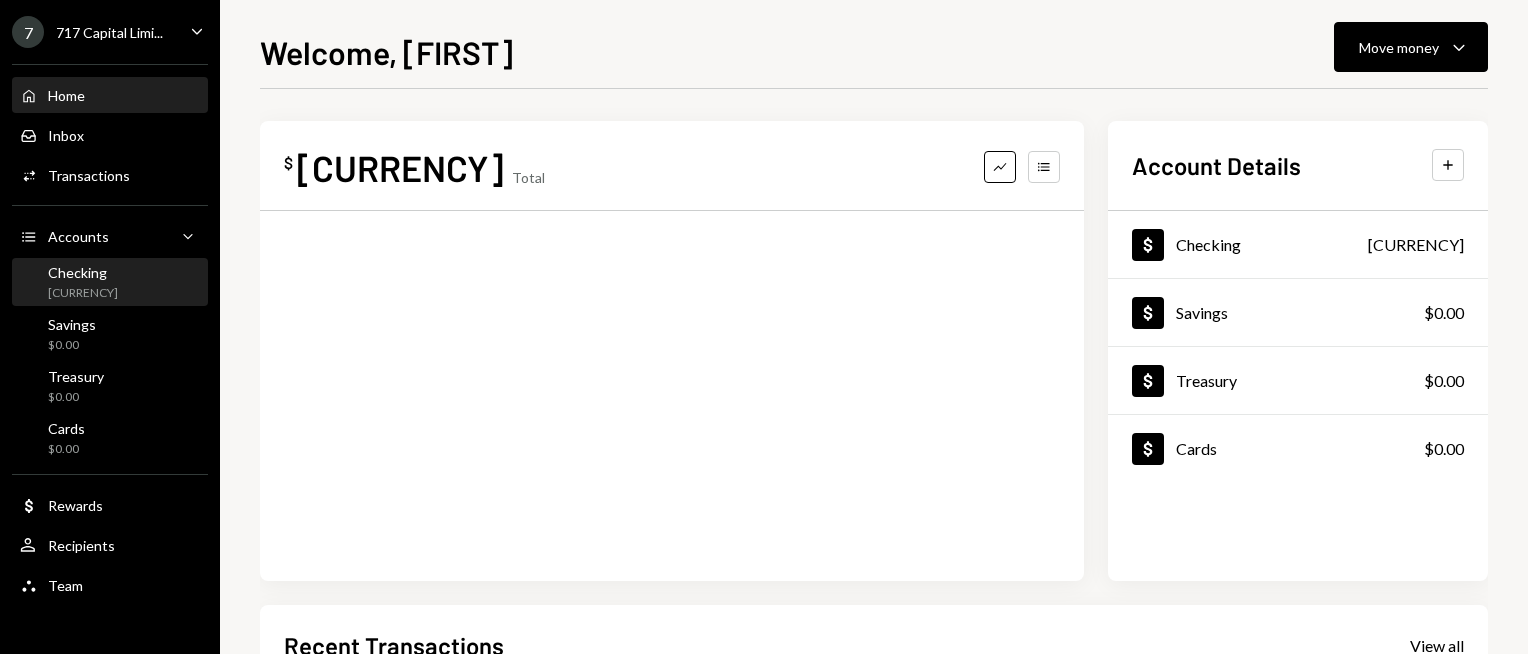 click on "Checking [CURRENCY]" at bounding box center (110, 283) 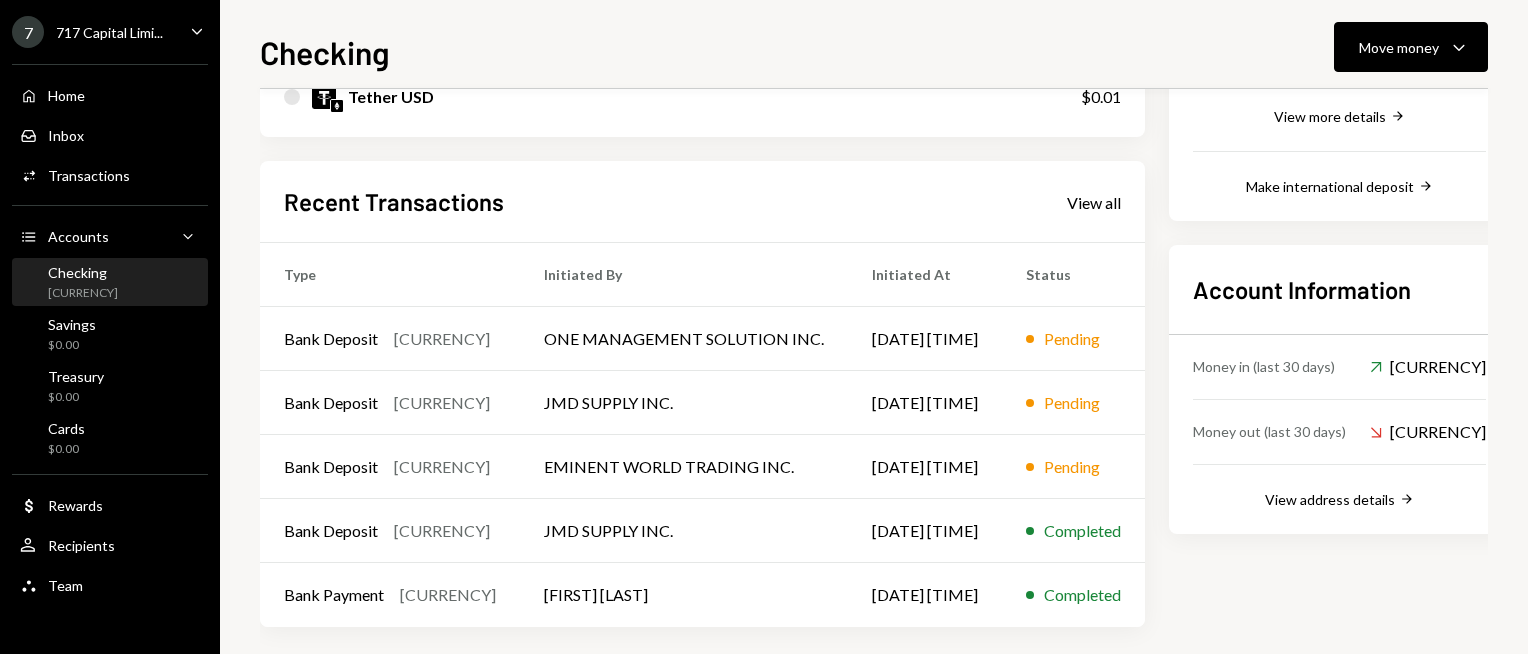 scroll, scrollTop: 419, scrollLeft: 0, axis: vertical 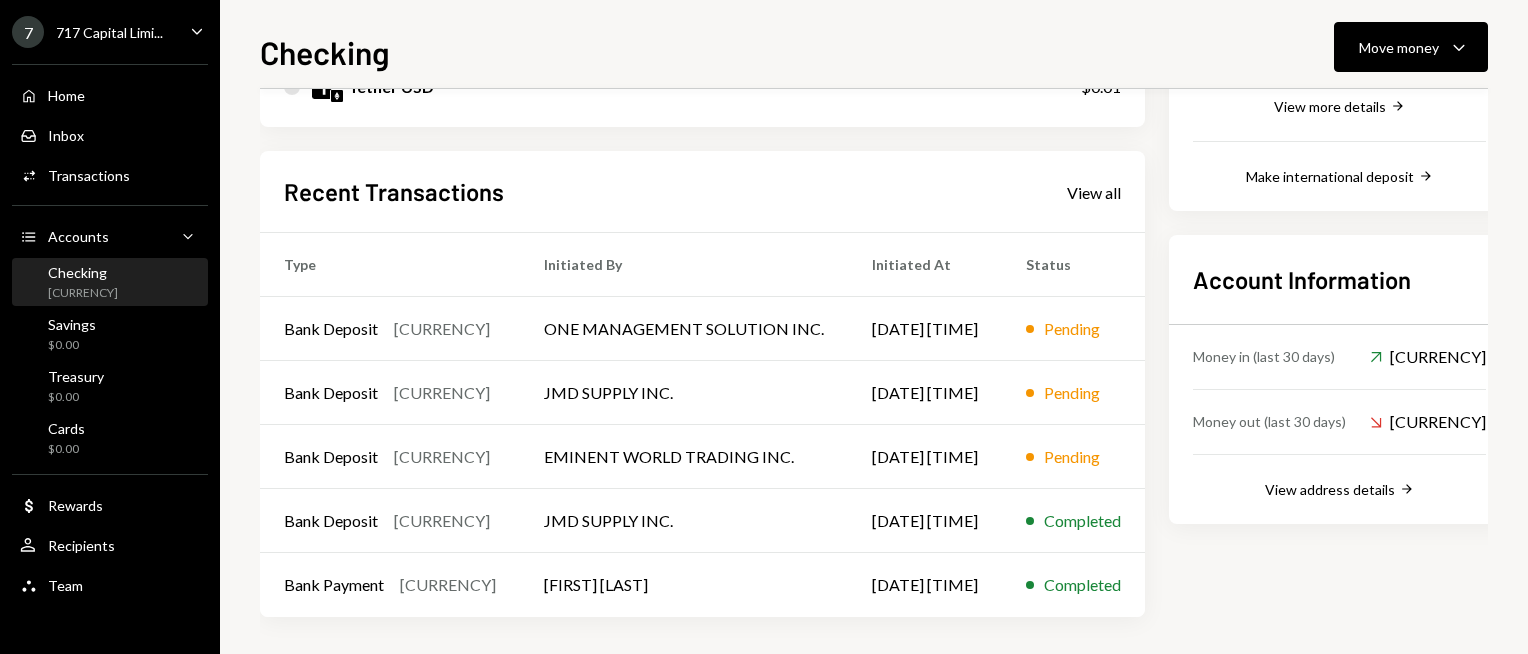 click on "Recent Transactions View all" at bounding box center [702, 191] 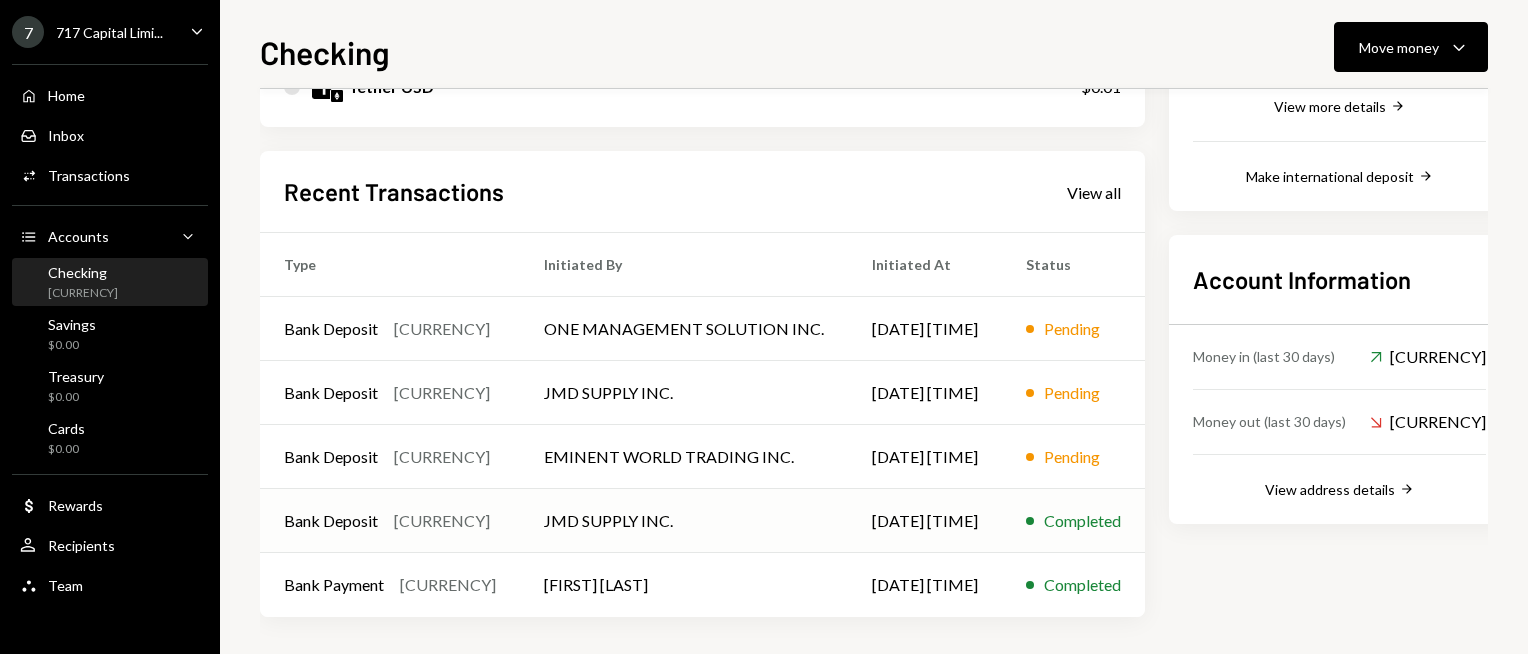 click on "JMD SUPPLY INC." at bounding box center (684, 329) 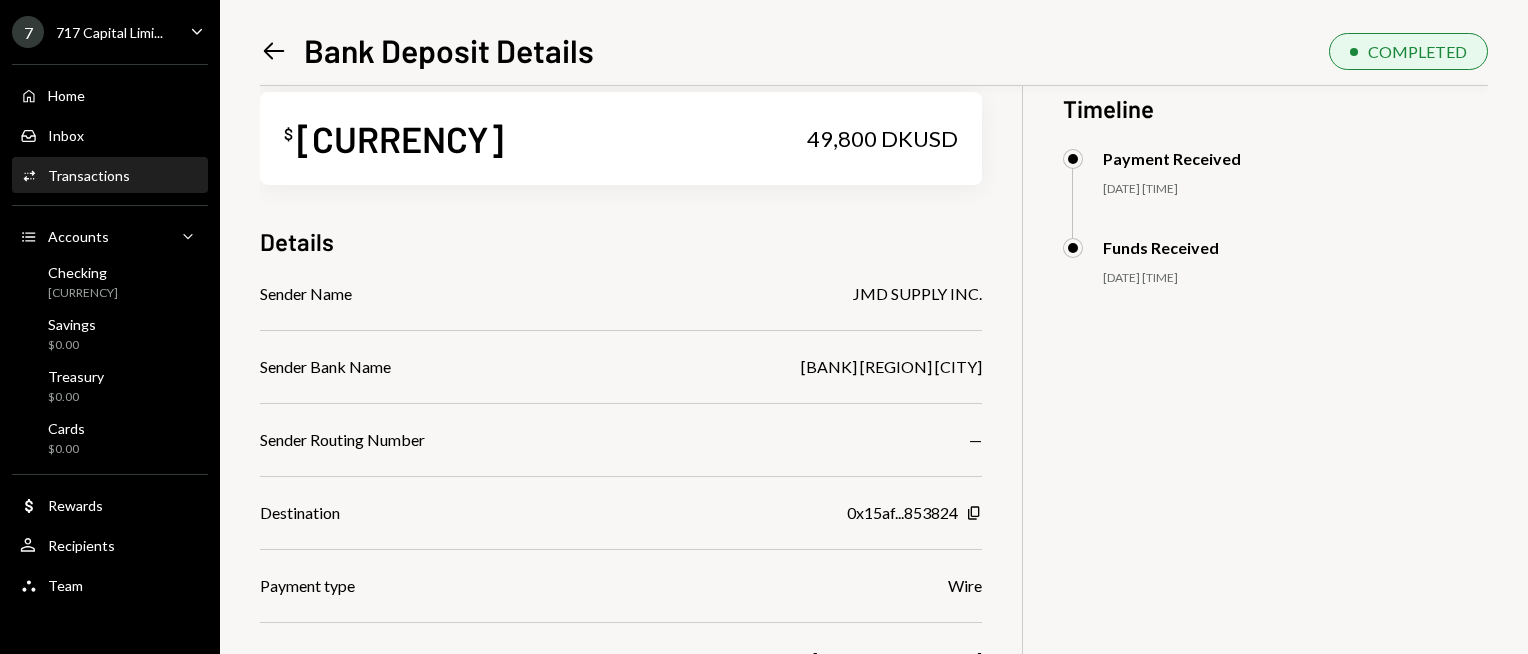 scroll, scrollTop: 0, scrollLeft: 0, axis: both 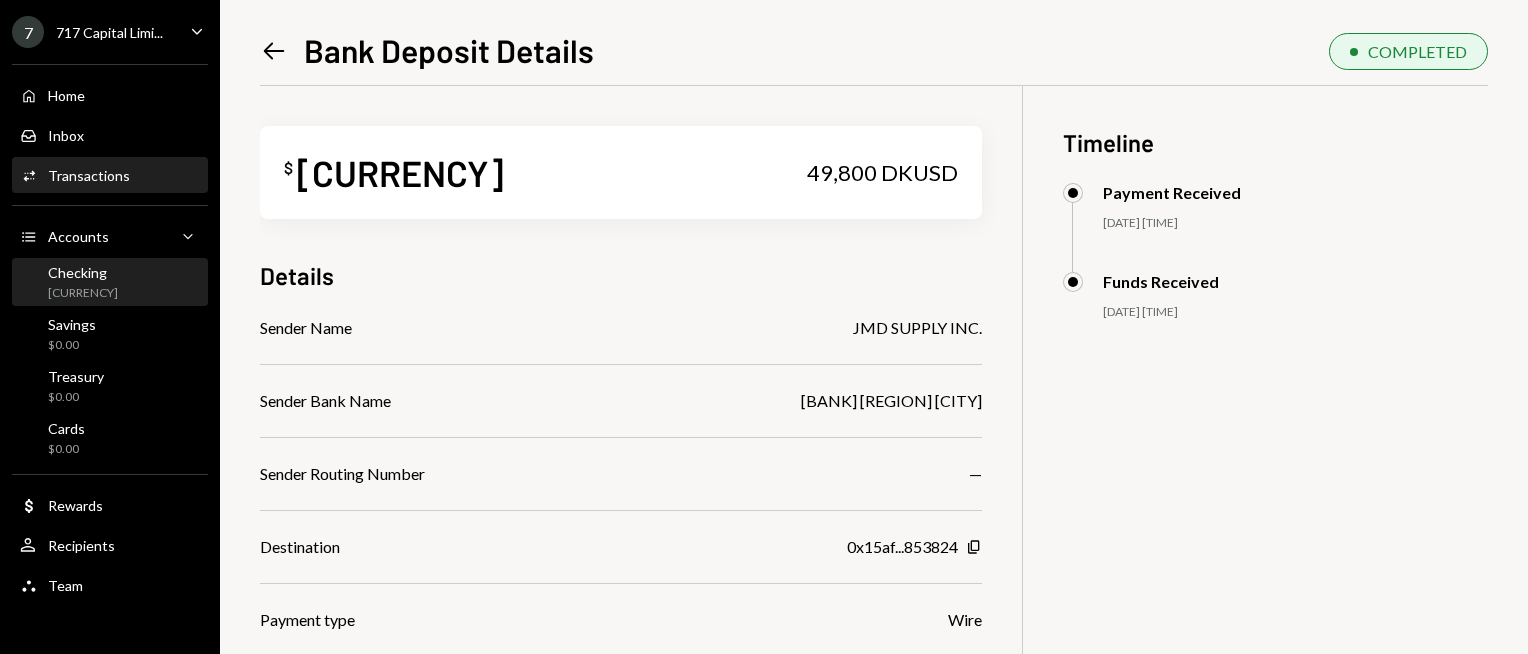click on "$57,214.24" at bounding box center [83, 293] 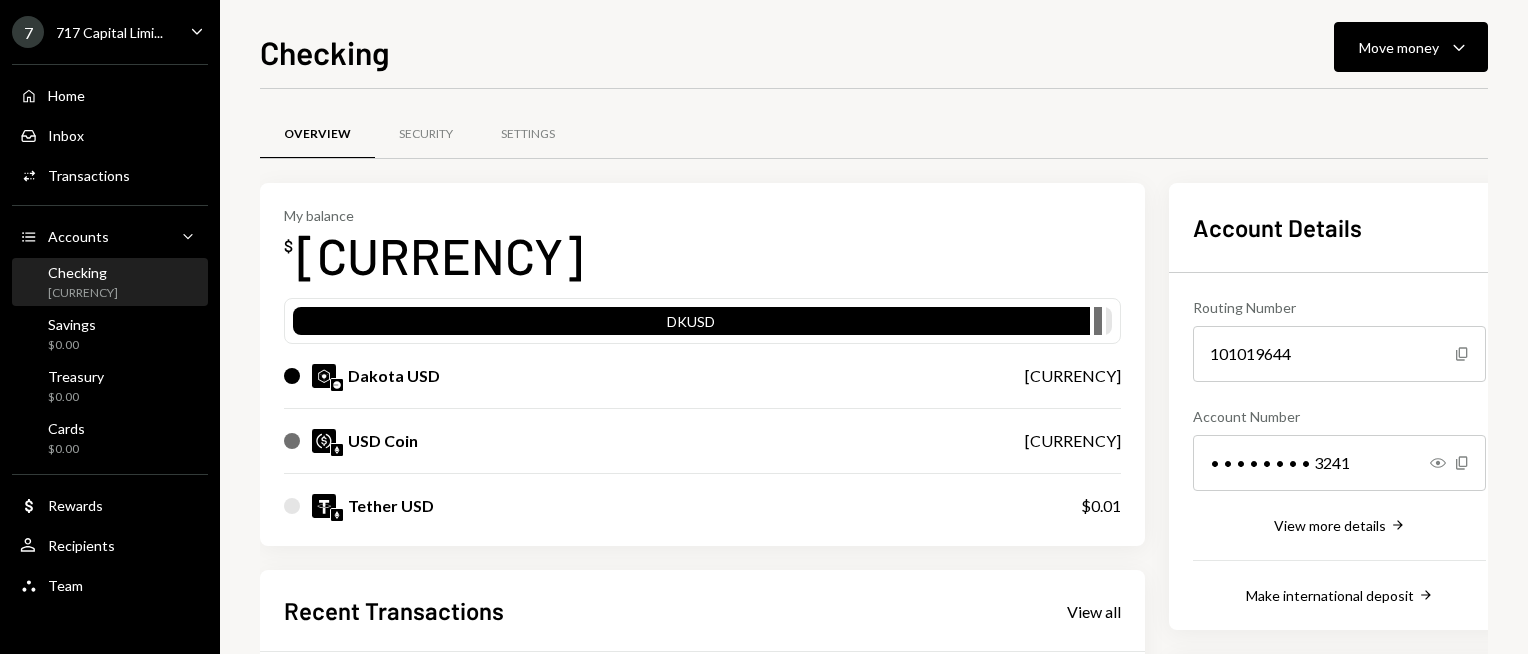 click on "My balance $ 57,214.24 DKUSD Dakota USD $56,493.49 USD Coin $720.74 Tether USD $0.01" at bounding box center [702, 365] 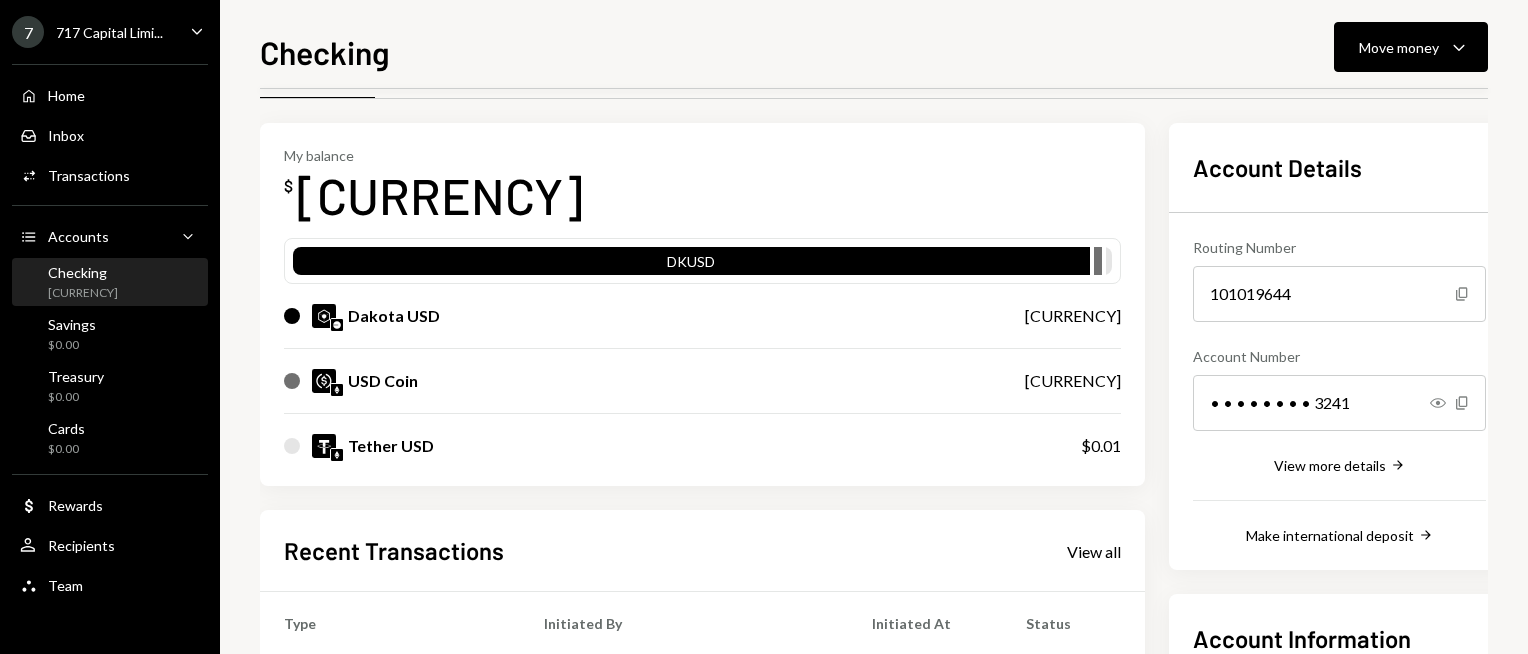 scroll, scrollTop: 100, scrollLeft: 0, axis: vertical 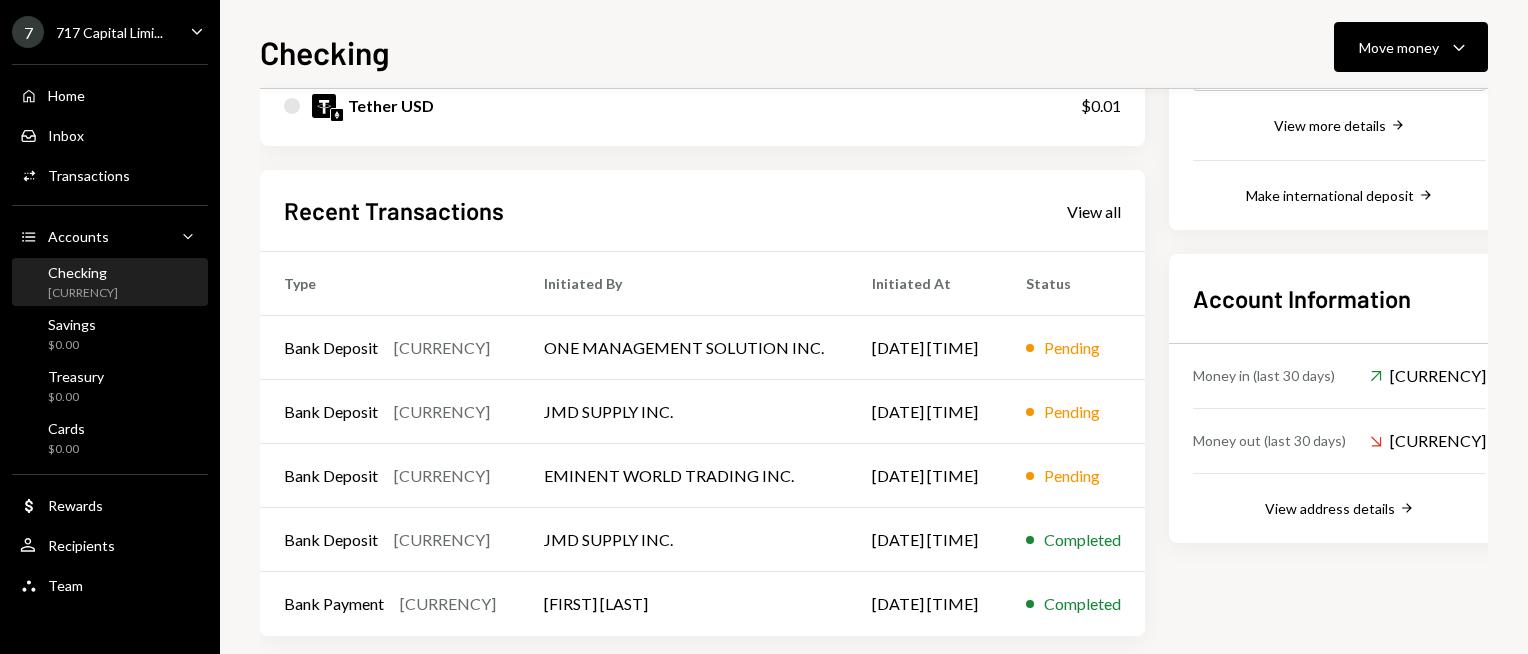click on "Recent Transactions View all Type Initiated By Initiated At Status Bank Deposit $42,000.00 ONE MANAGEMENT SOLUTION INC. 07/08/25 3:16 PM Pending Bank Deposit $49,965.00 JMD SUPPLY INC. 07/08/25 3:13 PM Pending Bank Deposit $44,055.00 EMINENT WORLD TRADING INC. 07/08/25 3:13 PM Pending Bank Deposit $49,800.00 JMD SUPPLY INC. 07/08/25 2:59 PM Completed Bank Payment $135,729.59 Ryan Noonan 07/08/25 12:46 PM Completed" at bounding box center (702, 403) 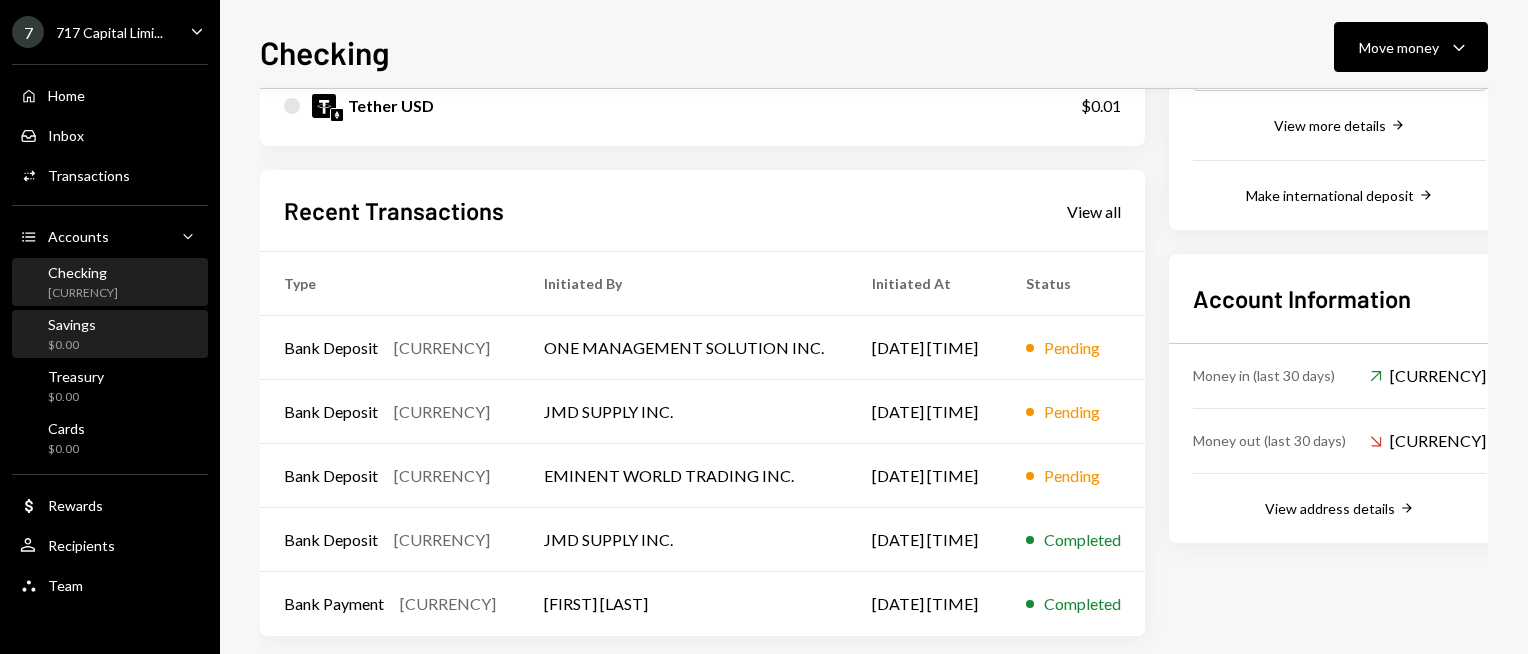 click on "Savings $0.00" at bounding box center [110, 335] 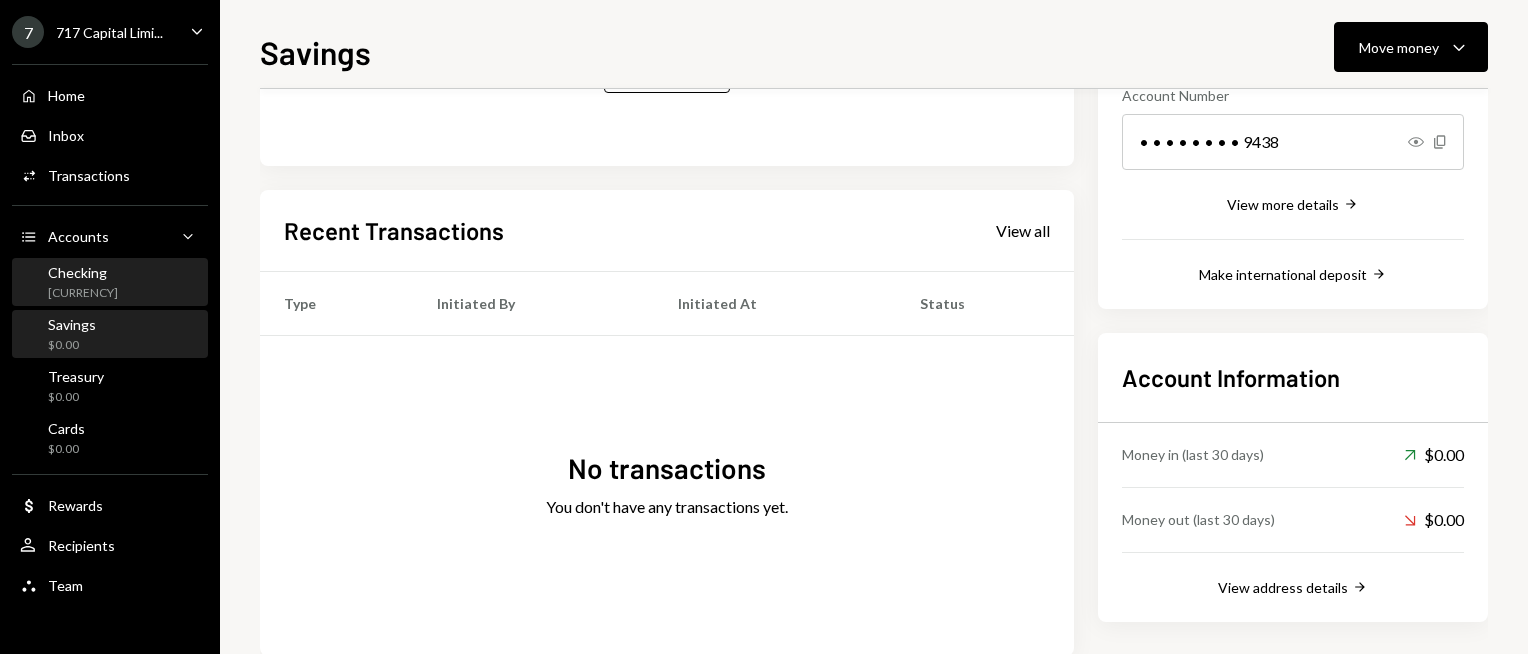 click on "Checking" at bounding box center [83, 272] 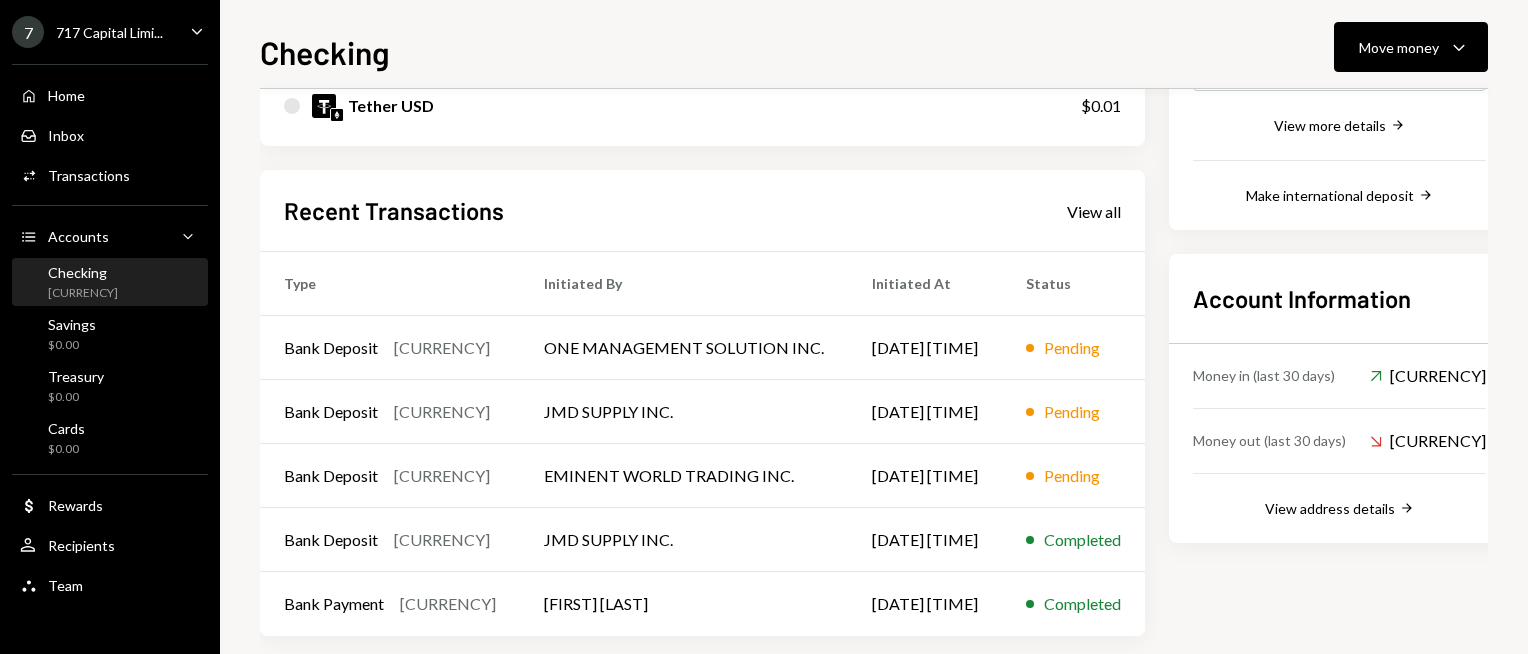 click on "Recent Transactions View all" at bounding box center (702, 210) 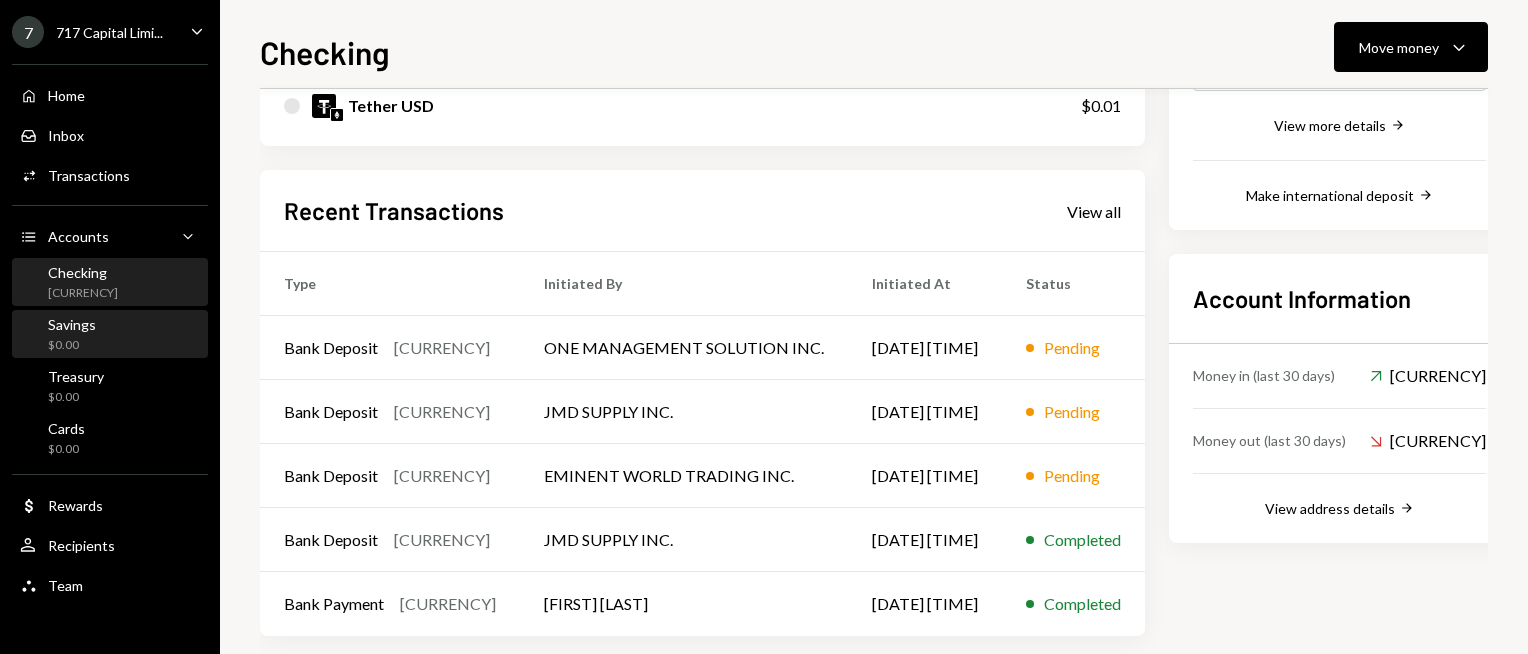 click on "Savings $0.00" at bounding box center (110, 335) 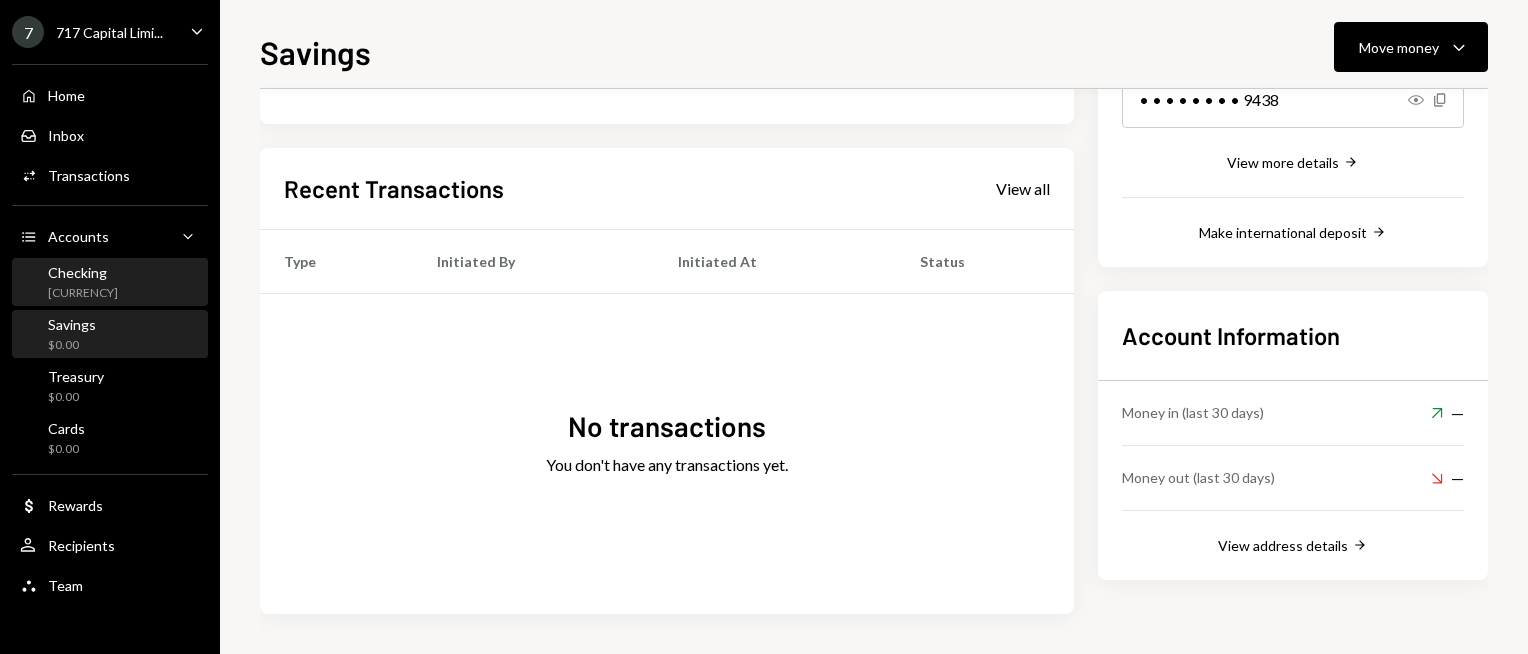 click on "$57,214.24" at bounding box center [83, 293] 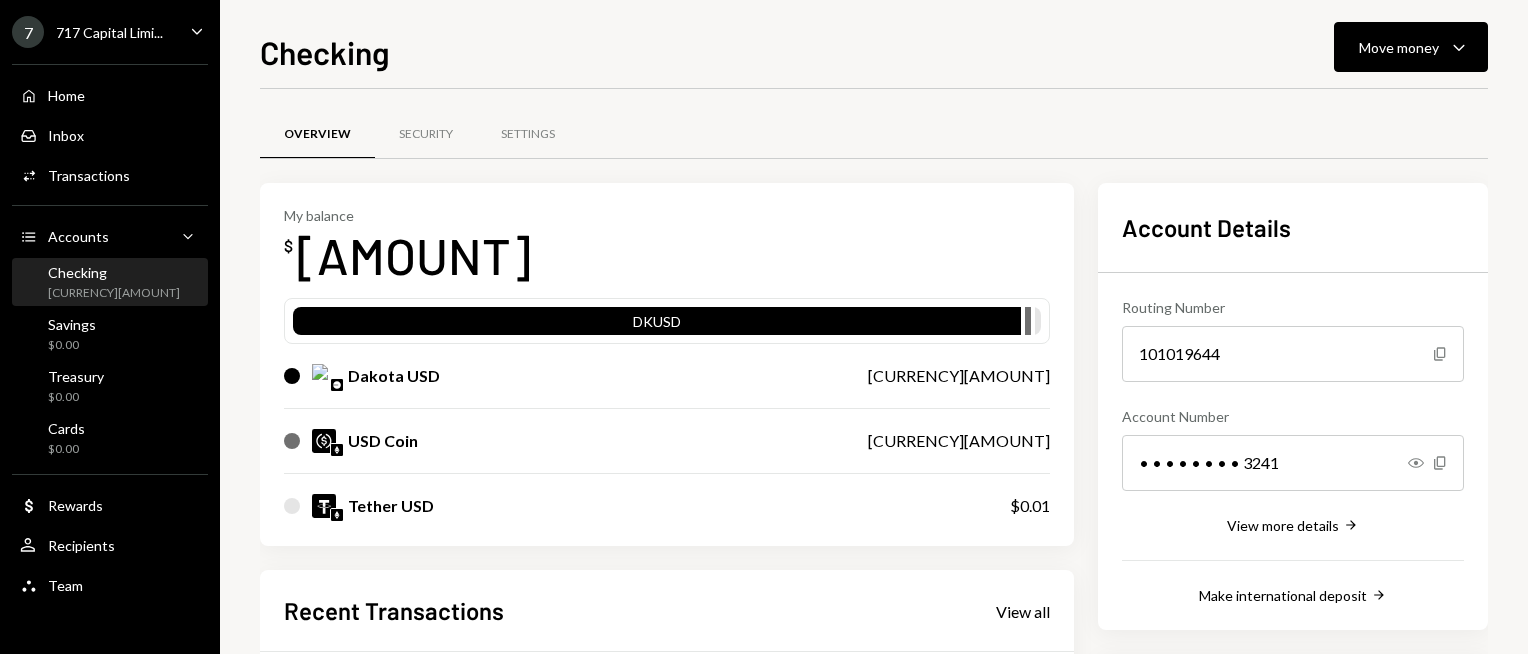 scroll, scrollTop: 0, scrollLeft: 0, axis: both 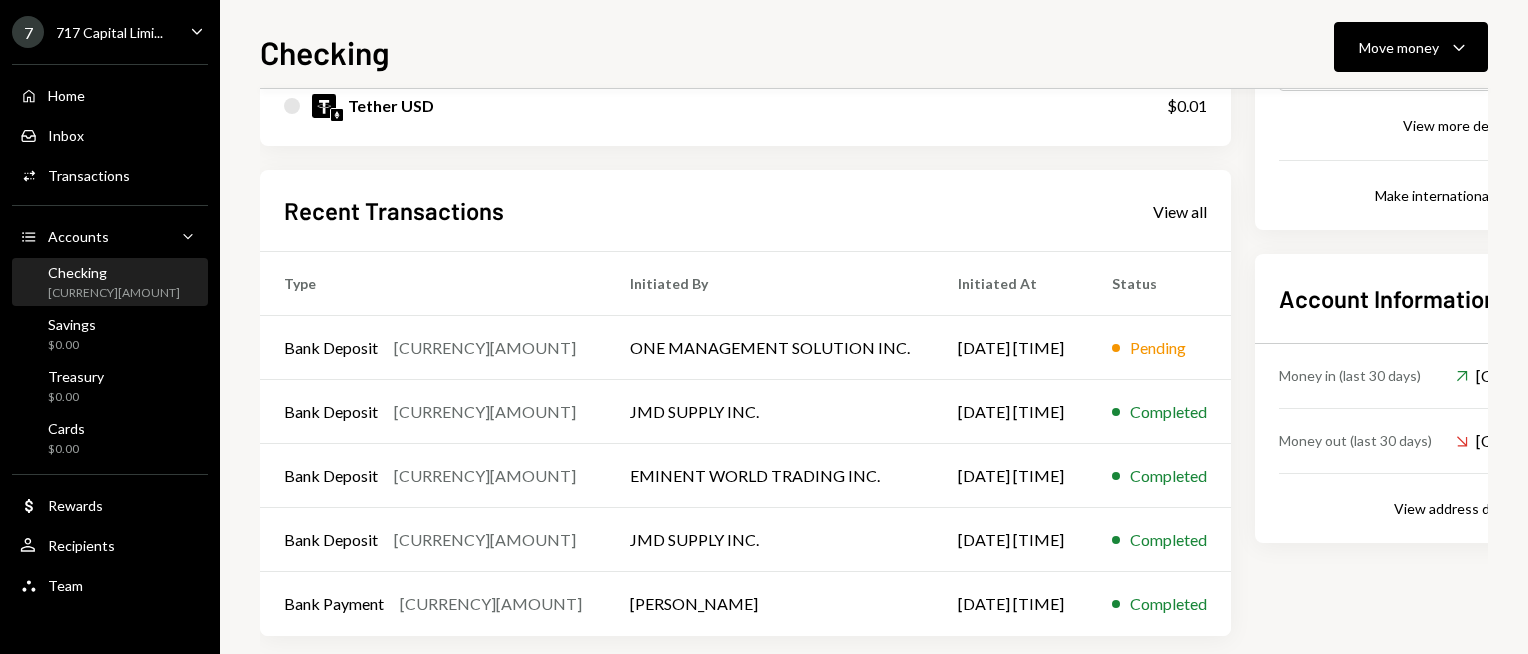 click on "Recent Transactions View all" at bounding box center (745, 210) 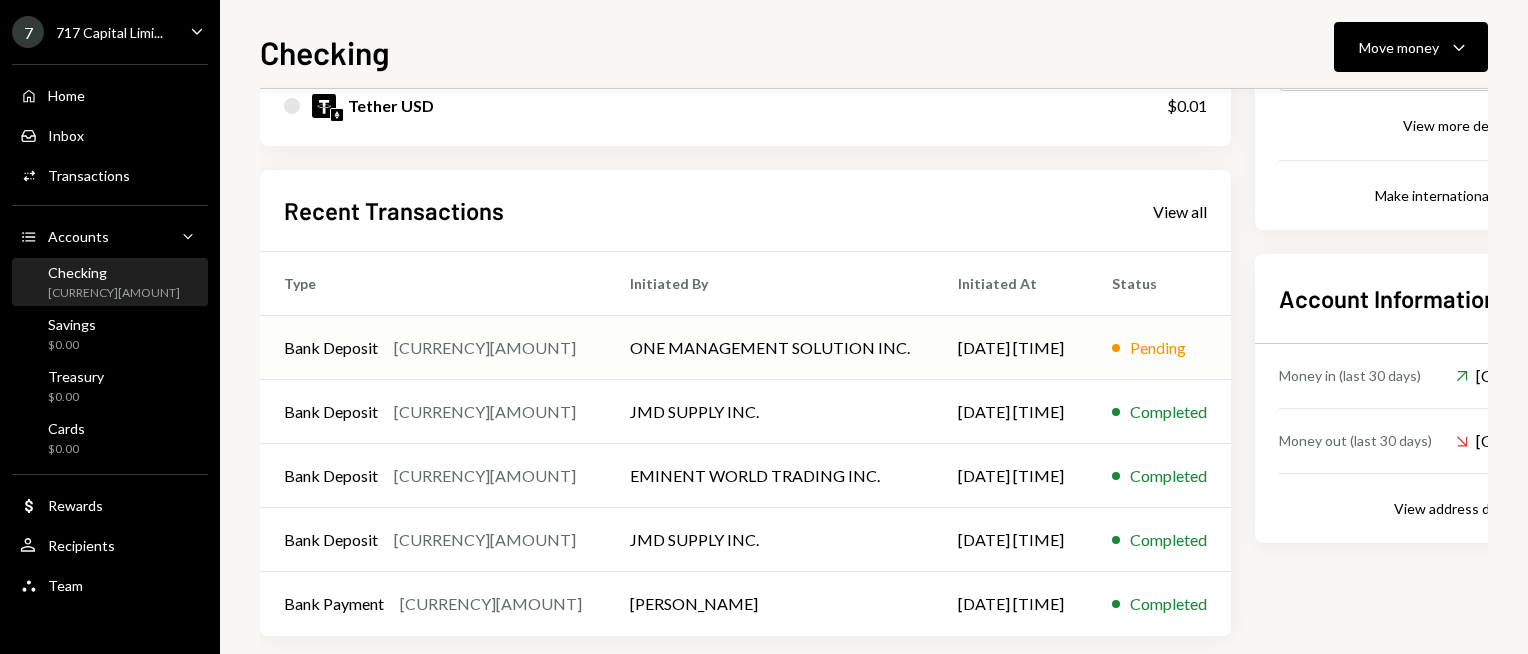 click on "ONE MANAGEMENT SOLUTION INC." at bounding box center (770, 348) 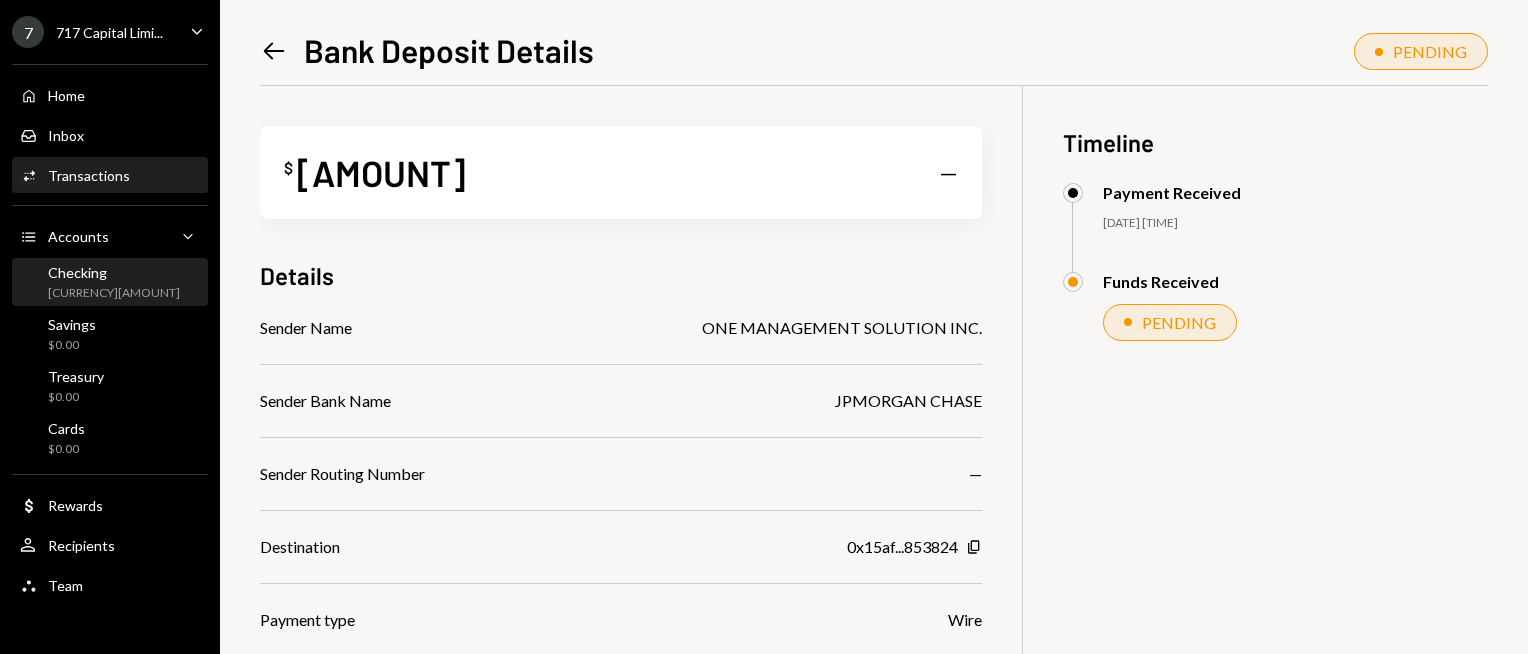 click on "Checking [CURRENCY][AMOUNT]" at bounding box center (110, 283) 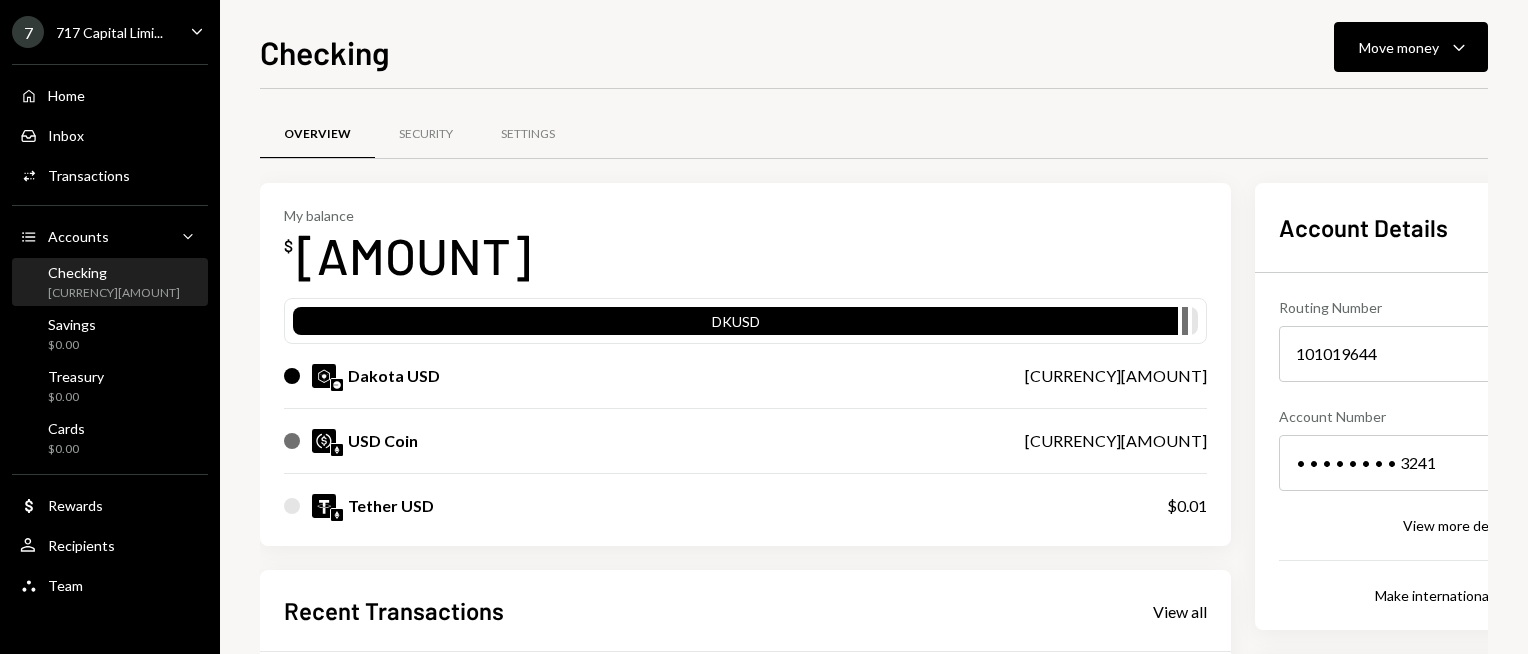 click on "My balance [CURRENCY][AMOUNT]" at bounding box center [745, 247] 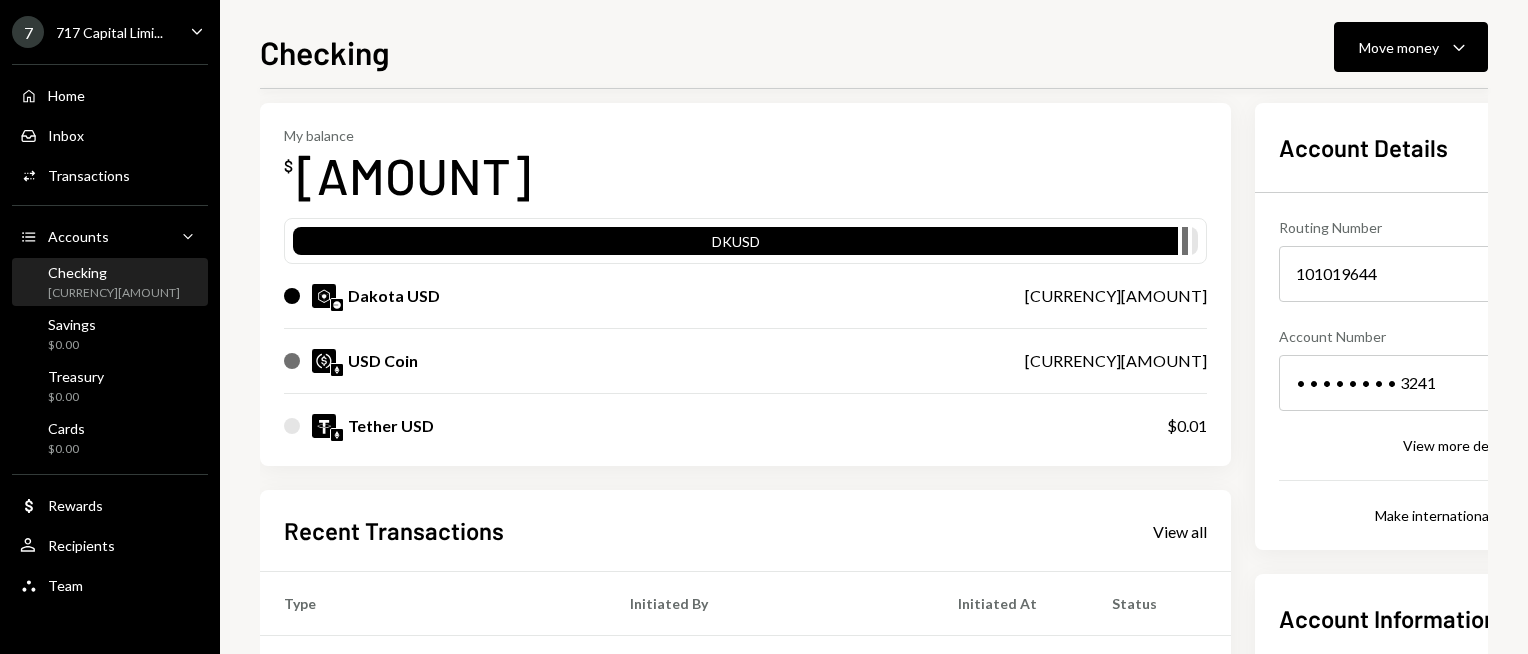 scroll, scrollTop: 0, scrollLeft: 0, axis: both 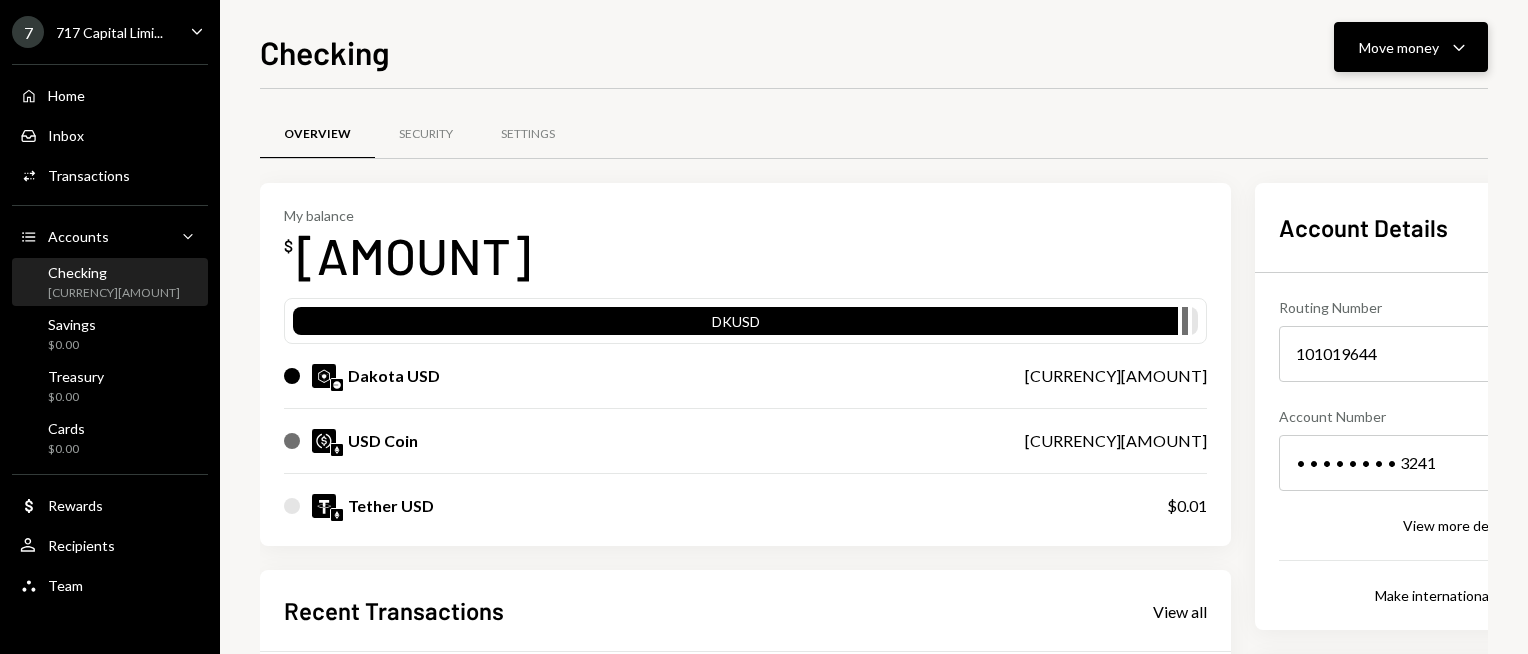click on "Move money" at bounding box center (1399, 47) 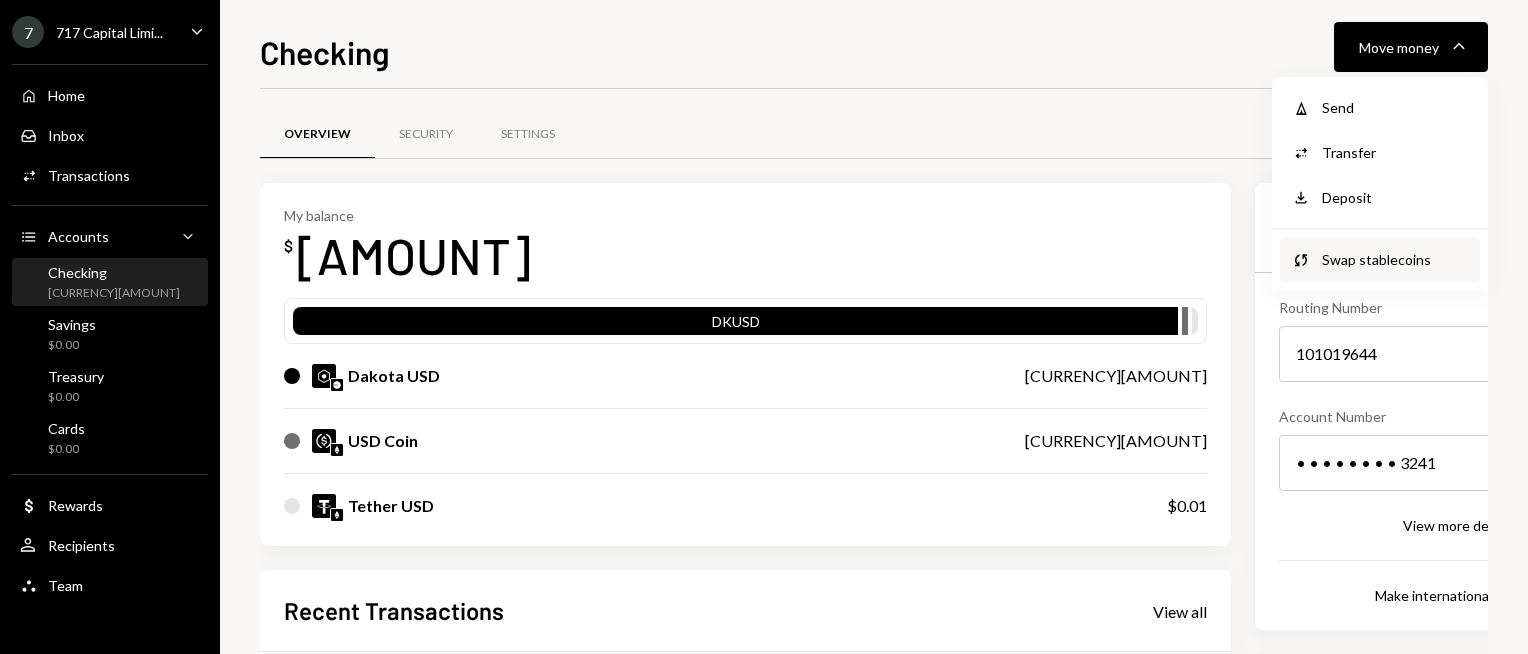 click on "Swap stablecoins" at bounding box center [1395, 107] 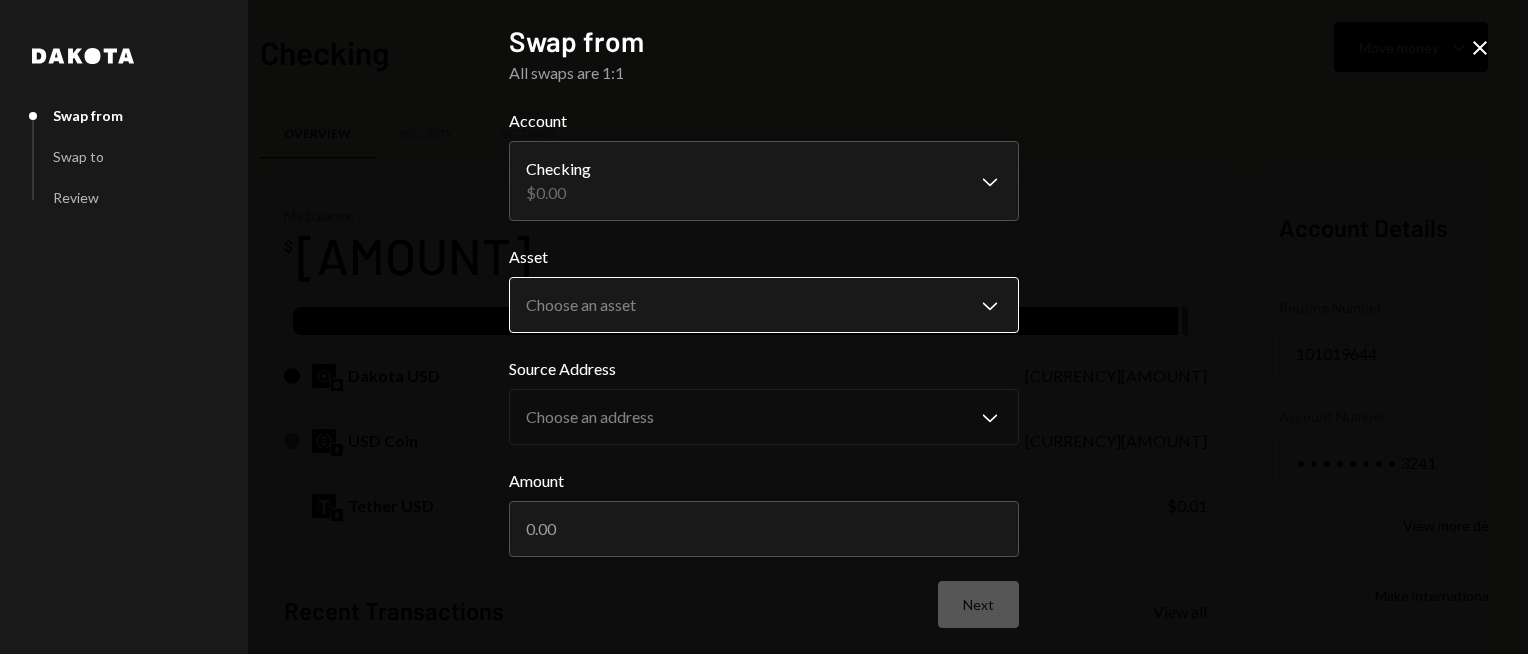 click on "7 717 Capital Limi... Caret Down Home Home Inbox Inbox Activities Transactions Accounts Accounts Caret Down Checking [CURRENCY][AMOUNT] Savings [CURRENCY][AMOUNT] Treasury [CURRENCY][AMOUNT] Cards [CURRENCY][AMOUNT] Dollar Rewards User Recipients Team Team Checking Move money Caret Down Overview Security Settings My balance [CURRENCY][AMOUNT] DKUSD Dakota USD [CURRENCY][AMOUNT] USD Coin [CURRENCY][AMOUNT] Tether USD [CURRENCY][AMOUNT] Recent Transactions View all Type Initiated By Initiated At Status Bank Deposit [CURRENCY][AMOUNT] ONE MANAGEMENT SOLUTION INC. [DATE] [TIME] Pending Bank Deposit [CURRENCY][AMOUNT] JMD SUPPLY INC. [DATE] [TIME] Completed Bank Deposit [CURRENCY][AMOUNT] EMINENT WORLD TRADING INC. [DATE] [TIME] Completed Bank Deposit [CURRENCY][AMOUNT] JMD SUPPLY INC. [DATE] [TIME] Completed Bank Payment [CURRENCY][AMOUNT] [PERSON_NAME] [DATE] [TIME] Completed Account Details Routing Number 101019644 Copy Account Number • • • • • • • •  3241 Show Copy View more details Right Arrow Make international deposit Right Arrow Account Information Money in (last 30 days) Up Right Arrow Dakota" at bounding box center [764, 327] 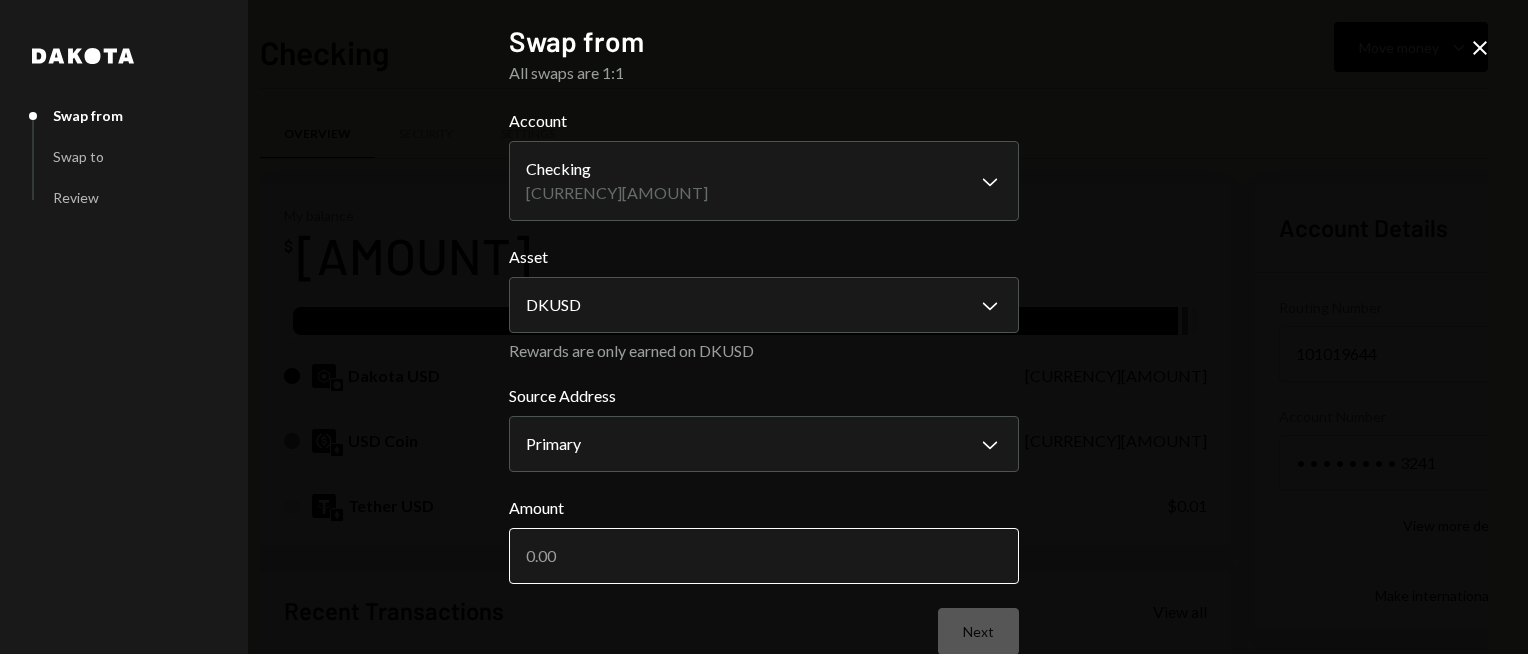 click on "Amount" at bounding box center [764, 556] 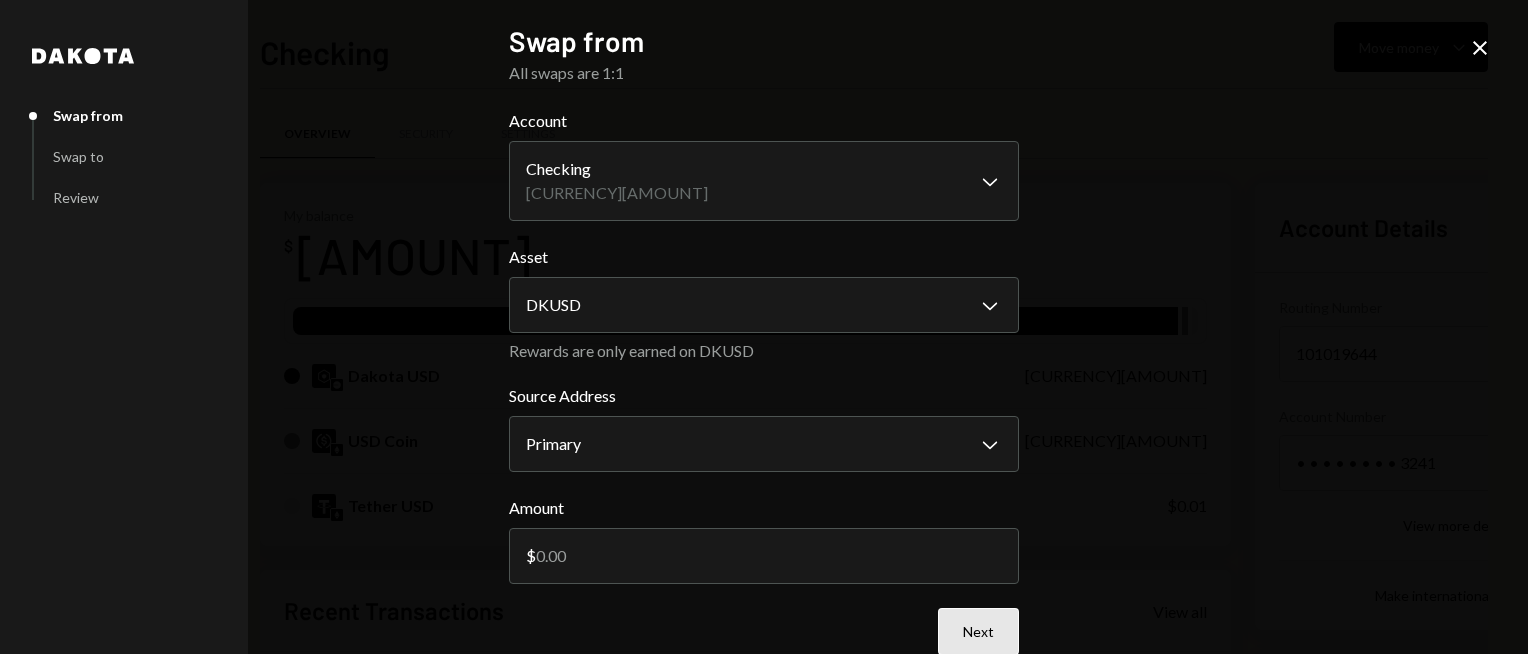 type on "[AMOUNT]" 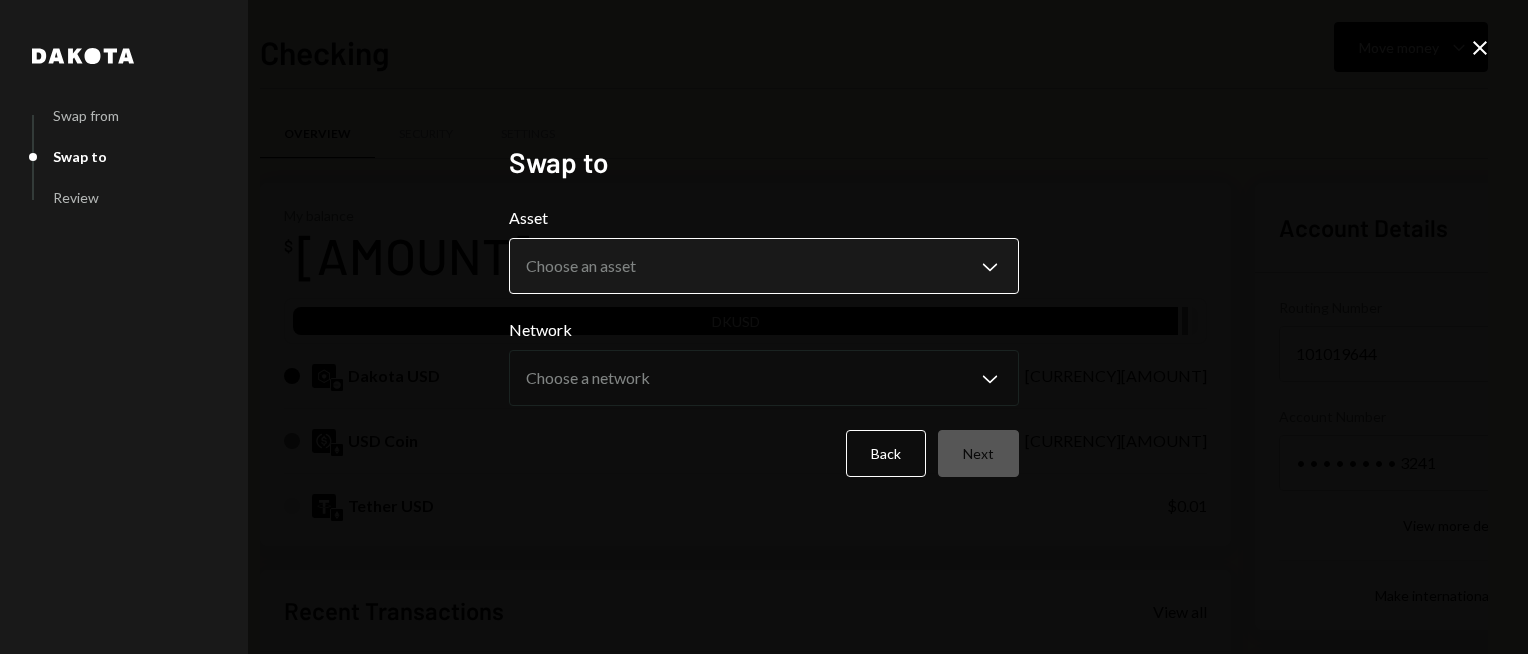 click on "7 717 Capital Limi... Caret Down Home Home Inbox Inbox Activities Transactions Accounts Accounts Caret Down Checking $151,234.24 Savings $0.00 Treasury $0.00 Cards $0.00 Dollar Rewards User Recipients Team Team Checking Move money Caret Down Overview Security Settings My balance $ 151,234.24 DKUSD Dakota USD $150,513.49 USD Coin $720.74 Tether USD $0.01 Recent Transactions View all Type Initiated By Initiated At Status Bank Deposit $42,000.00 ONE MANAGEMENT SOLUTION INC. 07/08/25 3:16 PM Pending Bank Deposit $49,965.00 JMD SUPPLY INC. 07/08/25 3:13 PM Completed Bank Deposit $44,055.00 EMINENT WORLD TRADING INC. 07/08/25 3:13 PM Completed Bank Deposit $49,800.00 JMD SUPPLY INC. 07/08/25 2:59 PM Completed Bank Payment $135,729.59 Ryan Noonan 07/08/25 12:46 PM Completed Account Details Routing Number 101019644 Copy Account Number • • • • • • • •  3241 Show Copy View more details Right Arrow Make international deposit Right Arrow Account Information Money in (last 30 days) Up Right Arrow Dakota" at bounding box center (764, 327) 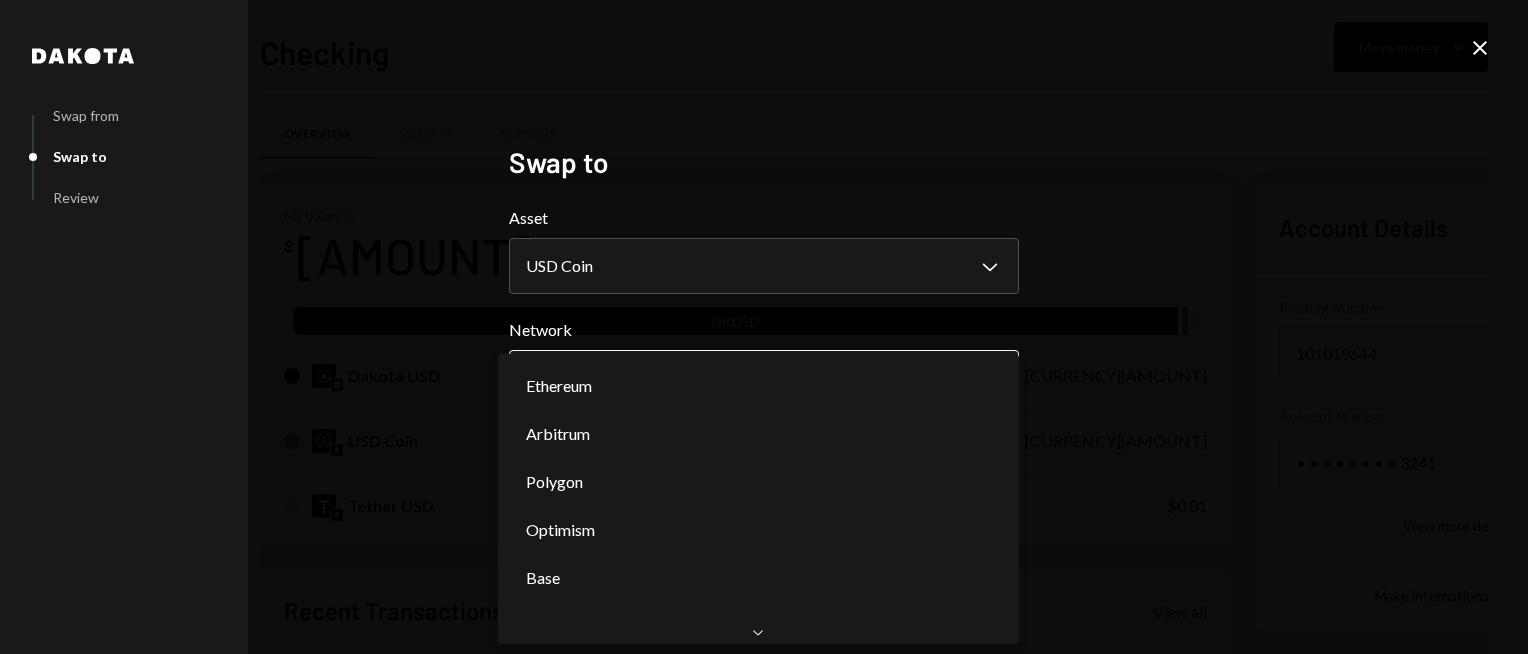 click on "7 717 Capital Limi... Caret Down Home Home Inbox Inbox Activities Transactions Accounts Accounts Caret Down Checking $151,234.24 Savings $0.00 Treasury $0.00 Cards $0.00 Dollar Rewards User Recipients Team Team Checking Move money Caret Down Overview Security Settings My balance $ 151,234.24 DKUSD Dakota USD $150,513.49 USD Coin $720.74 Tether USD $0.01 Recent Transactions View all Type Initiated By Initiated At Status Bank Deposit $42,000.00 ONE MANAGEMENT SOLUTION INC. 07/08/25 3:16 PM Pending Bank Deposit $49,965.00 JMD SUPPLY INC. 07/08/25 3:13 PM Completed Bank Deposit $44,055.00 EMINENT WORLD TRADING INC. 07/08/25 3:13 PM Completed Bank Deposit $49,800.00 JMD SUPPLY INC. 07/08/25 2:59 PM Completed Bank Payment $135,729.59 Ryan Noonan 07/08/25 12:46 PM Completed Account Details Routing Number 101019644 Copy Account Number • • • • • • • •  3241 Show Copy View more details Right Arrow Make international deposit Right Arrow Account Information Money in (last 30 days) Up Right Arrow Dakota" at bounding box center [764, 327] 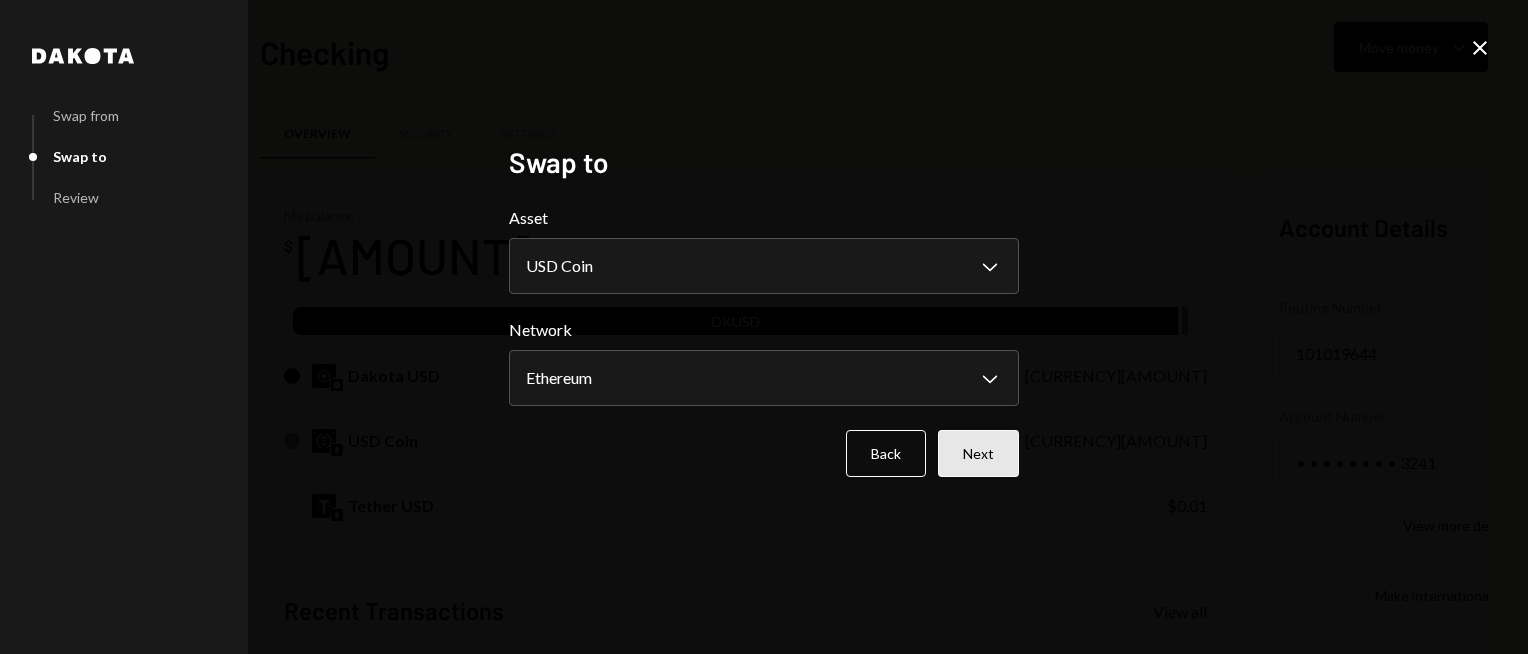 click on "Next" at bounding box center [978, 453] 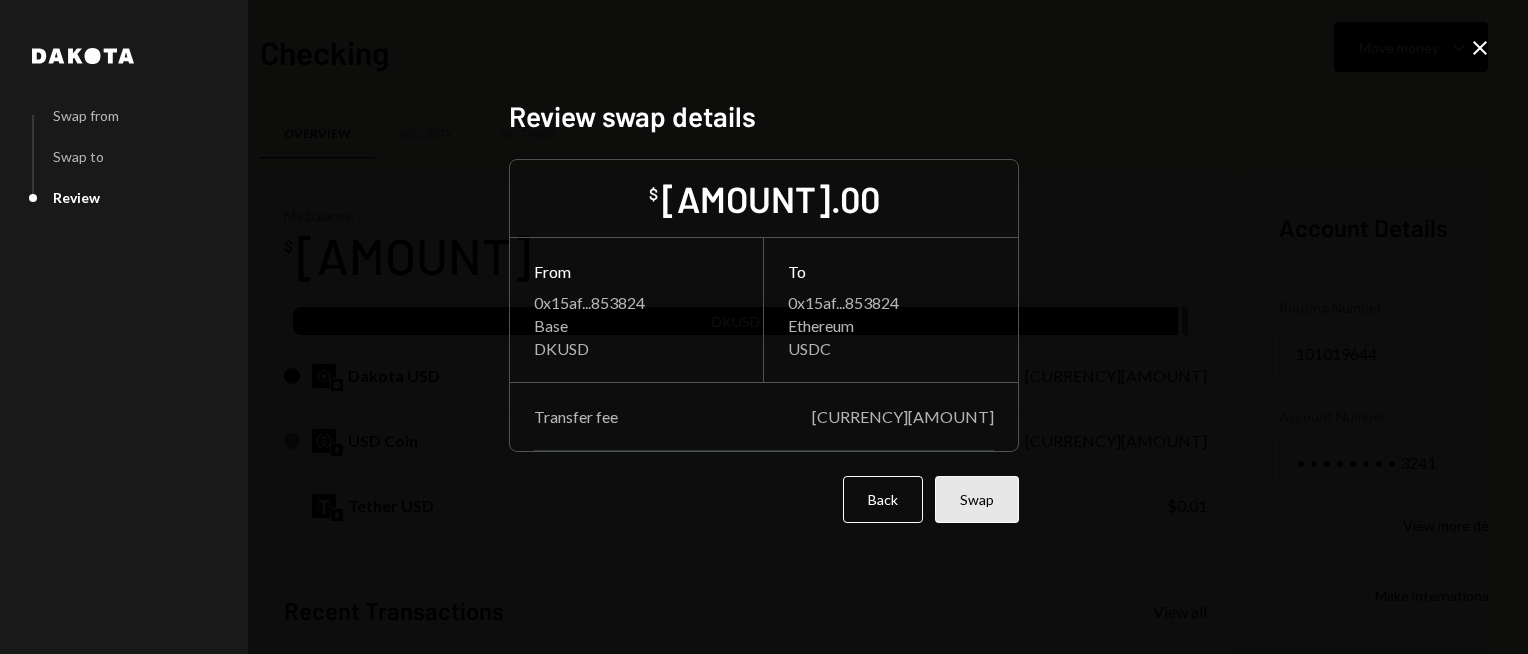 click on "Swap" at bounding box center (977, 499) 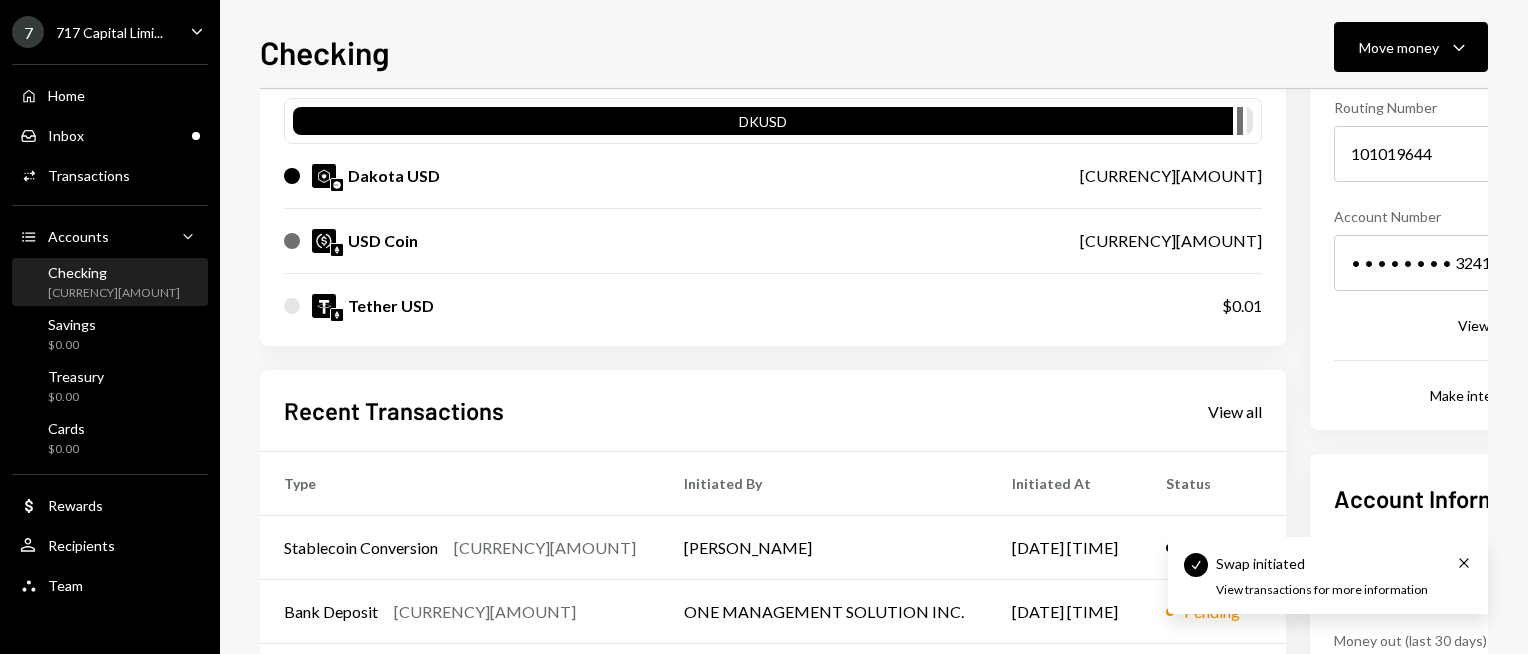 scroll, scrollTop: 300, scrollLeft: 0, axis: vertical 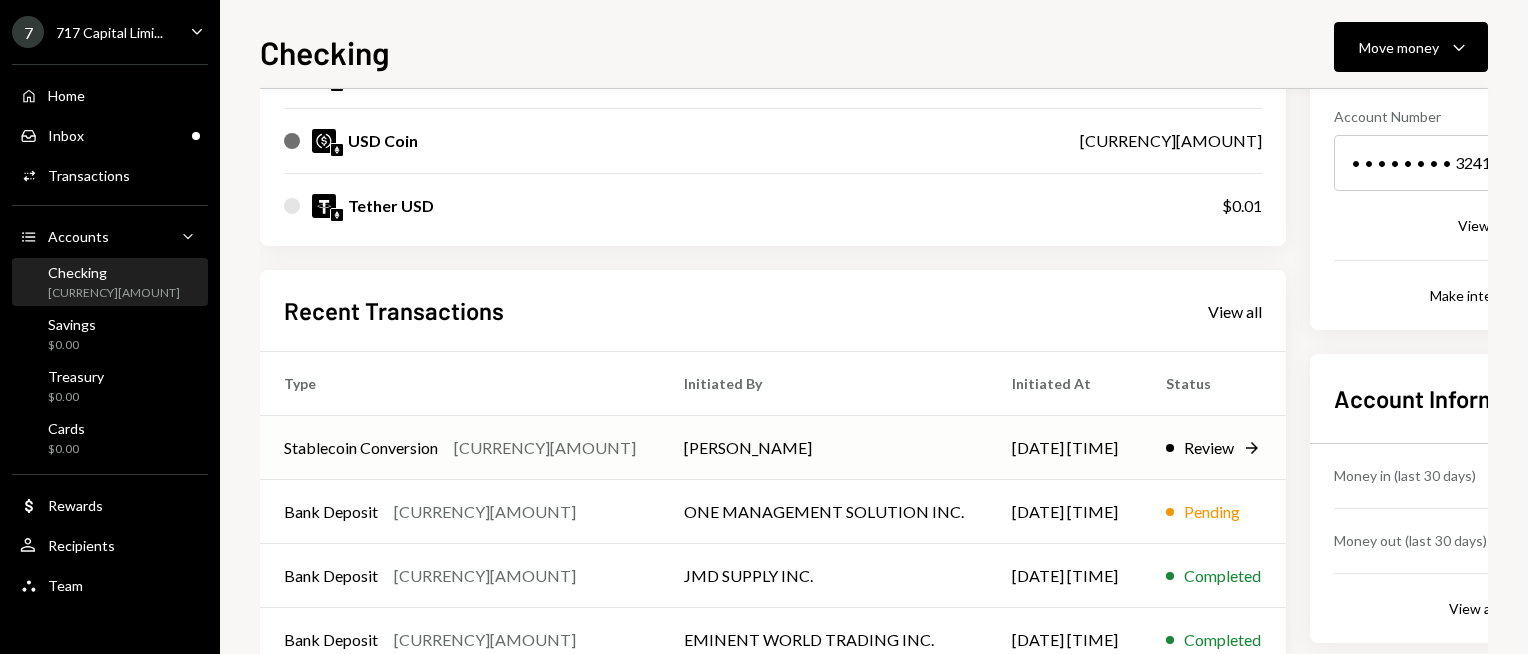 click on "$143,100.00" at bounding box center [545, 448] 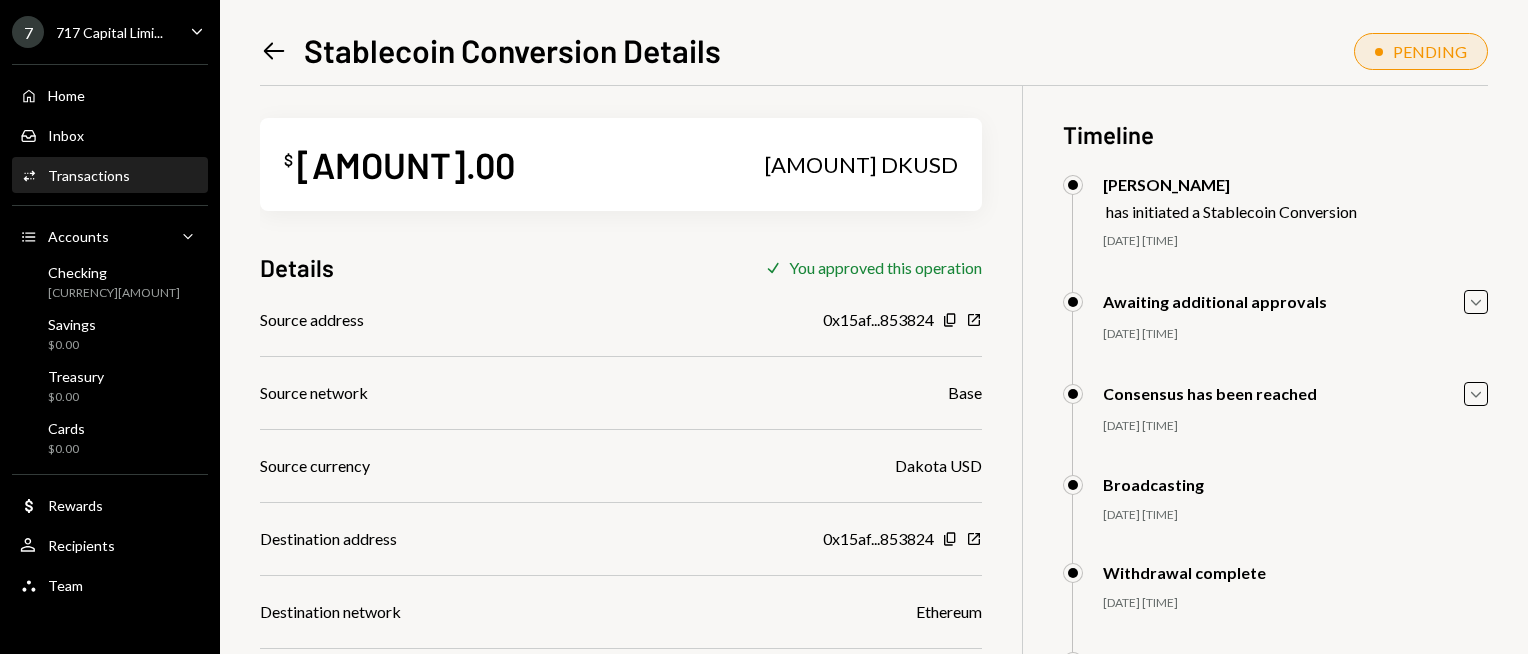 scroll, scrollTop: 0, scrollLeft: 0, axis: both 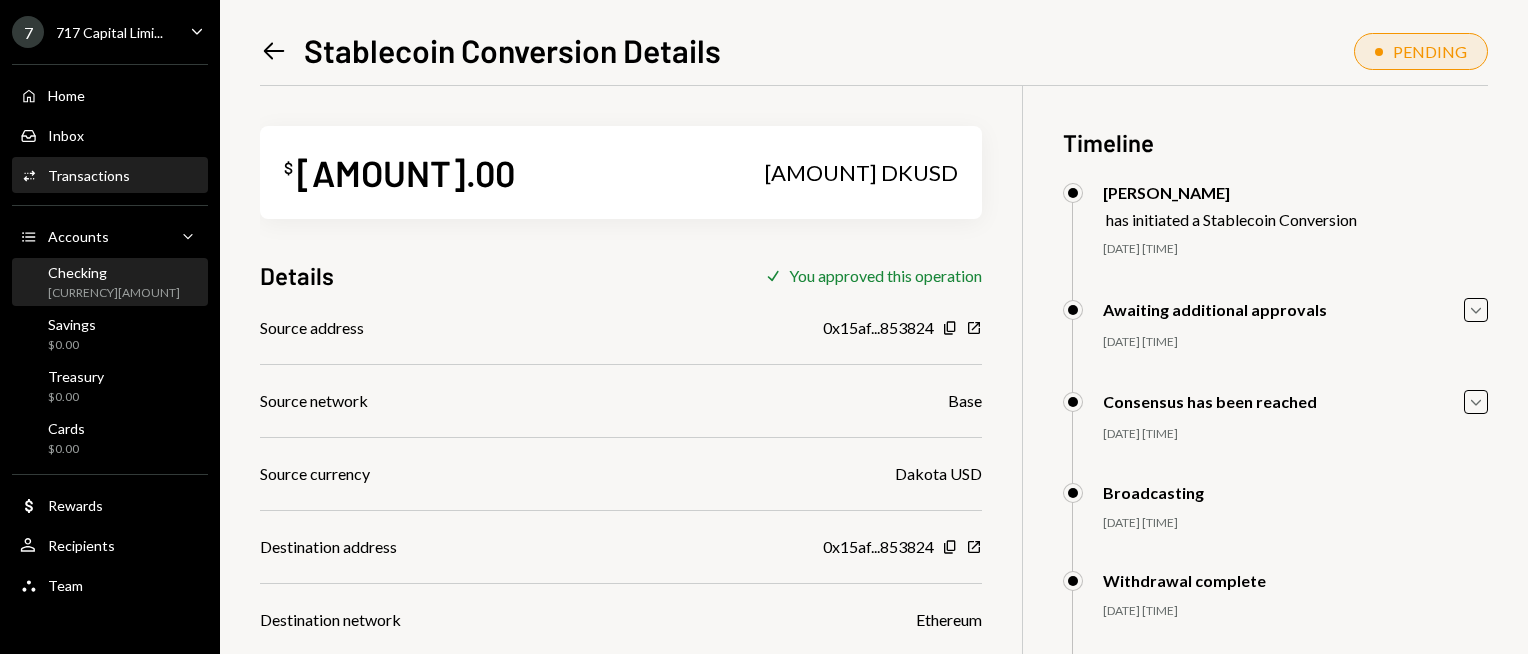 click on "Checking $151,234.24" at bounding box center (110, 283) 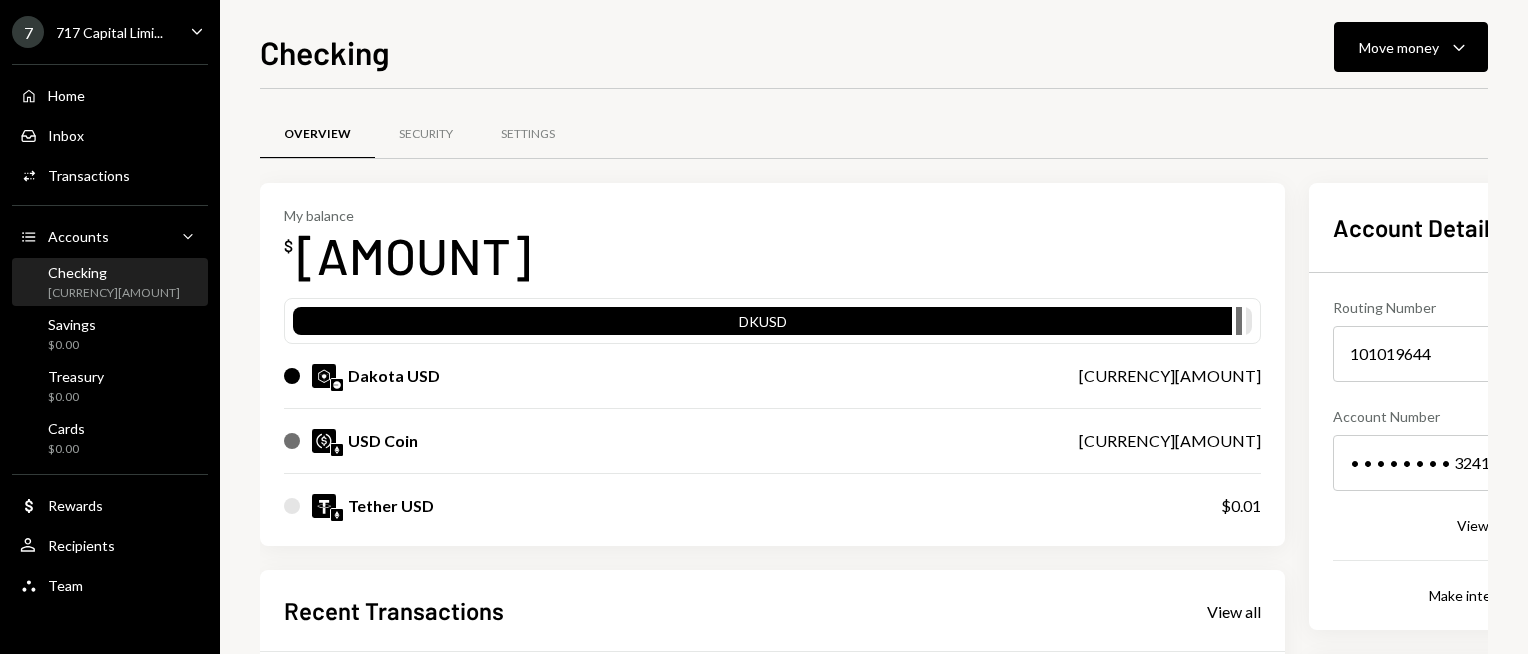 click on "My balance $ 151,234.24" at bounding box center (772, 247) 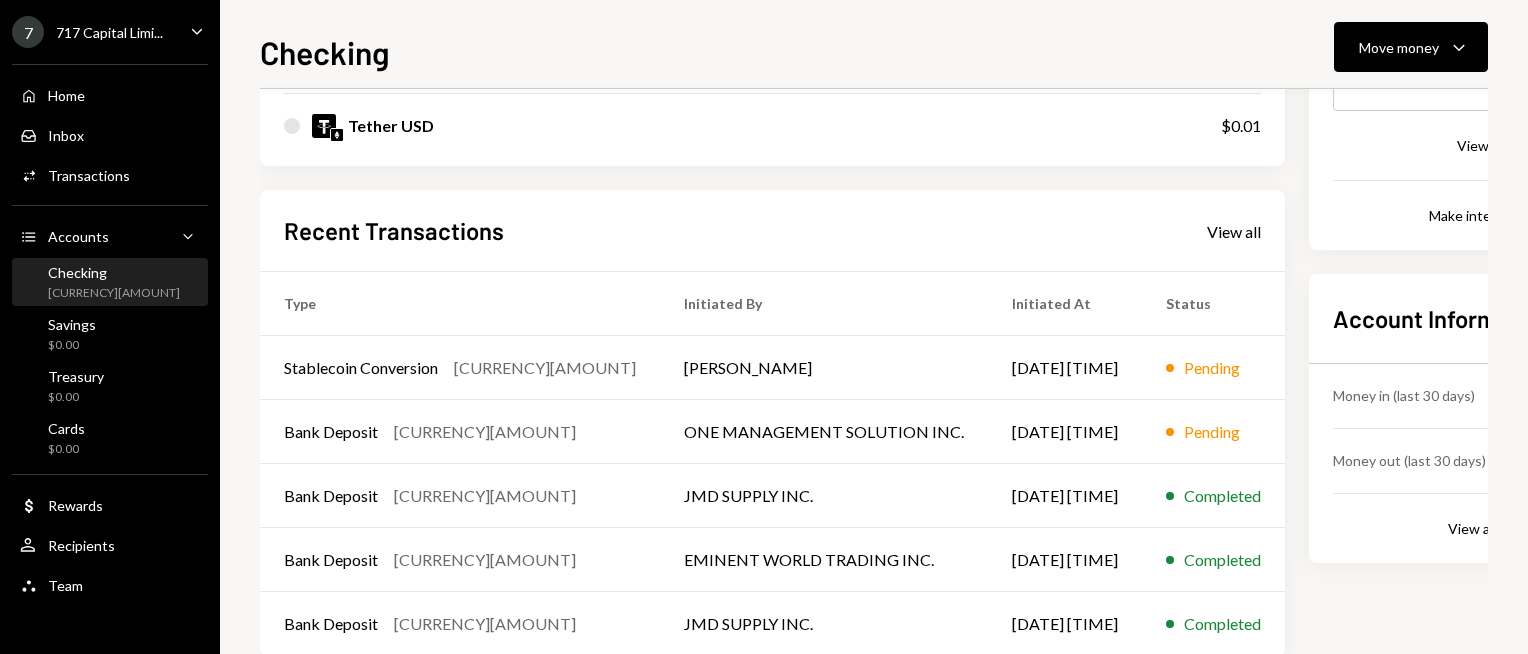 scroll, scrollTop: 400, scrollLeft: 0, axis: vertical 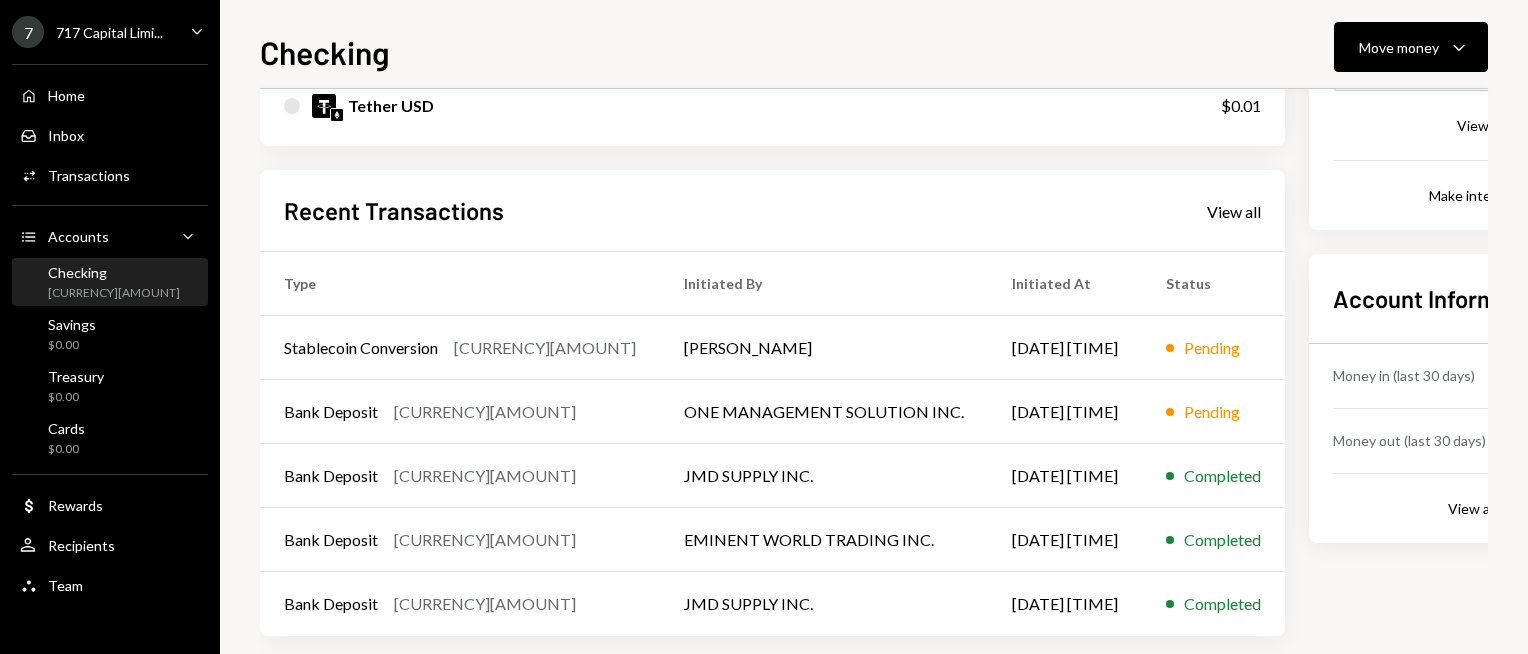 click on "Recent Transactions View all" at bounding box center (772, 210) 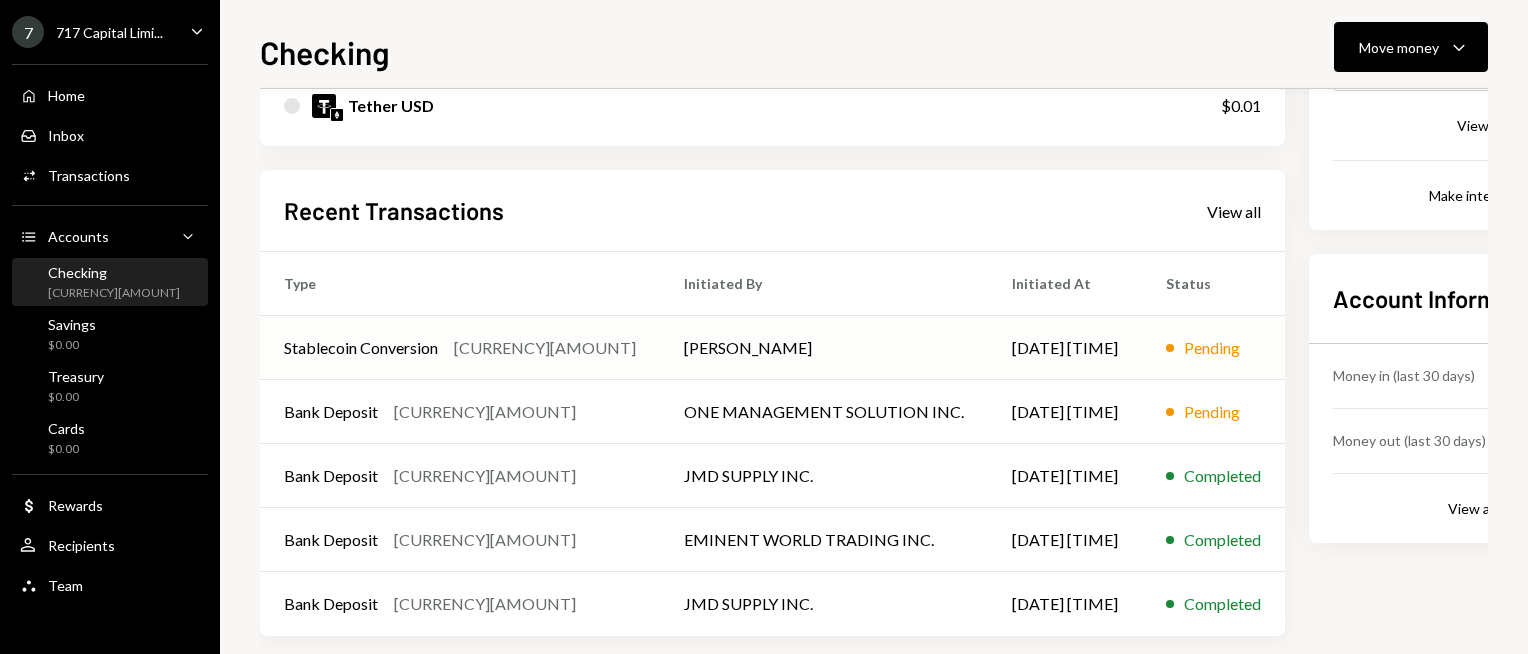 click on "Stablecoin Conversion $143,100.00" at bounding box center (460, 348) 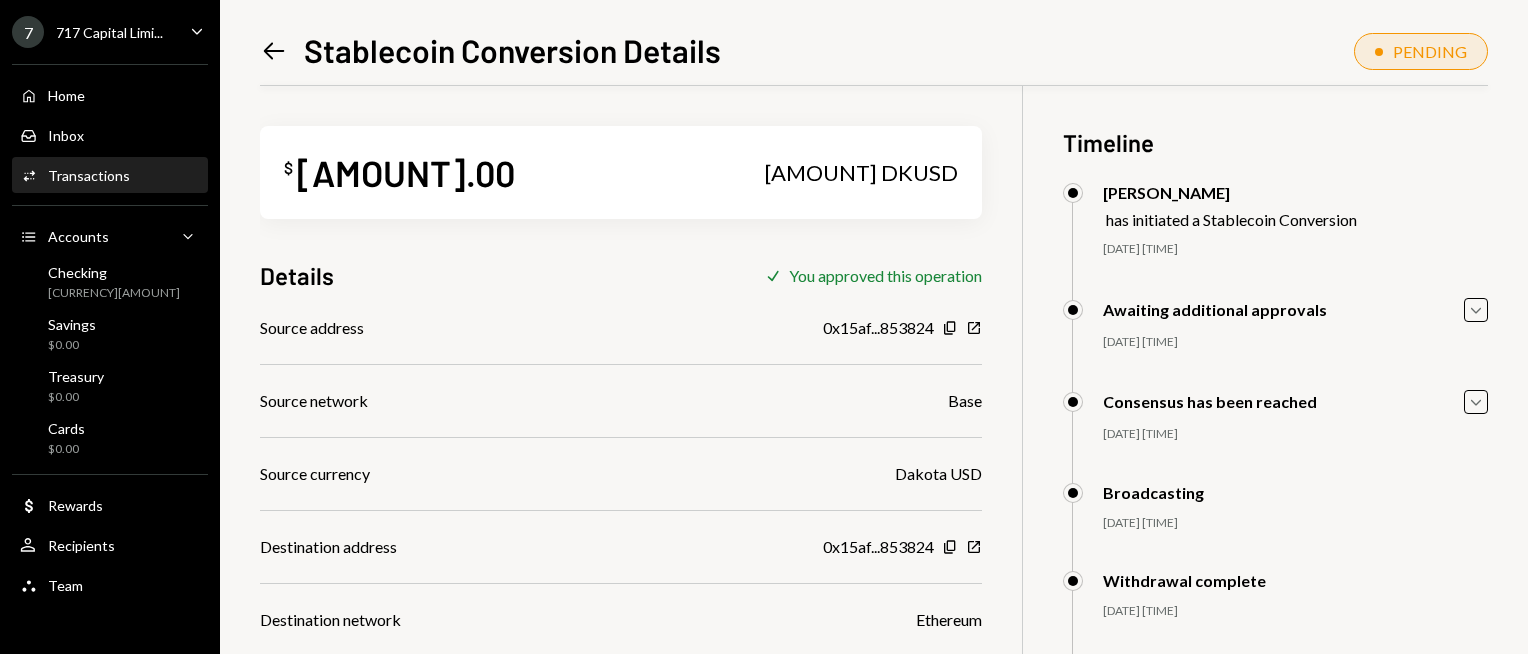 scroll, scrollTop: 270, scrollLeft: 0, axis: vertical 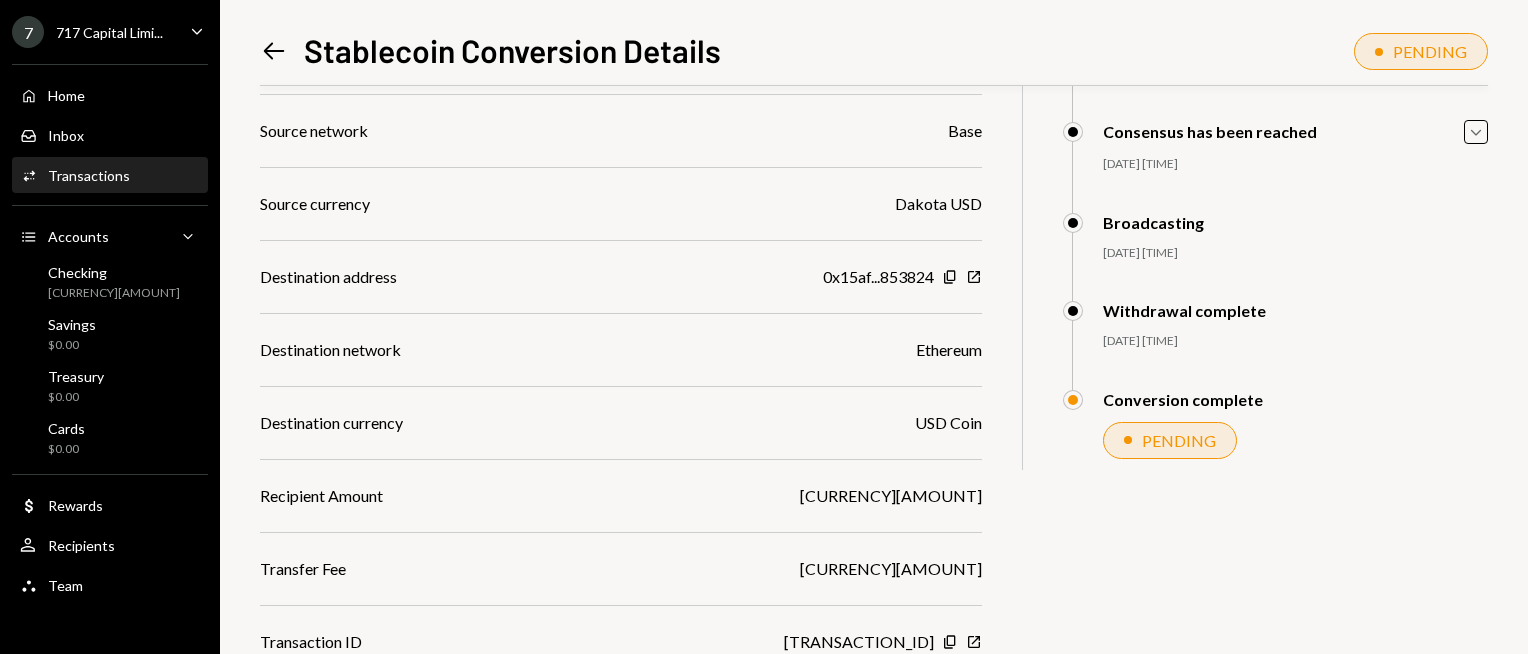 click on "$ 143,100.00 143,100  DKUSD Details Check You   approved   this operation Source address 0x15af...853824 Copy New Window Source network Base Source currency Dakota USD Destination address 0x15af...853824 Copy New Window Destination network Ethereum Destination currency USD Coin Recipient Amount $143,028.45 Transfer Fee $71.55 Transaction ID 0xd66f...9428c6 Copy New Window Timeline Ryan Noonan has initiated a Stablecoin Conversion 07/08/25 3:31 PM Ryan Noonan Approved Ryan Noonan Approved Awaiting additional approvals Caret Down 07/08/25 3:31 PM Ryan Noonan Approved Ryan Noonan Approved Consensus has been reached Caret Down 07/08/25 3:31 PM Ryan Noonan Approved Ryan Noonan Approved Broadcasting 07/08/25 3:31 PM Ryan Noonan Approved Ryan Noonan Approved Withdrawal complete 07/08/25 3:31 PM Ryan Noonan Approved Ryan Noonan Approved Conversion complete PENDING Ryan Noonan Approved Rachael Sarajian Awaiting Review Ryan Noonan Approved" at bounding box center [874, 235] 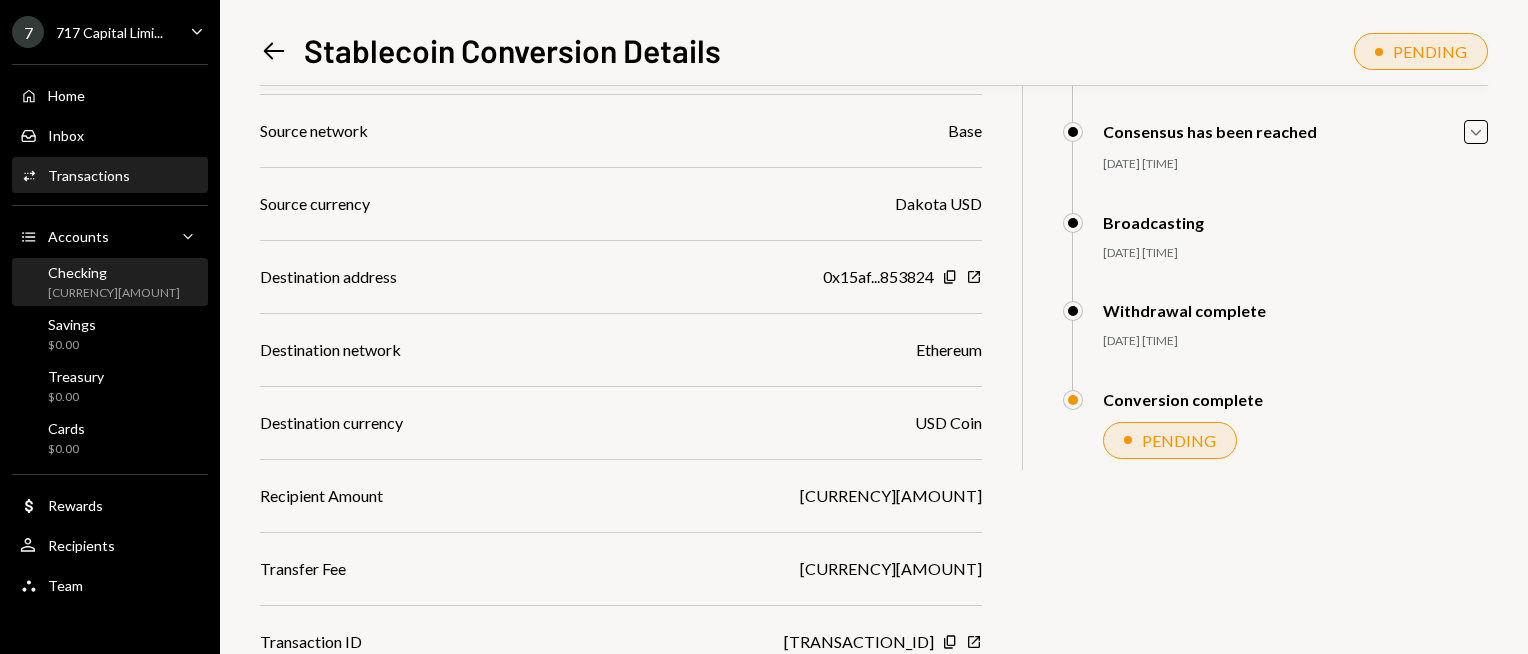 click on "Checking $8,134.24" at bounding box center [114, 283] 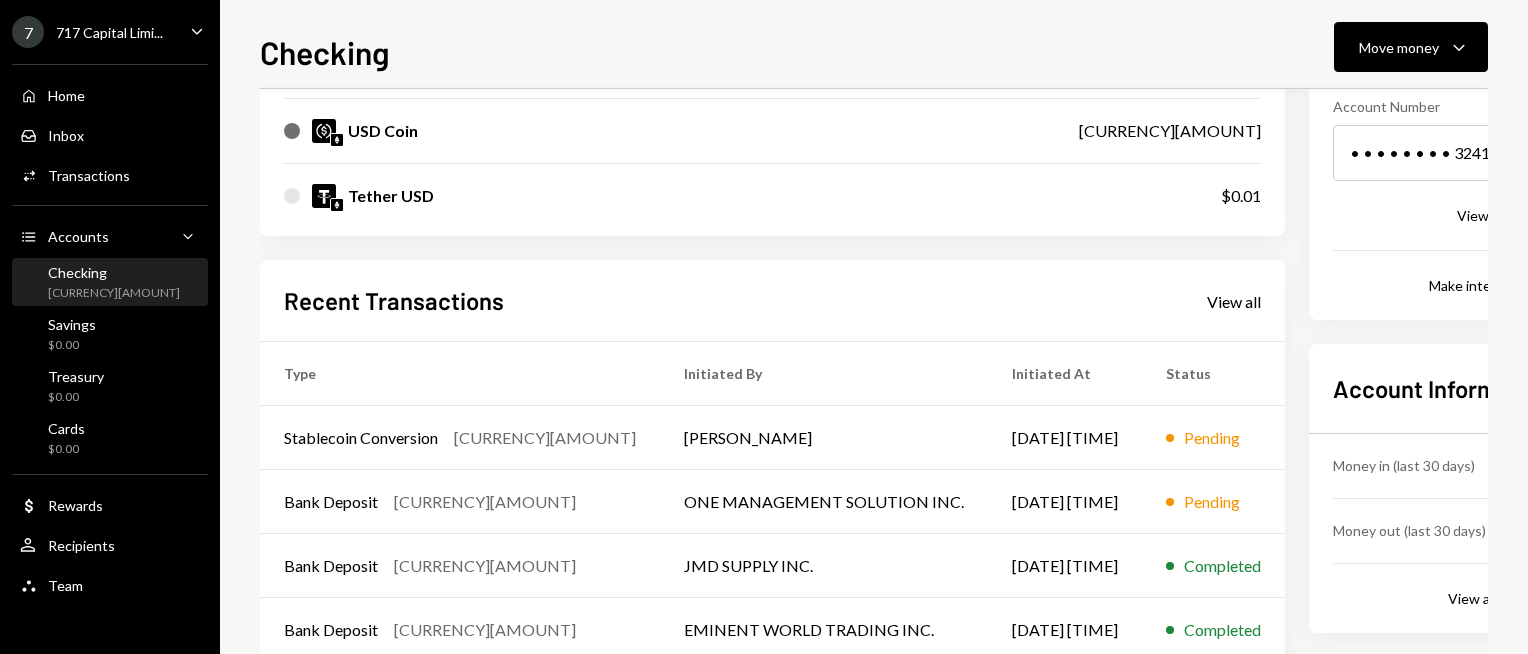 scroll, scrollTop: 419, scrollLeft: 0, axis: vertical 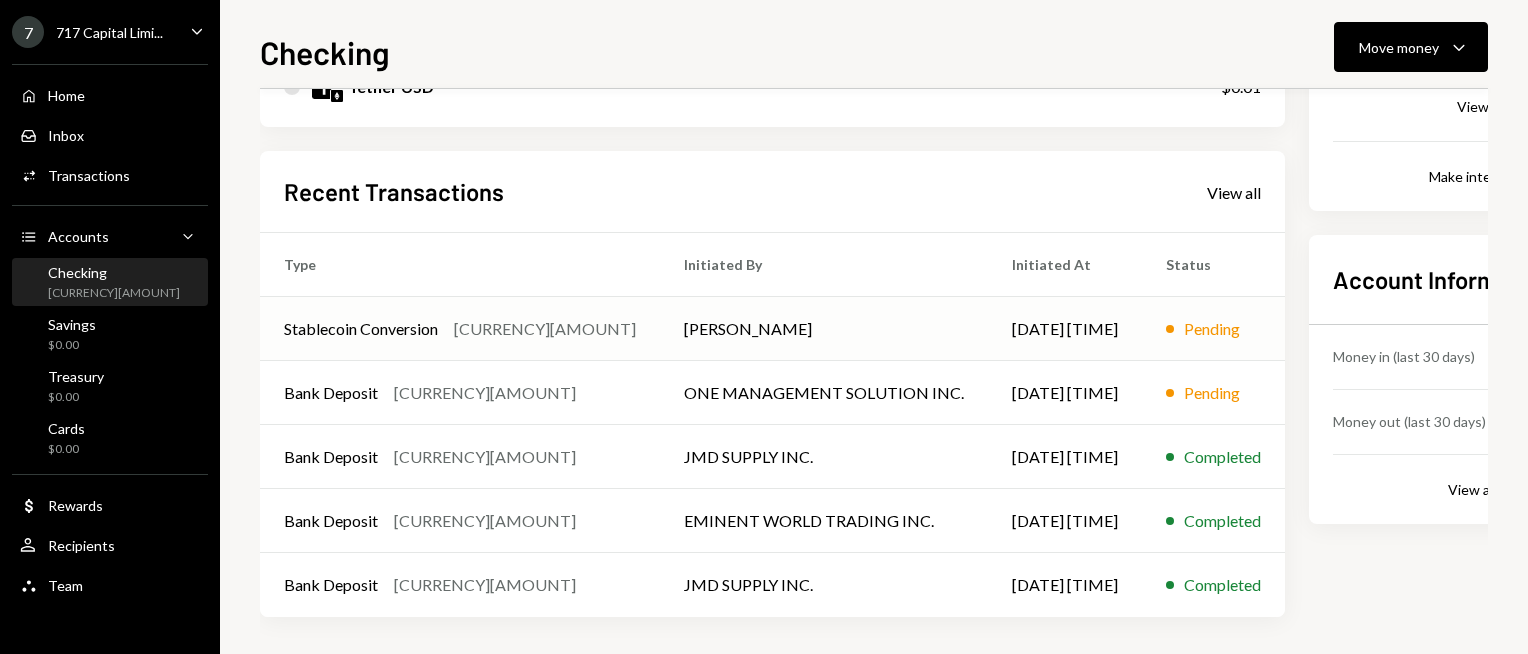 click on "[FIRST] [LAST]" at bounding box center [824, 329] 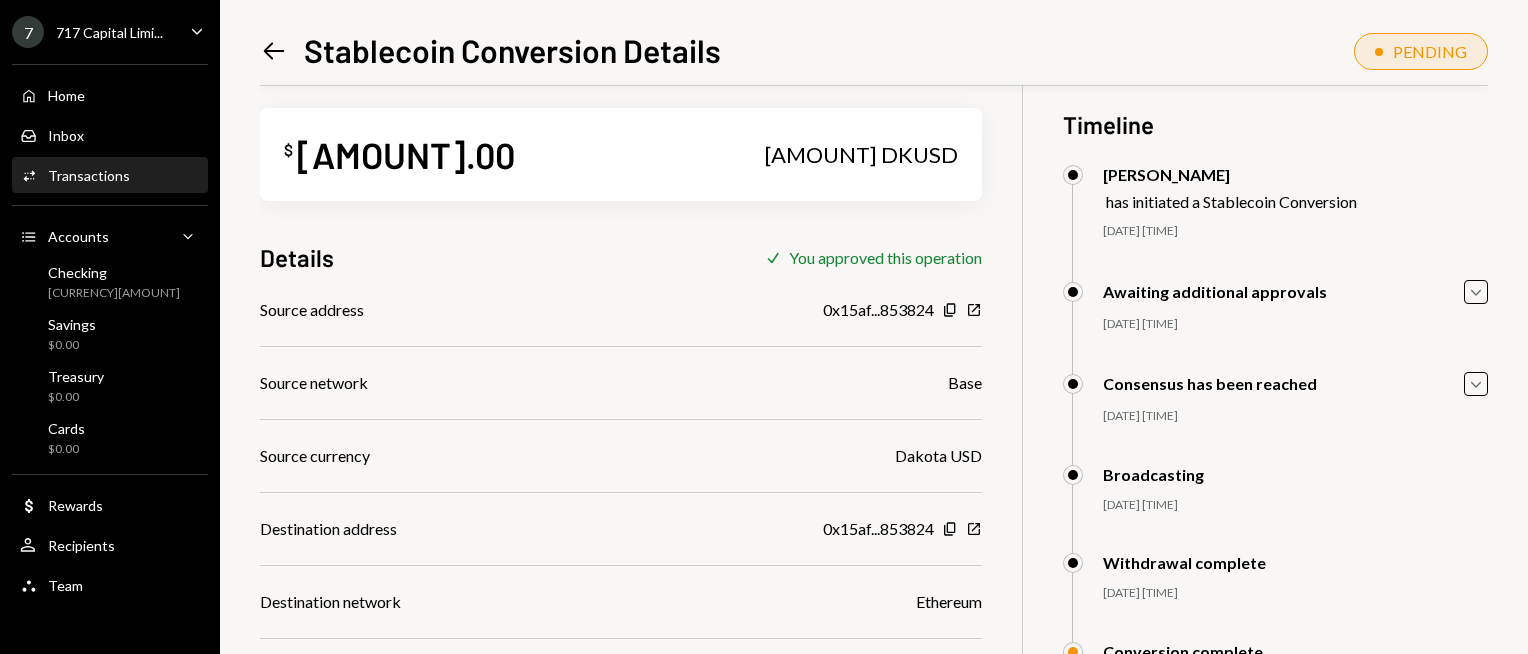 scroll, scrollTop: 0, scrollLeft: 0, axis: both 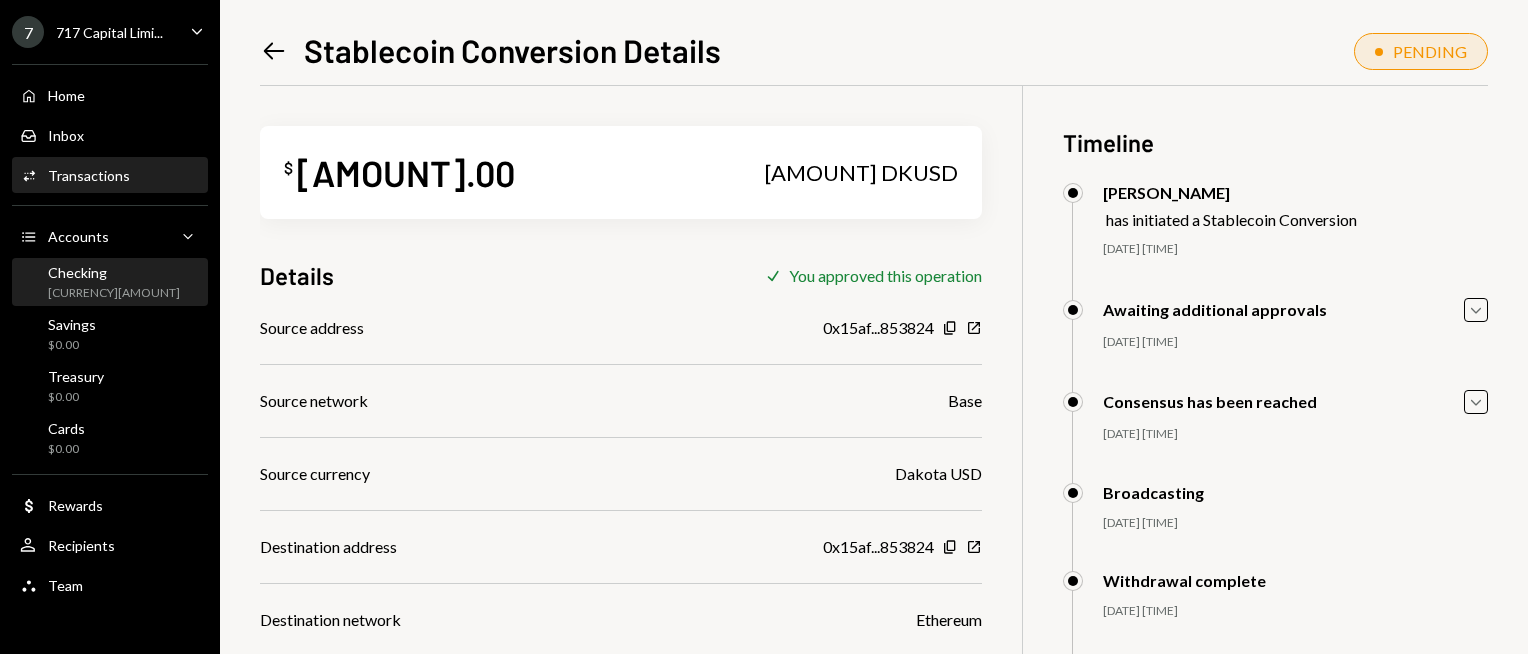 click on "Checking $8,134.24" at bounding box center (110, 283) 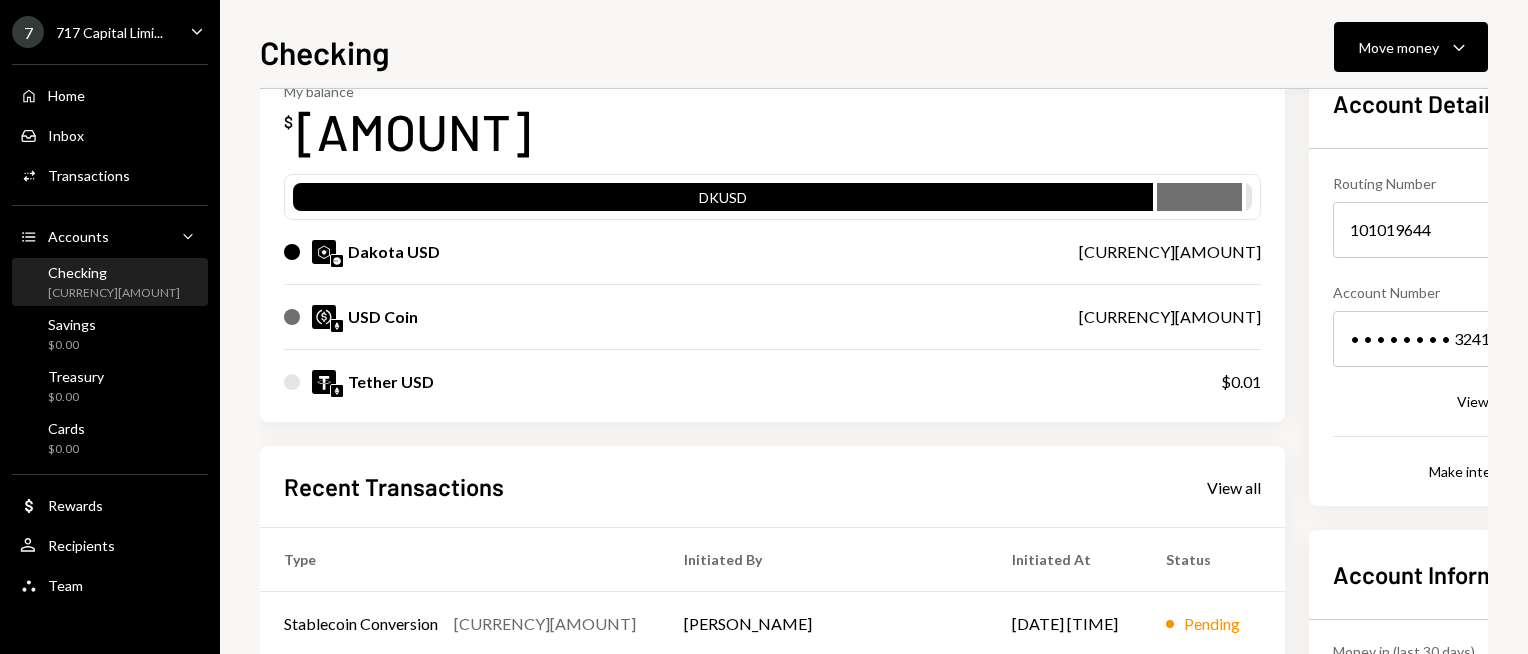 scroll, scrollTop: 200, scrollLeft: 0, axis: vertical 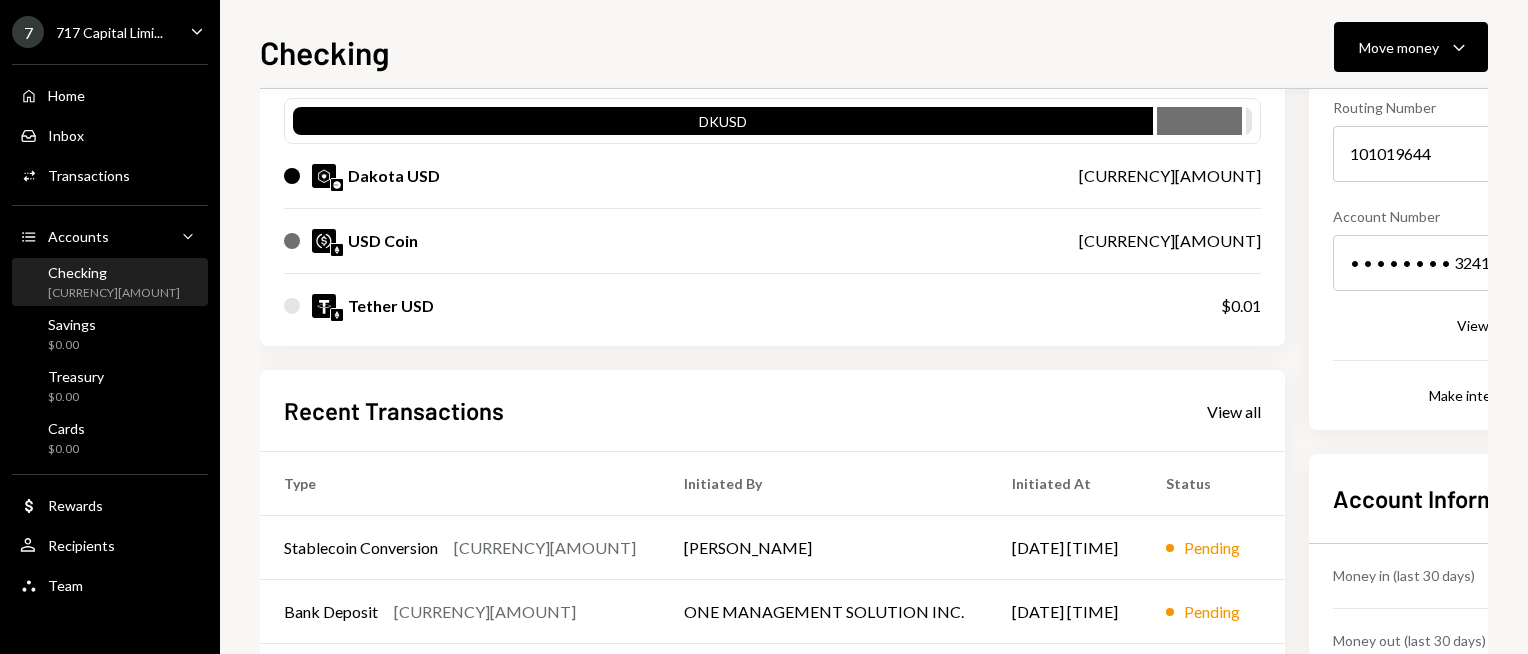click on "Recent Transactions" at bounding box center (394, 410) 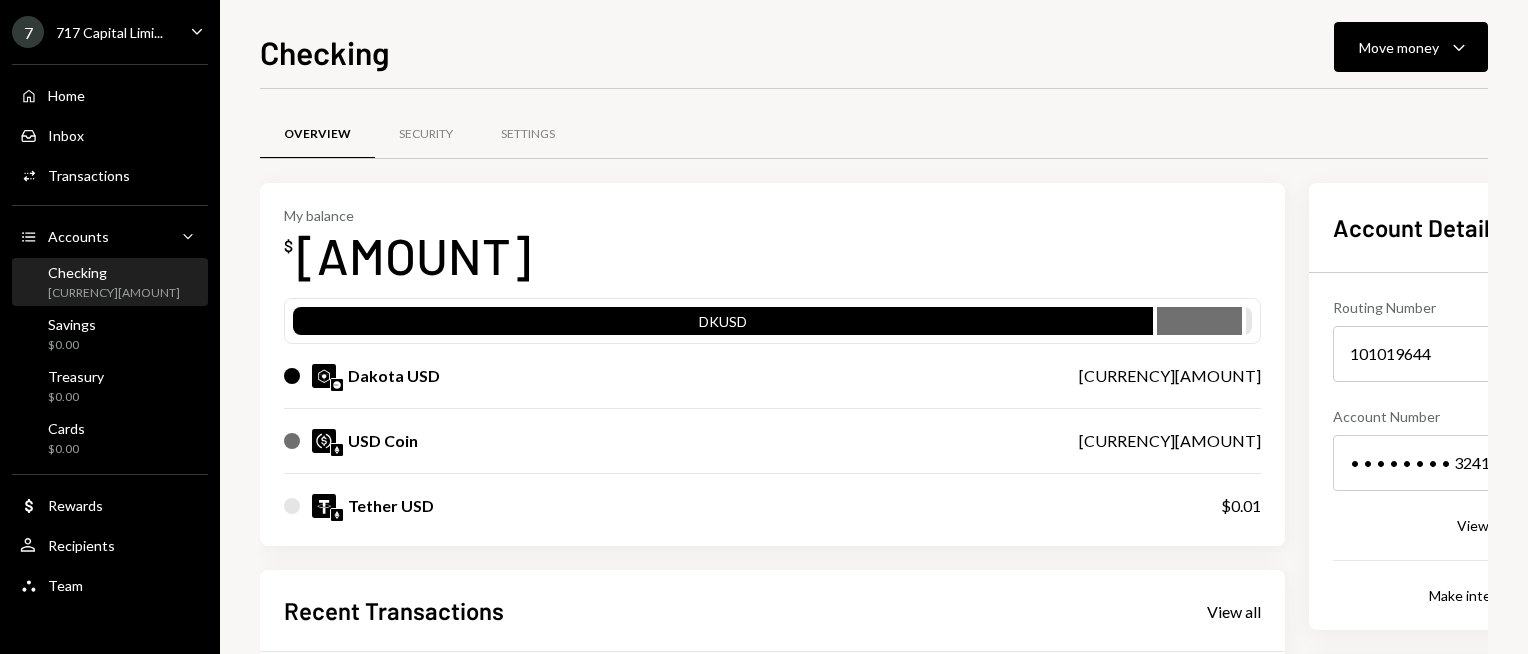 click on "My balance $ 8,134.24" at bounding box center (772, 247) 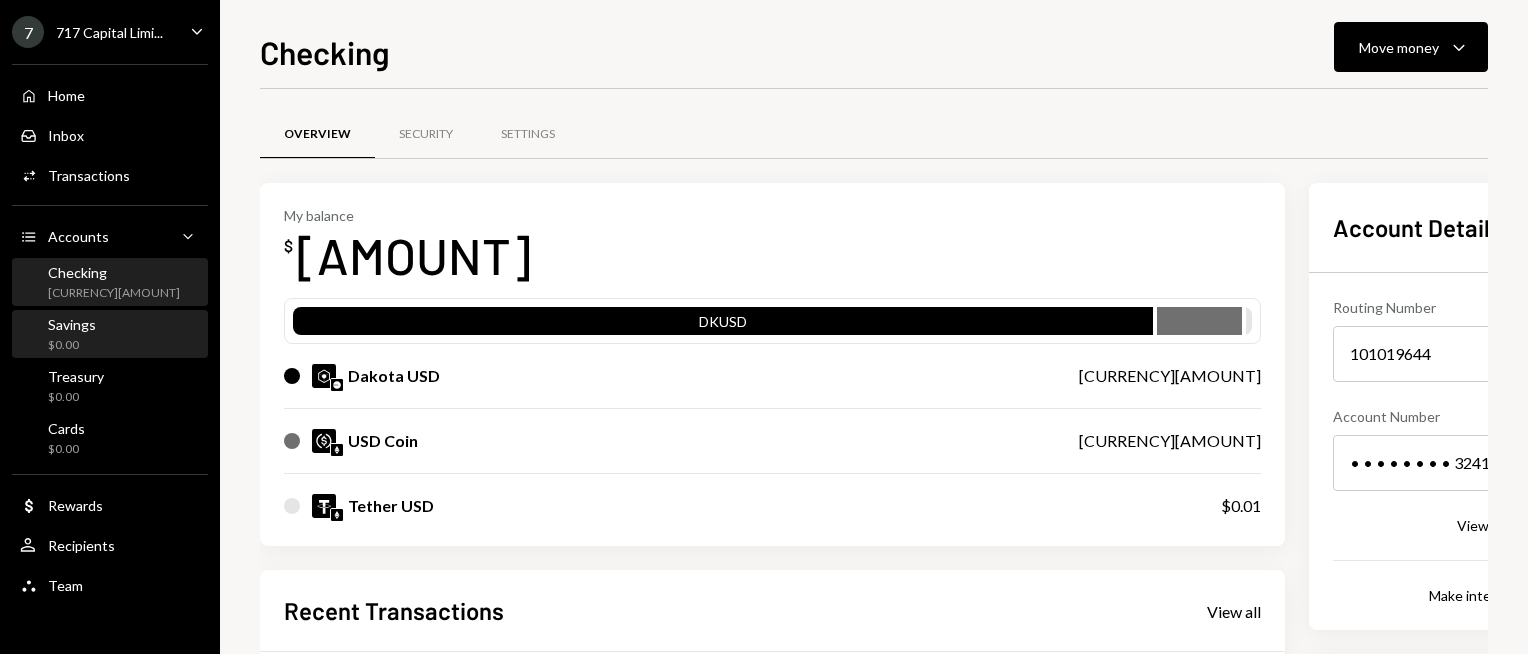 click on "$0.00" at bounding box center [72, 345] 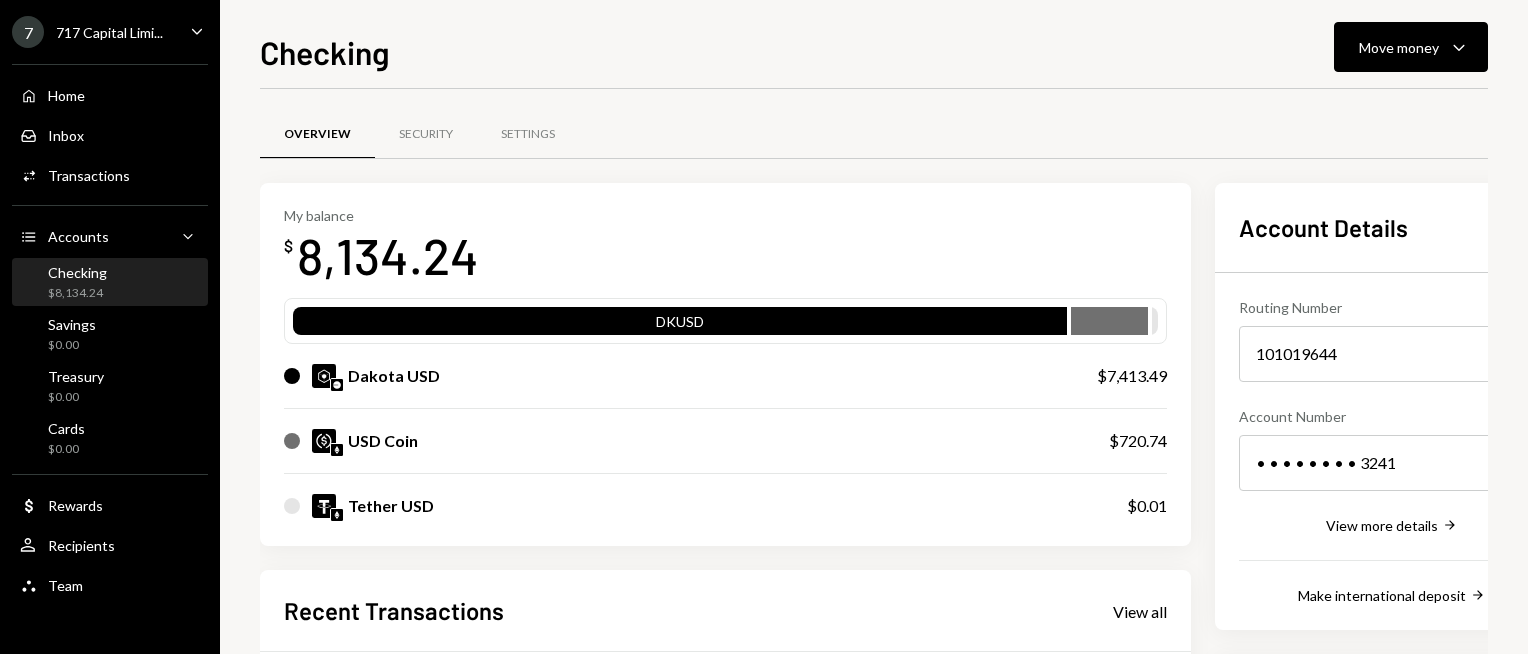 scroll, scrollTop: 0, scrollLeft: 0, axis: both 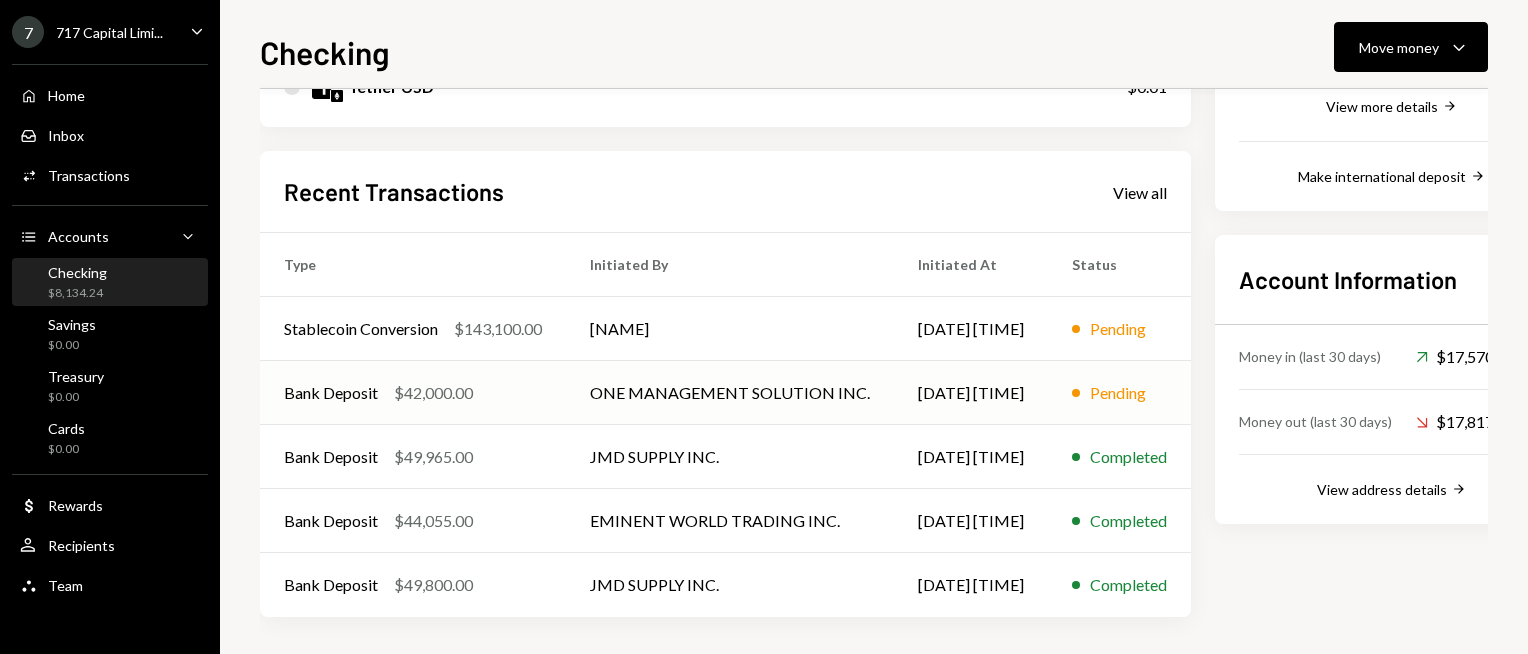 click on "Bank Deposit $42,000.00" at bounding box center (413, 329) 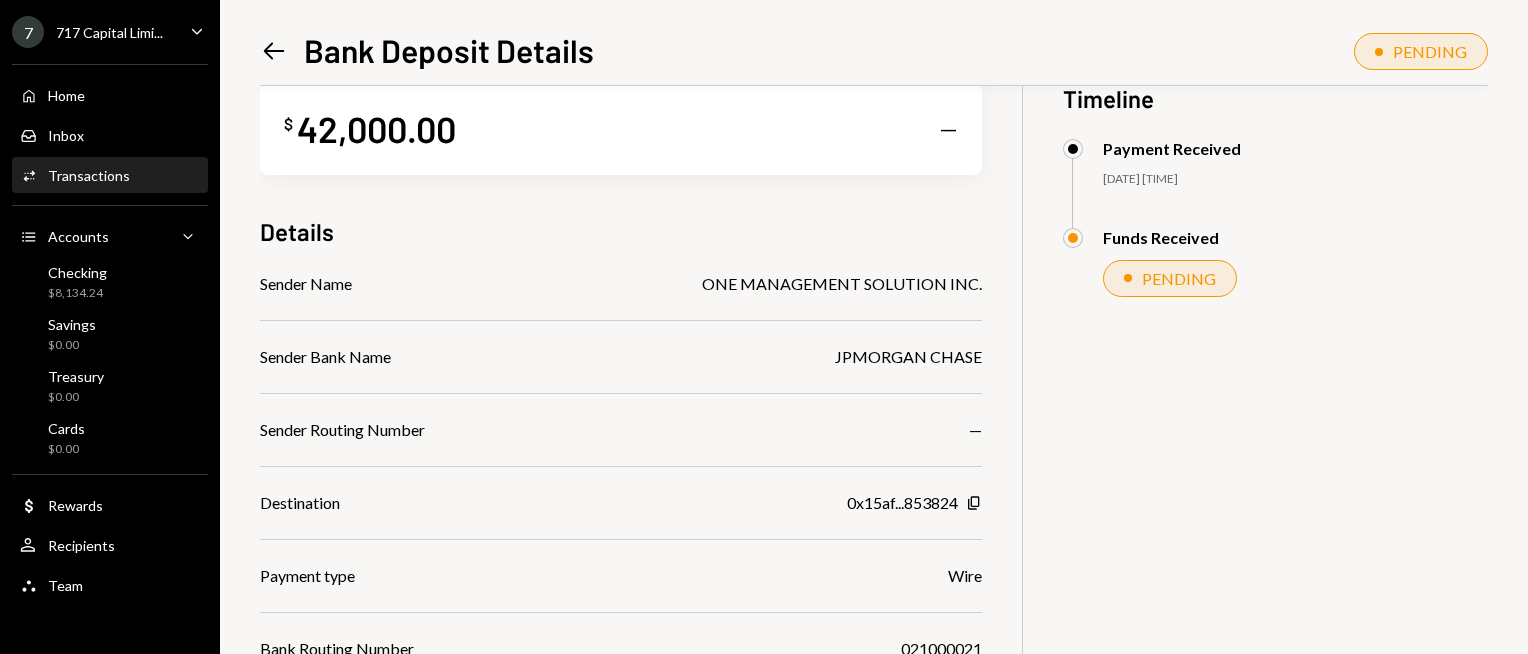 scroll, scrollTop: 0, scrollLeft: 0, axis: both 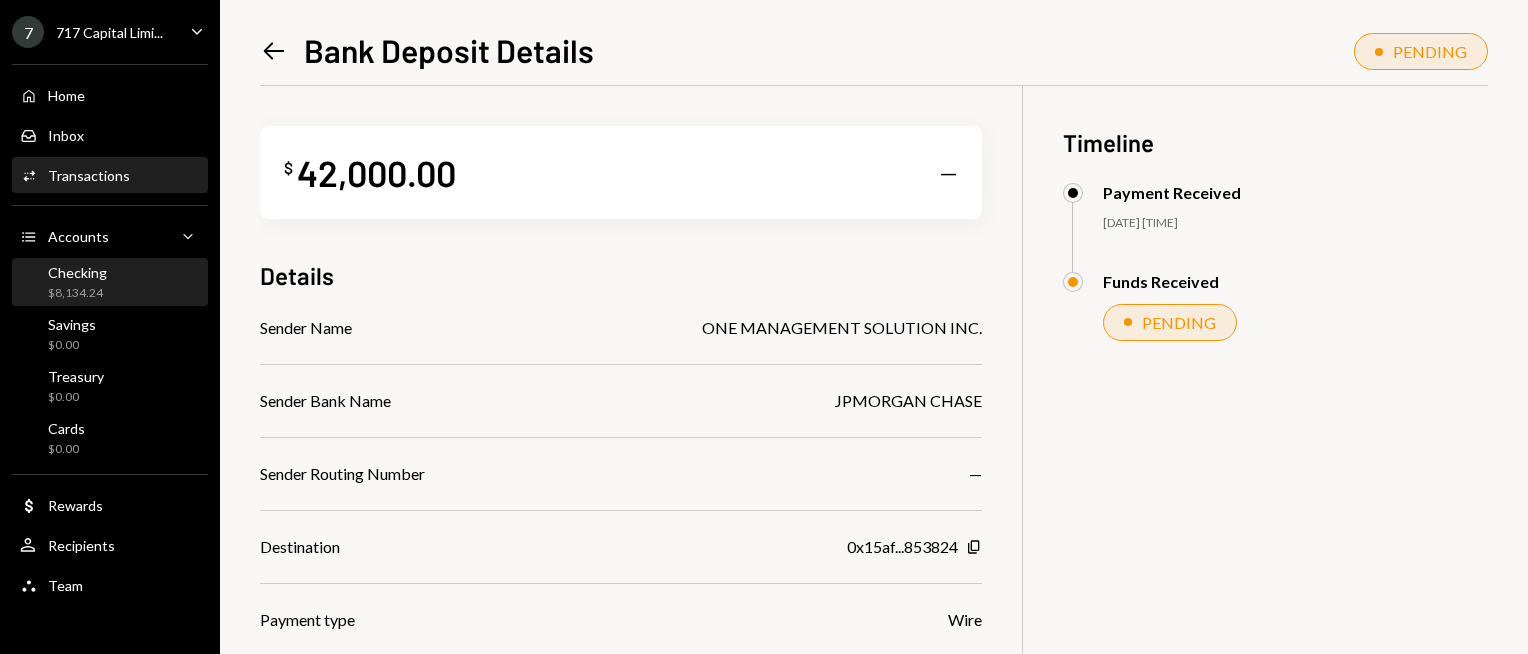 click on "Checking $8,134.24" at bounding box center (110, 283) 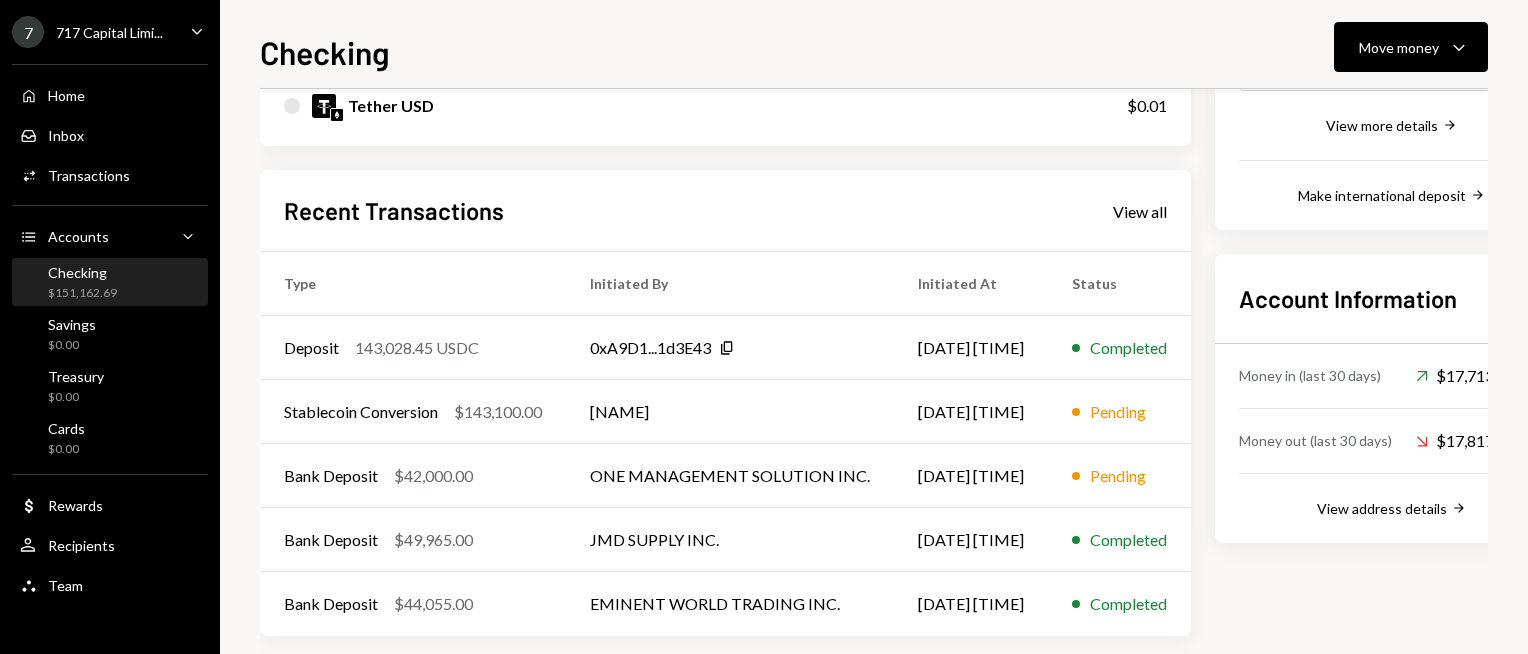 scroll, scrollTop: 0, scrollLeft: 0, axis: both 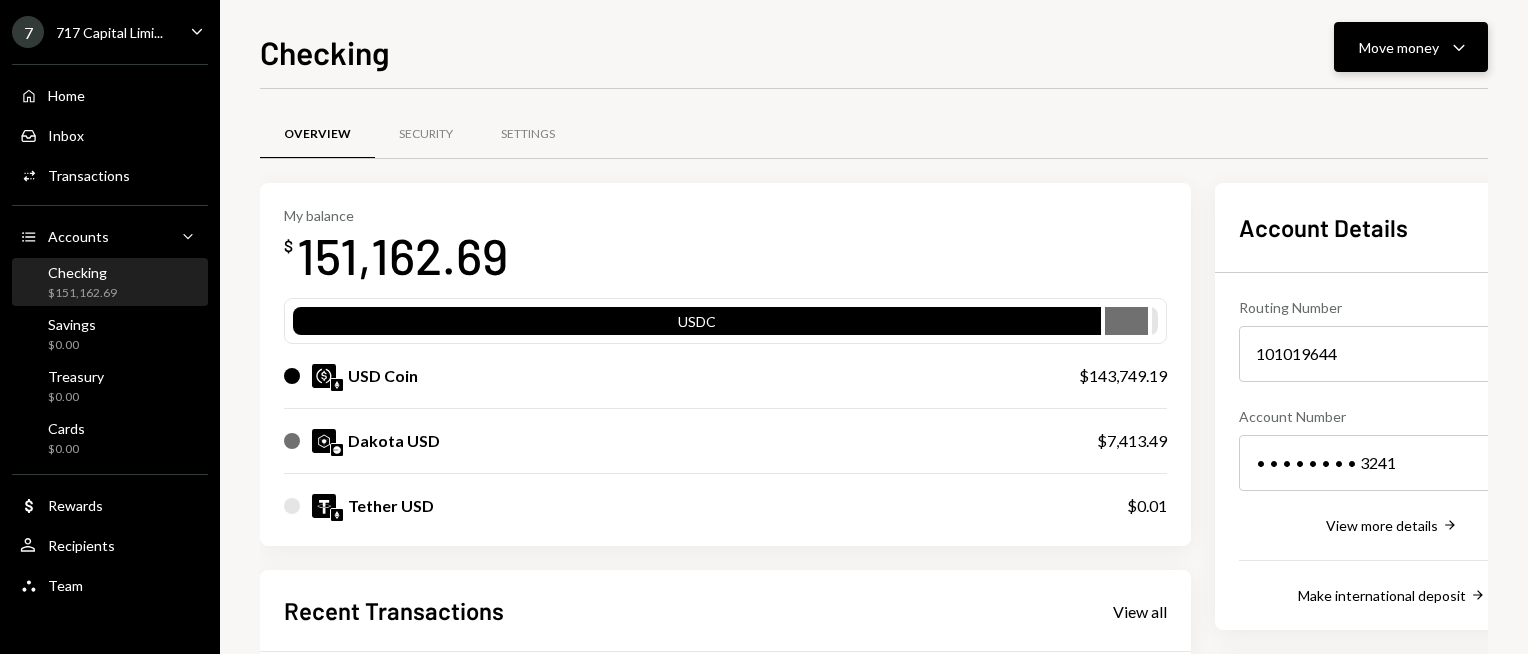 click on "Move money" at bounding box center (1399, 47) 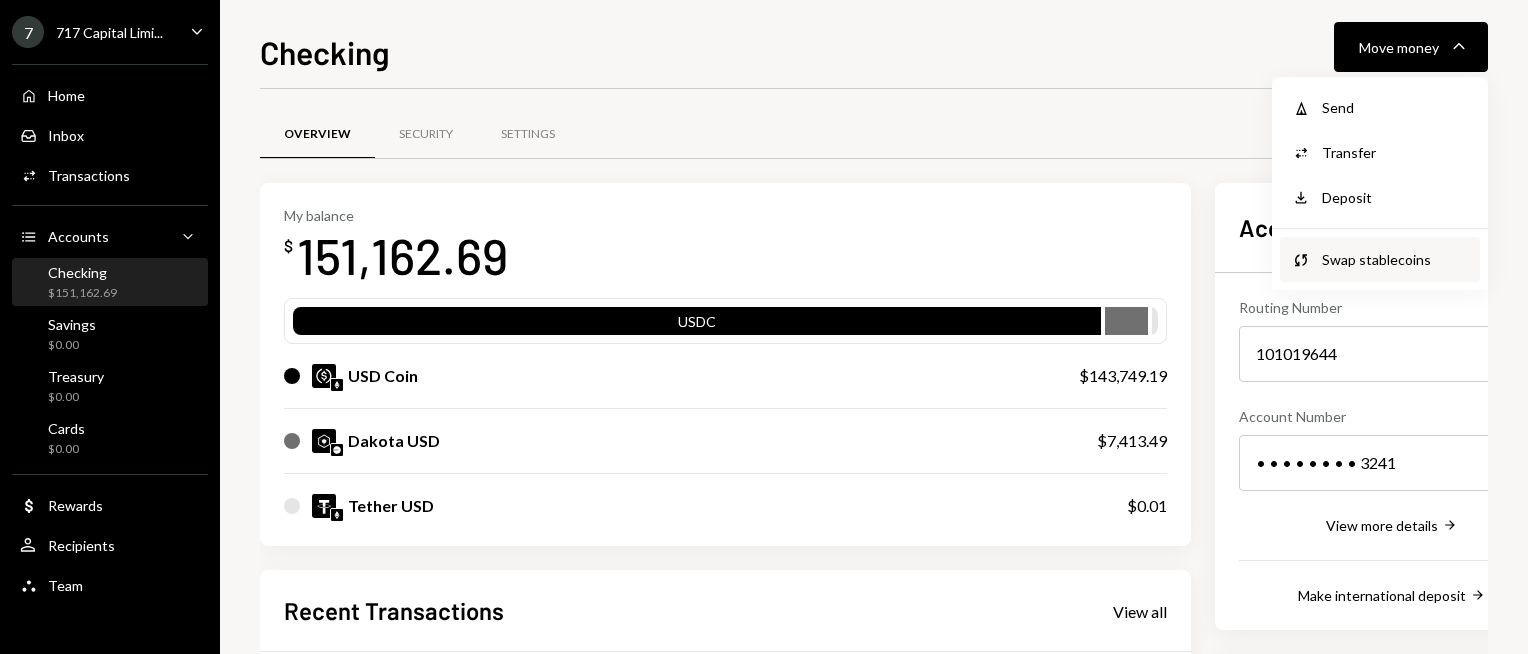 click on "Swap stablecoins" at bounding box center [1395, 107] 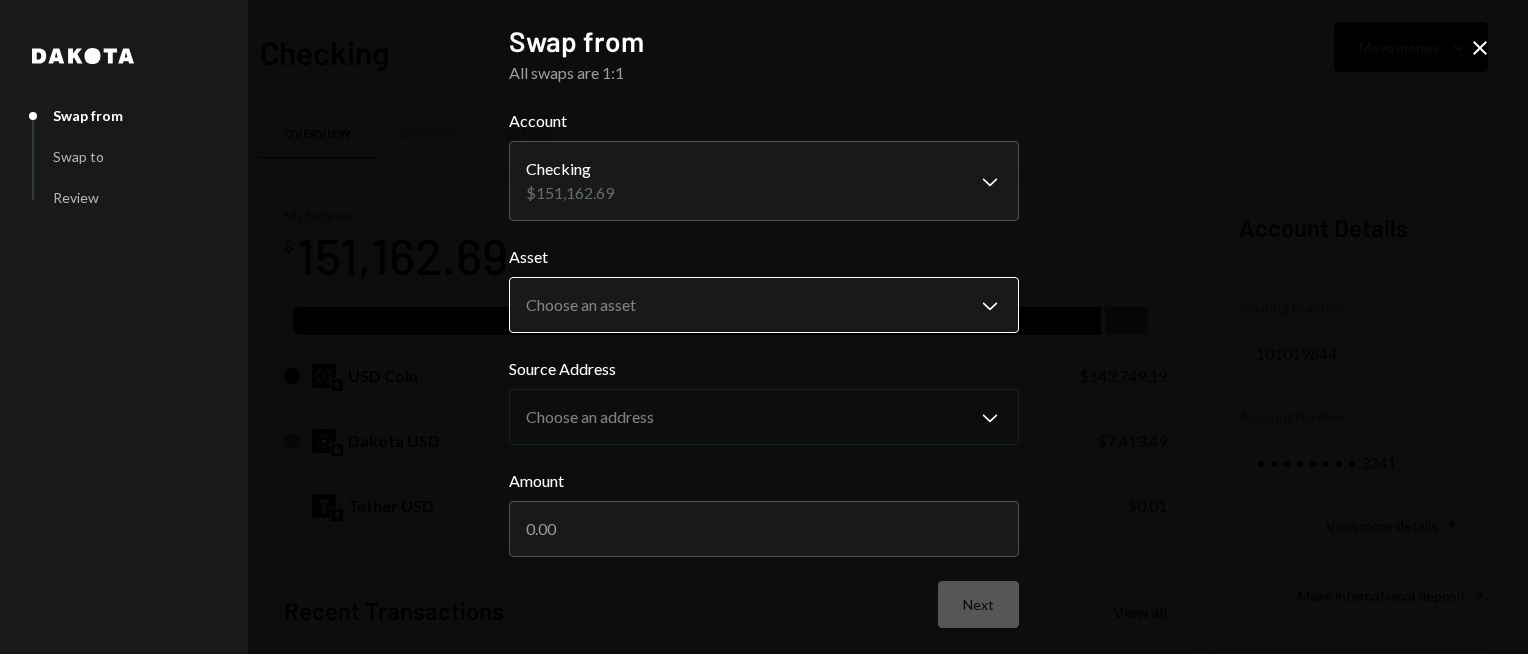 click on "7 717 Capital Limi... Caret Down Home Home Inbox Inbox Activities Transactions Accounts Accounts Caret Down Checking $151,162.69 Savings $0.00 Treasury $0.00 Cards $0.00 Dollar Rewards User Recipients Team Team Checking Move money Caret Down Overview Security Settings My balance $ 151,162.69 USDC USD Coin $143,749.19 Dakota USD $7,413.49 Tether USD $0.01 Recent Transactions View all Type Initiated By Initiated At Status Deposit 143,028.45  USDC [ADDRESS] Copy [DATE] [TIME] Completed Stablecoin Conversion $143,100.00 [NAME] [DATE] [TIME] Pending Bank Deposit $42,000.00 ONE MANAGEMENT SOLUTION INC. [DATE] [TIME] Pending Bank Deposit $49,965.00 JMD SUPPLY INC. [DATE] [TIME] Completed Bank Deposit $44,055.00 EMINENT WORLD TRADING INC. [DATE] [TIME] Completed Account Details Routing Number 101019644 Copy Account Number • • • • • • • •  3241 Show Copy View more details Right Arrow Make international deposit Right Arrow Account Information Money in (last 30 days) Right Arrow" at bounding box center (764, 327) 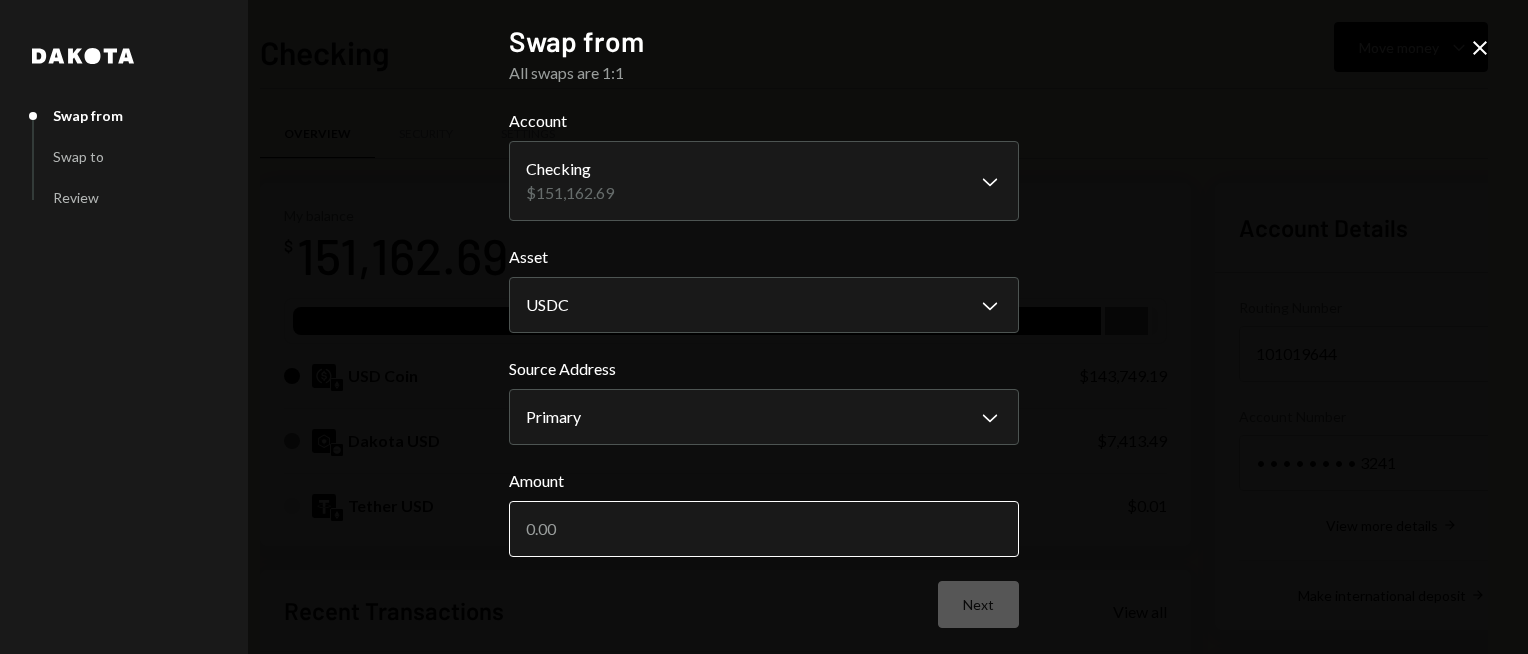 click on "Amount" at bounding box center (764, 529) 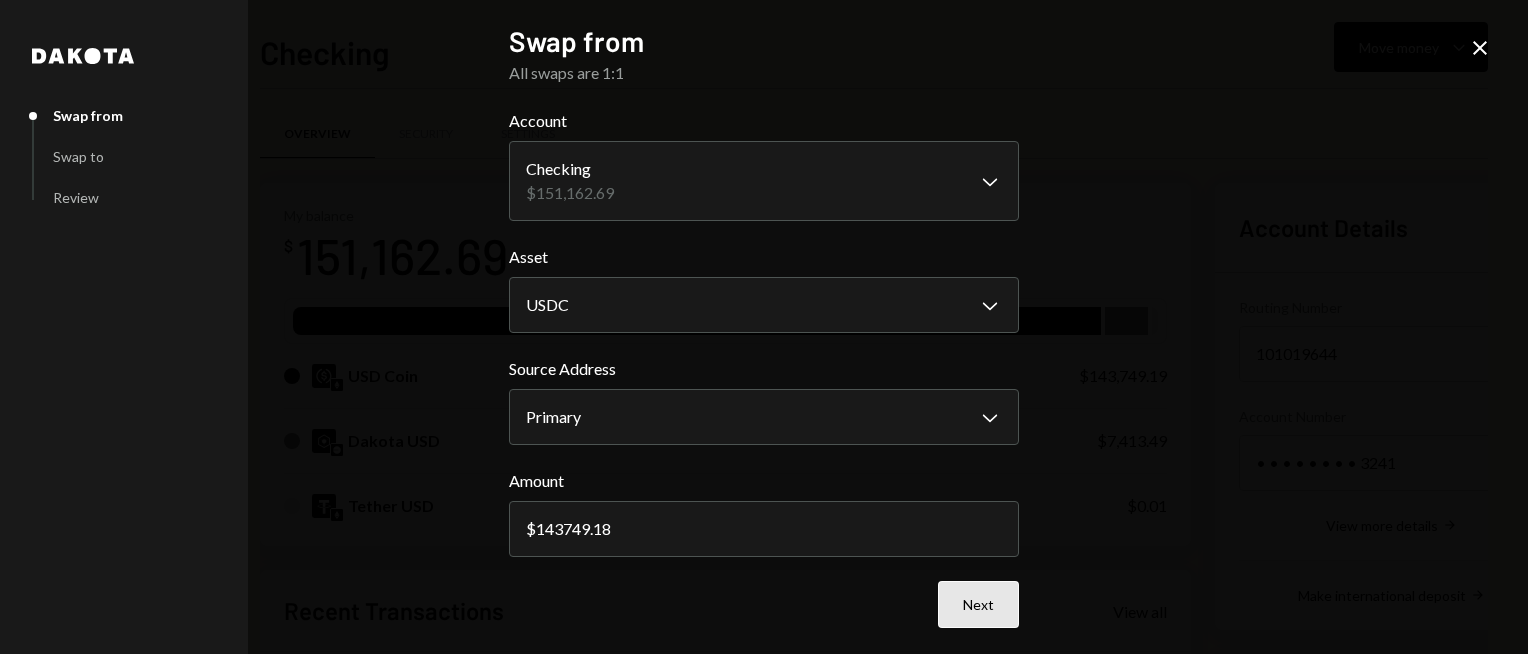 type on "143749.18" 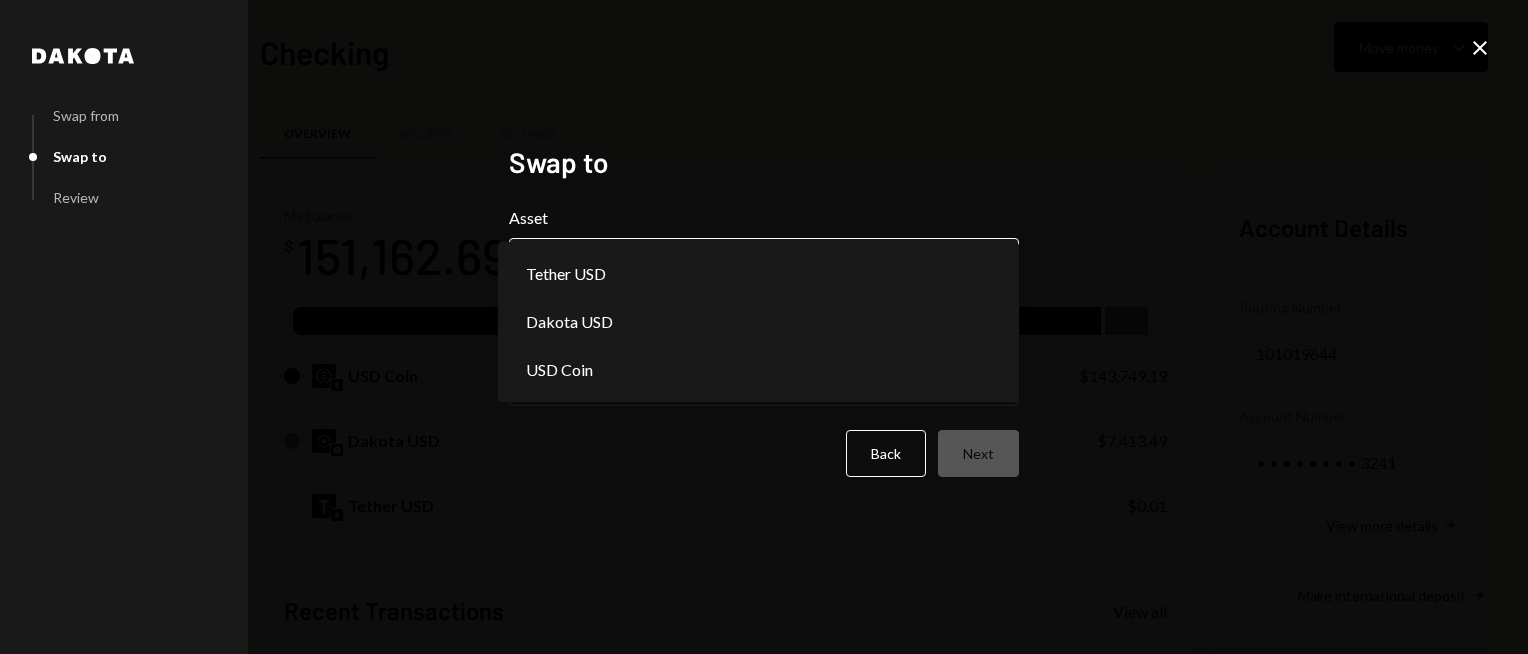 click on "7 717 Capital Limi... Caret Down Home Home Inbox Inbox Activities Transactions Accounts Accounts Caret Down Checking $151,162.69 Savings $0.00 Treasury $0.00 Cards $0.00 Dollar Rewards User Recipients Team Team Checking Move money Caret Down Overview Security Settings My balance $ 151,162.69 USDC USD Coin $143,749.19 Dakota USD $7,413.49 Tether USD $0.01 Recent Transactions View all Type Initiated By Initiated At Status Deposit 143,028.45  USDC [ADDRESS] Copy [DATE] [TIME] Completed Stablecoin Conversion $143,100.00 [NAME] [DATE] [TIME] Pending Bank Deposit $42,000.00 ONE MANAGEMENT SOLUTION INC. [DATE] [TIME] Pending Bank Deposit $49,965.00 JMD SUPPLY INC. [DATE] [TIME] Completed Bank Deposit $44,055.00 EMINENT WORLD TRADING INC. [DATE] [TIME] Completed Account Details Routing Number 101019644 Copy Account Number • • • • • • • •  3241 Show Copy View more details Right Arrow Make international deposit Right Arrow Account Information Money in (last 30 days) Right Arrow" at bounding box center (764, 327) 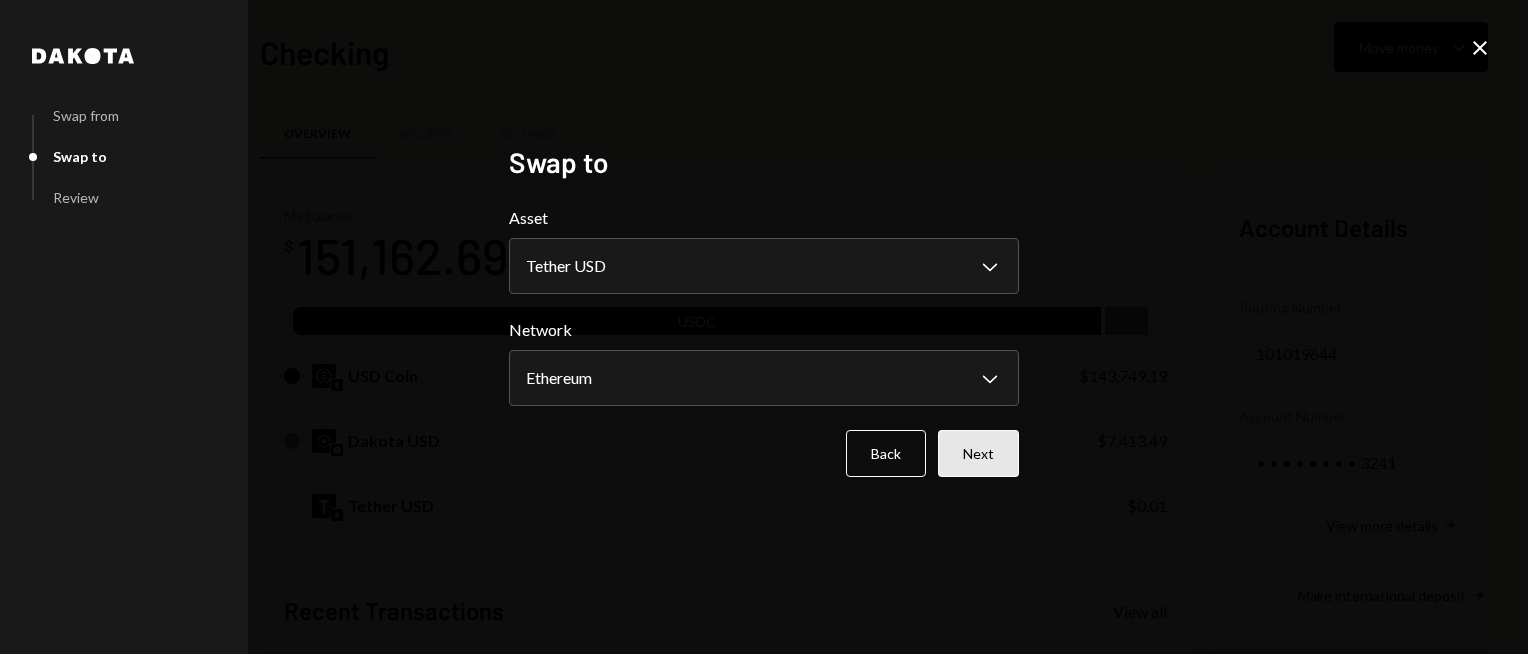 click on "Next" at bounding box center (978, 453) 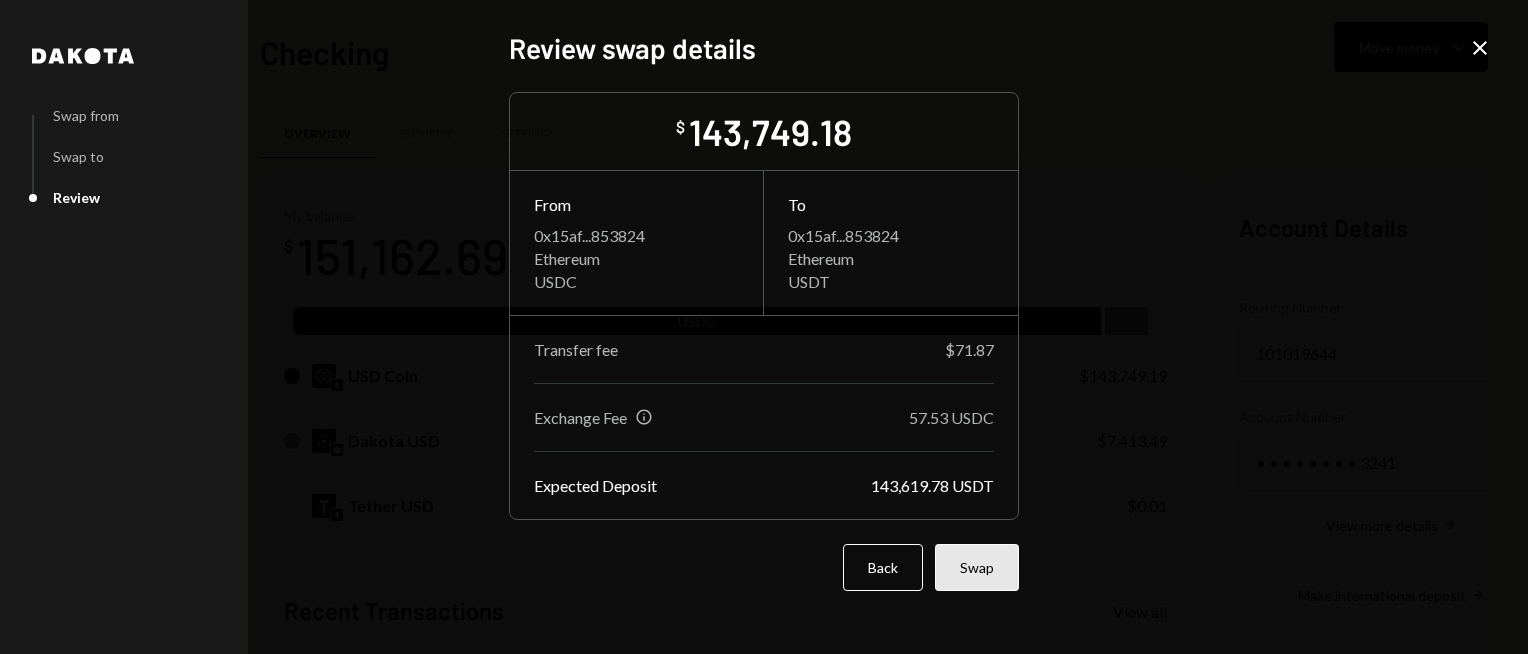 click on "Swap" at bounding box center (977, 567) 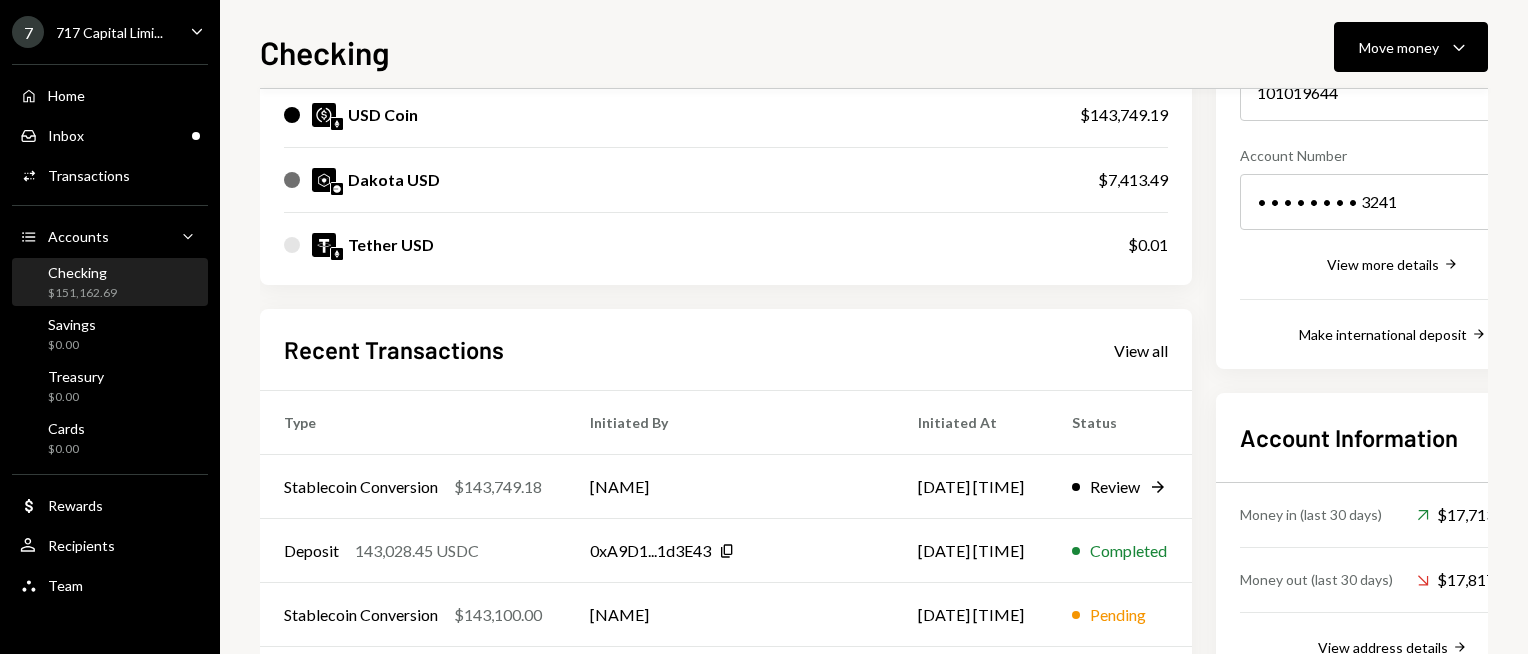 scroll, scrollTop: 300, scrollLeft: 0, axis: vertical 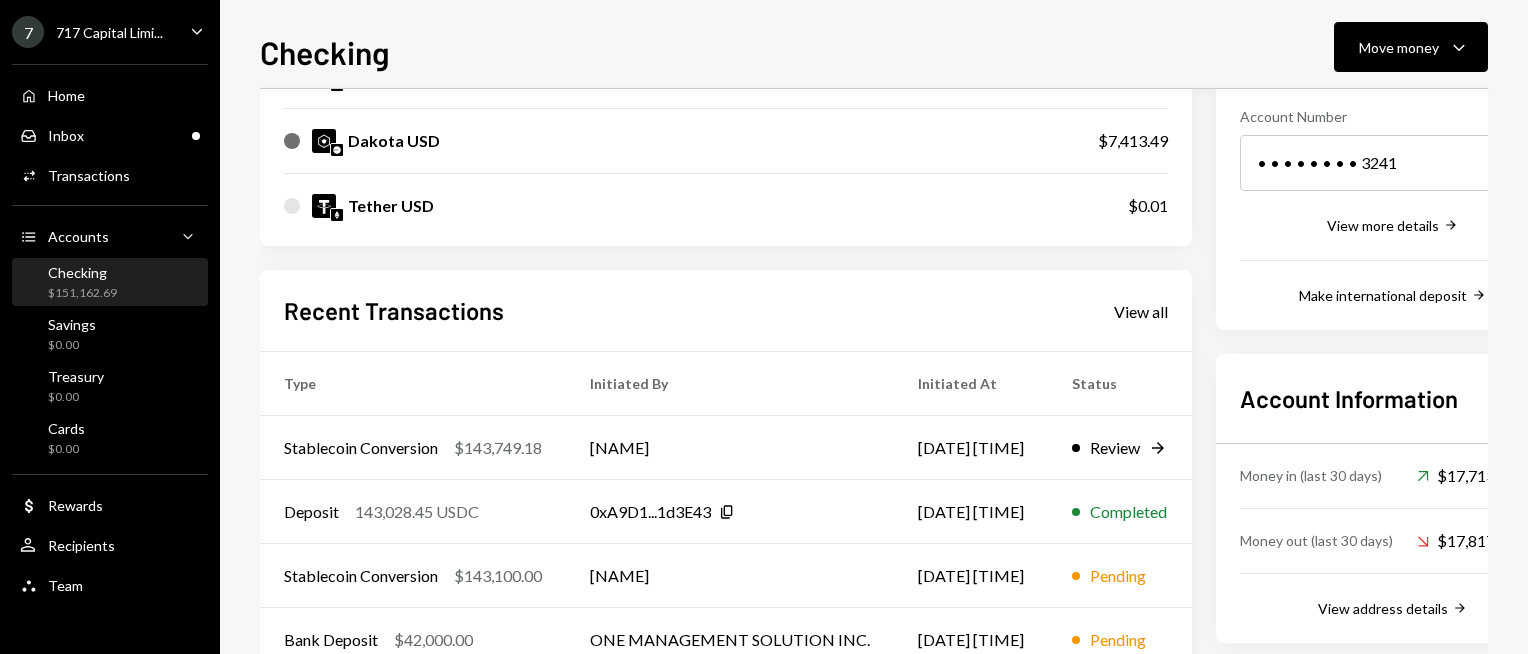 click on "My balance $ 151,162.69 USDC USD Coin $143,749.19 Dakota USD $7,413.49 Tether USD $0.01 Recent Transactions View all Type Initiated By Initiated At Status Stablecoin Conversion $143,749.18 [NAME] [DATE] [TIME] Review Right Arrow Deposit 143,028.45  USDC [ADDRESS] Copy [DATE] [TIME] Completed Stablecoin Conversion $143,100.00 [NAME] [DATE] [TIME] Pending Bank Deposit $42,000.00 ONE MANAGEMENT SOLUTION INC. [DATE] [TIME] Pending Bank Deposit $49,965.00 JMD SUPPLY INC. [DATE] [TIME] Completed" at bounding box center (726, 309) 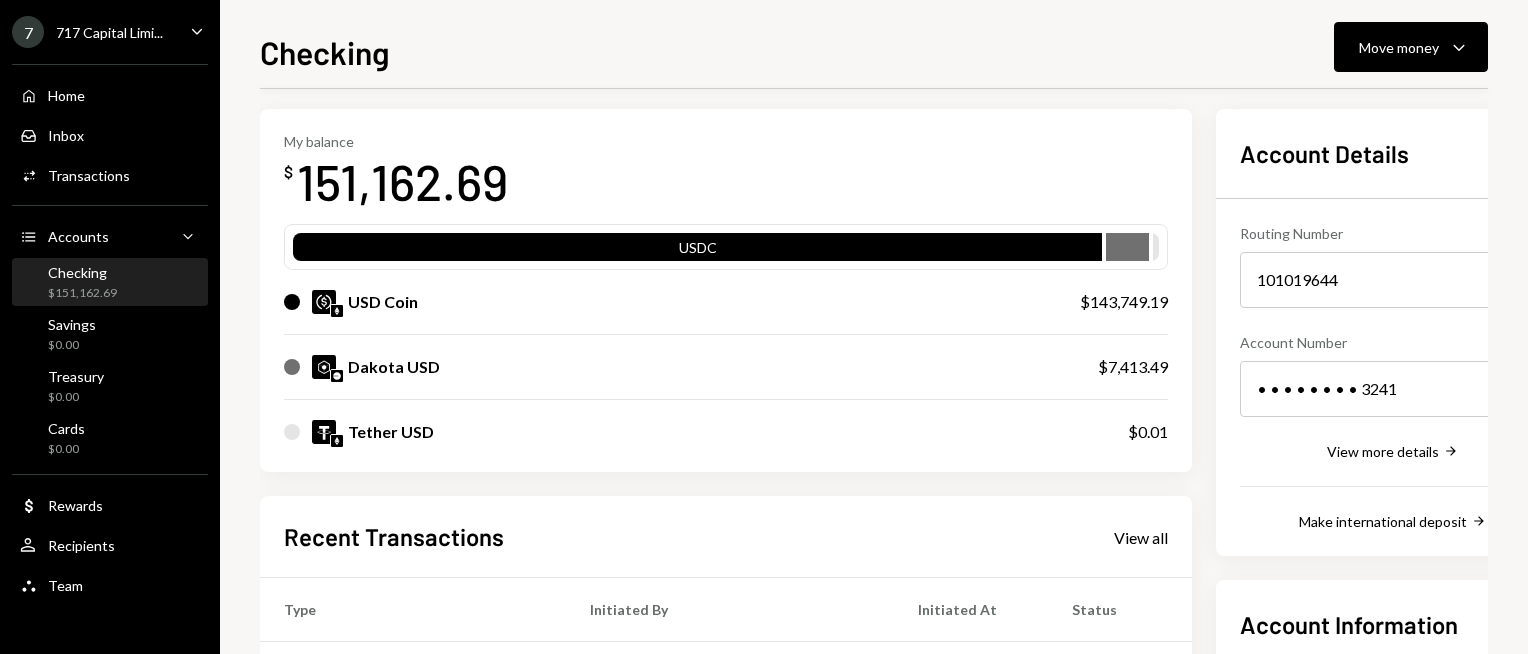 scroll, scrollTop: 0, scrollLeft: 0, axis: both 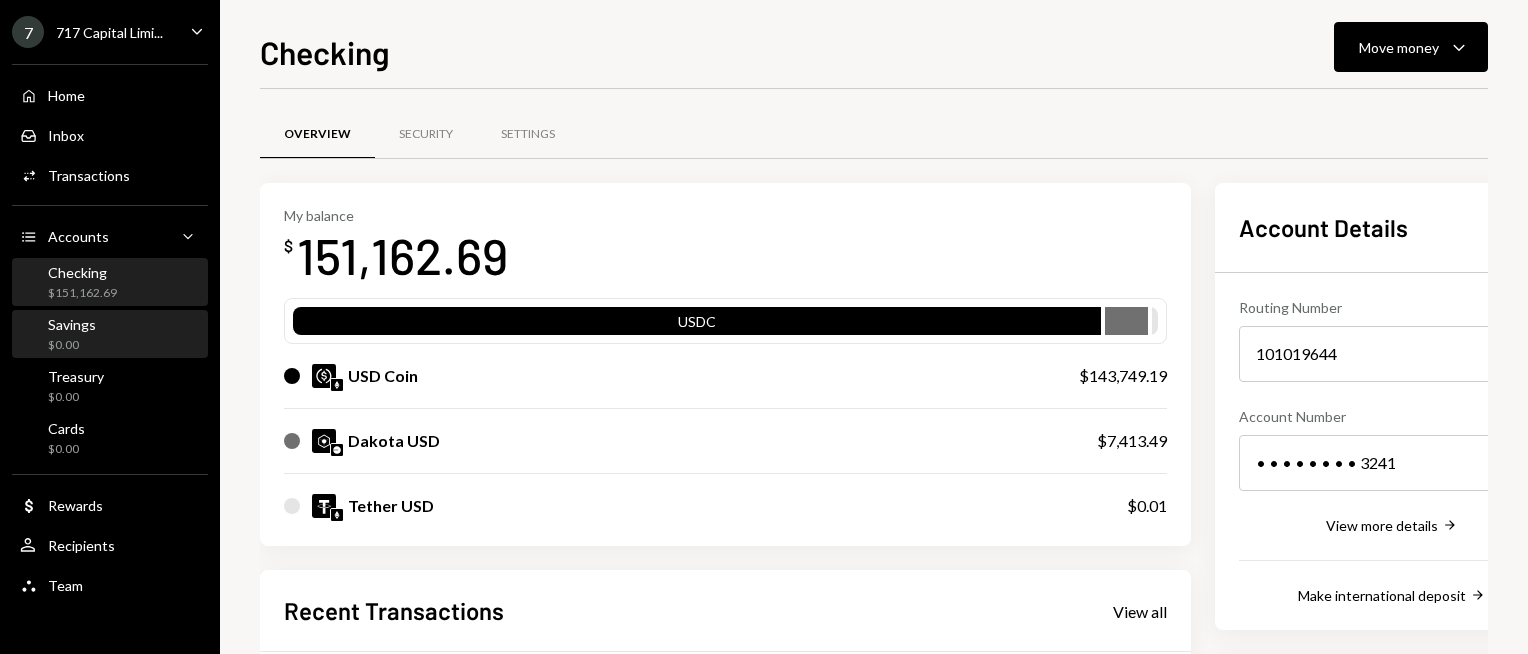 click on "Savings $0.00" at bounding box center [110, 335] 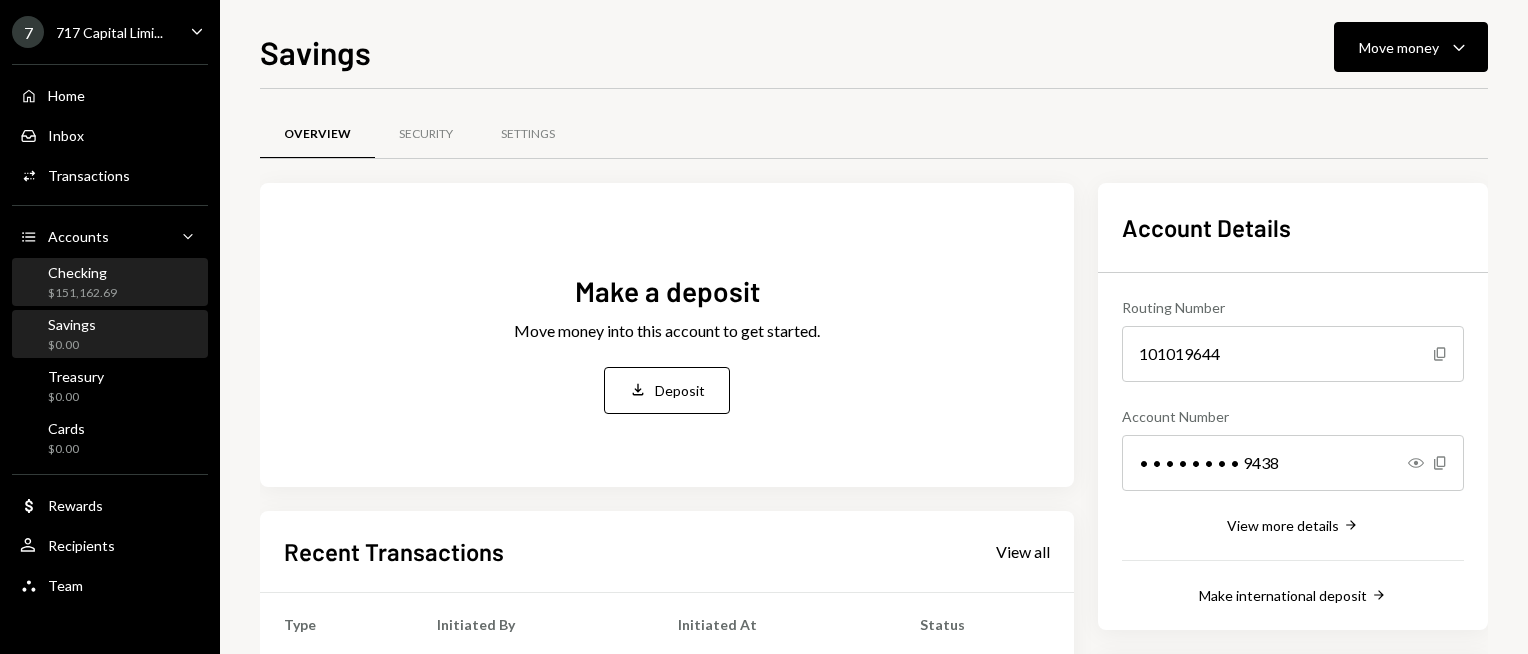 click on "Checking $151,162.69" at bounding box center (110, 283) 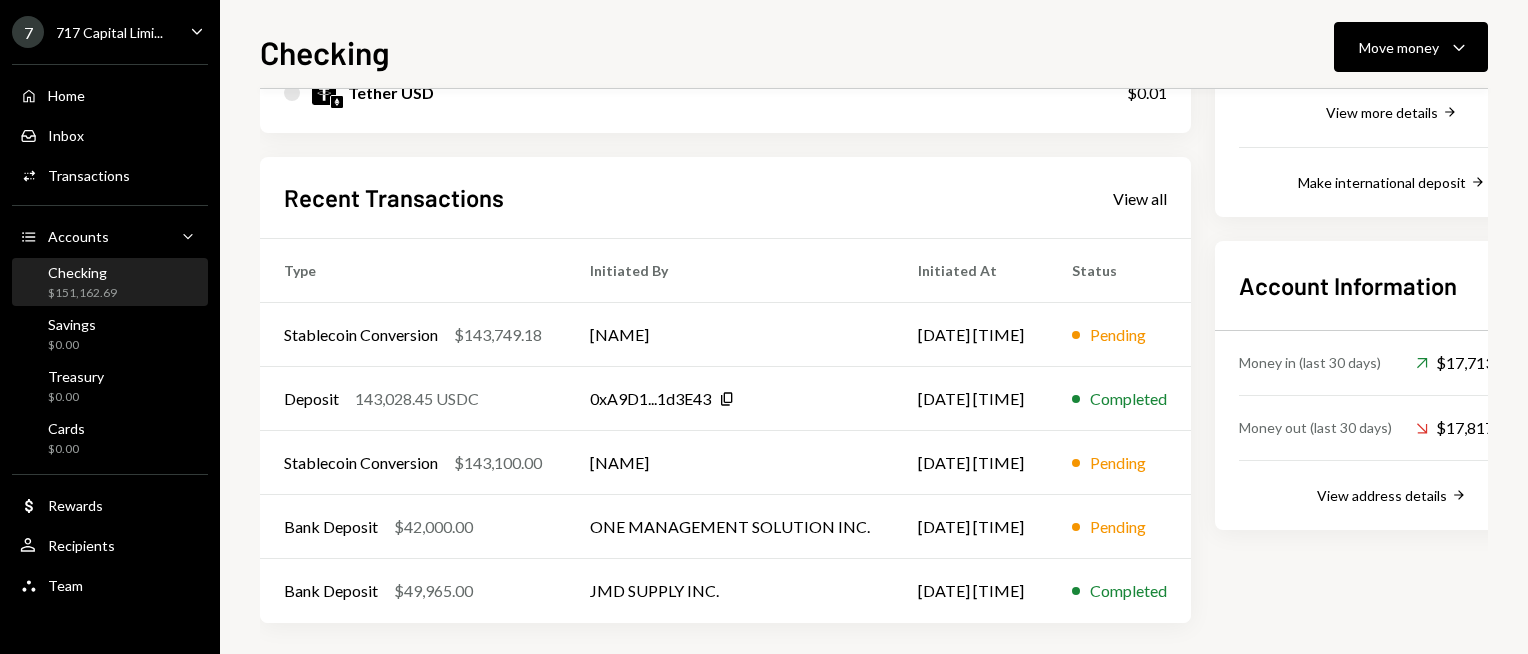 scroll, scrollTop: 419, scrollLeft: 0, axis: vertical 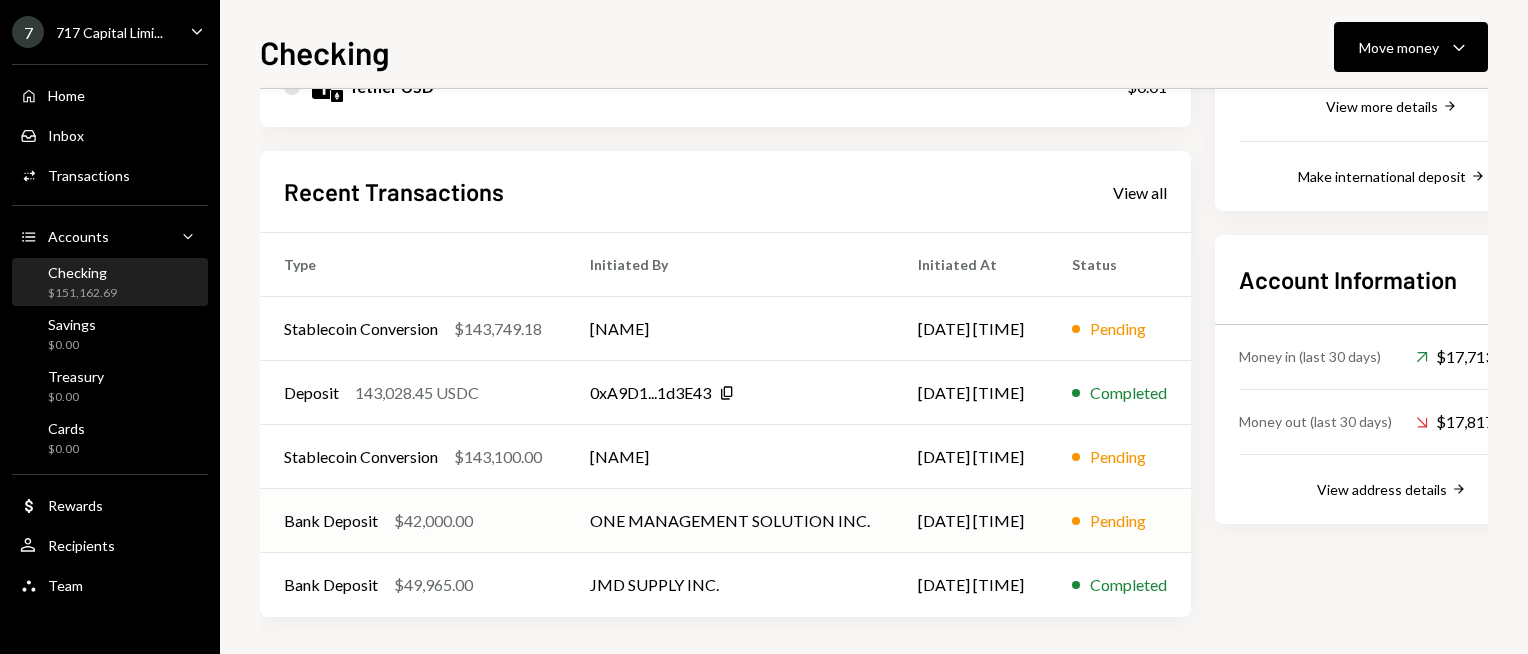 click on "ONE MANAGEMENT SOLUTION INC." at bounding box center [730, 329] 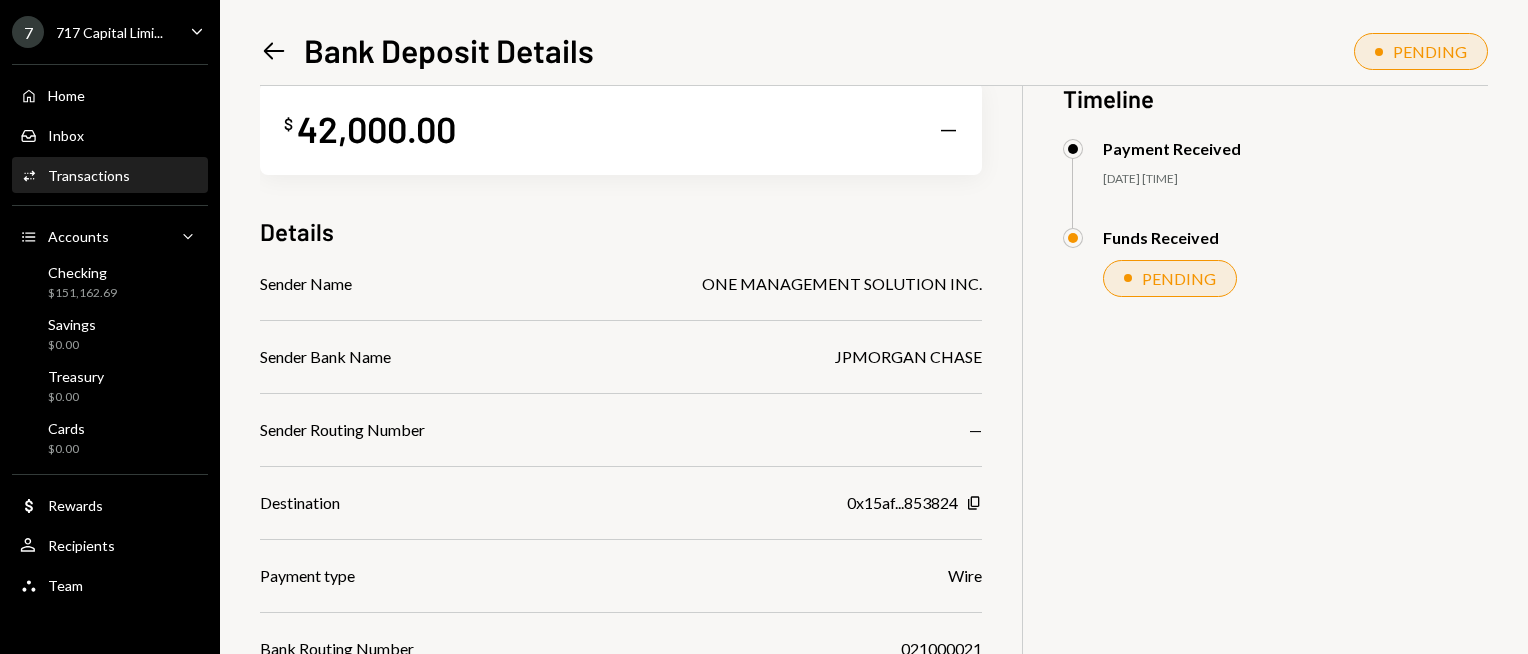 scroll, scrollTop: 0, scrollLeft: 0, axis: both 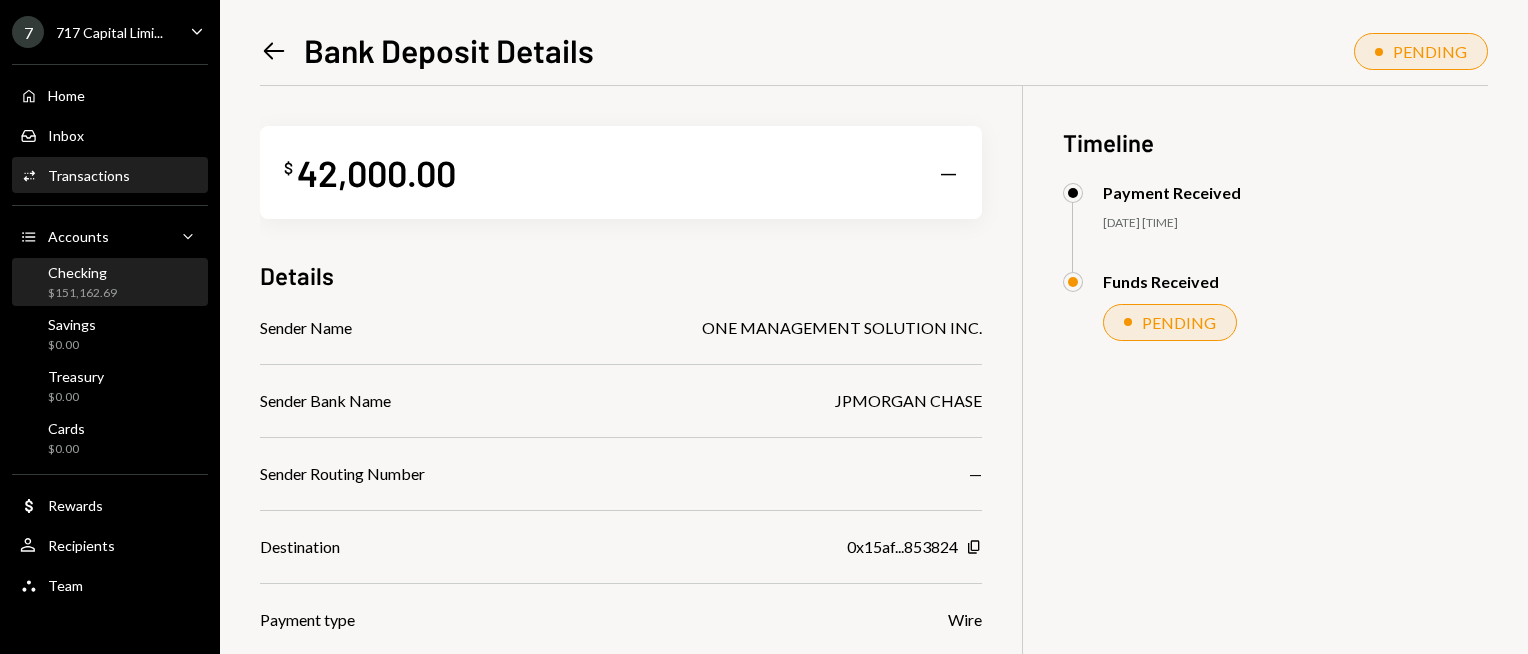 click on "Checking $151,162.69" at bounding box center [110, 283] 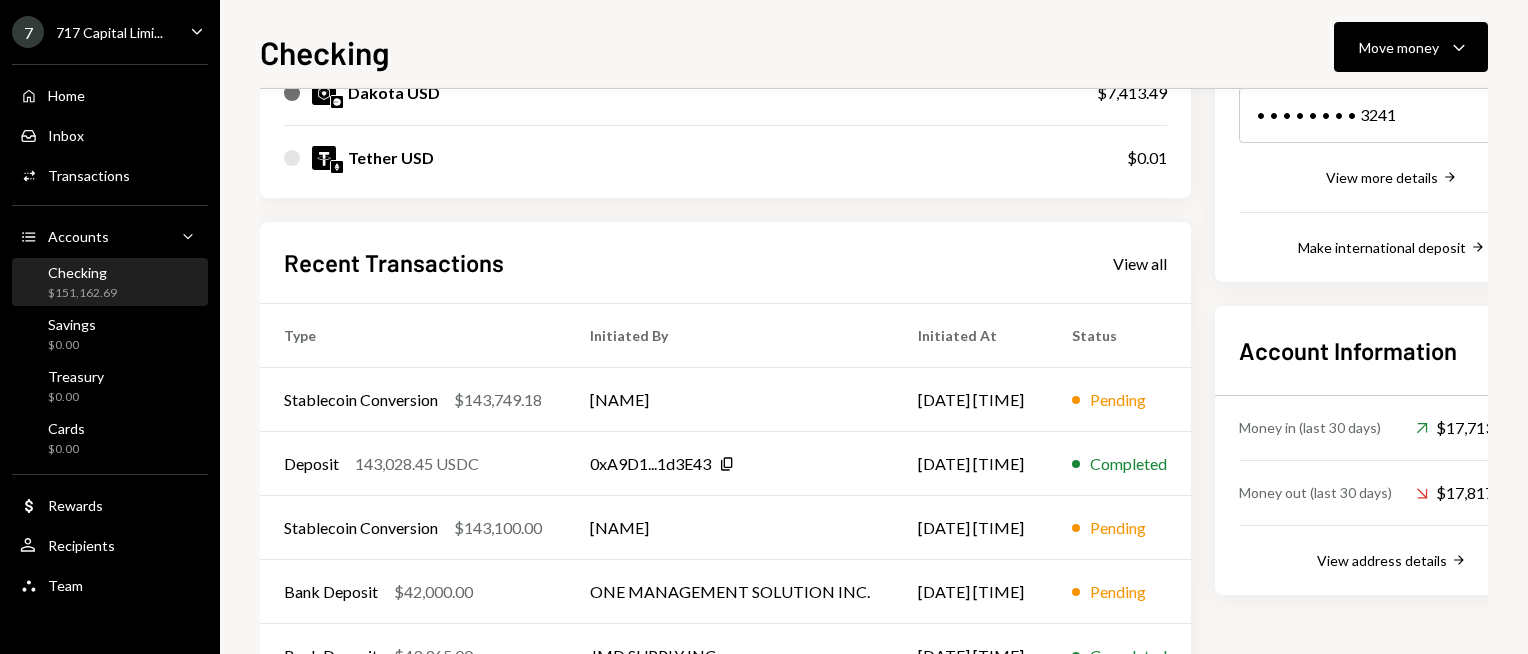 scroll, scrollTop: 419, scrollLeft: 0, axis: vertical 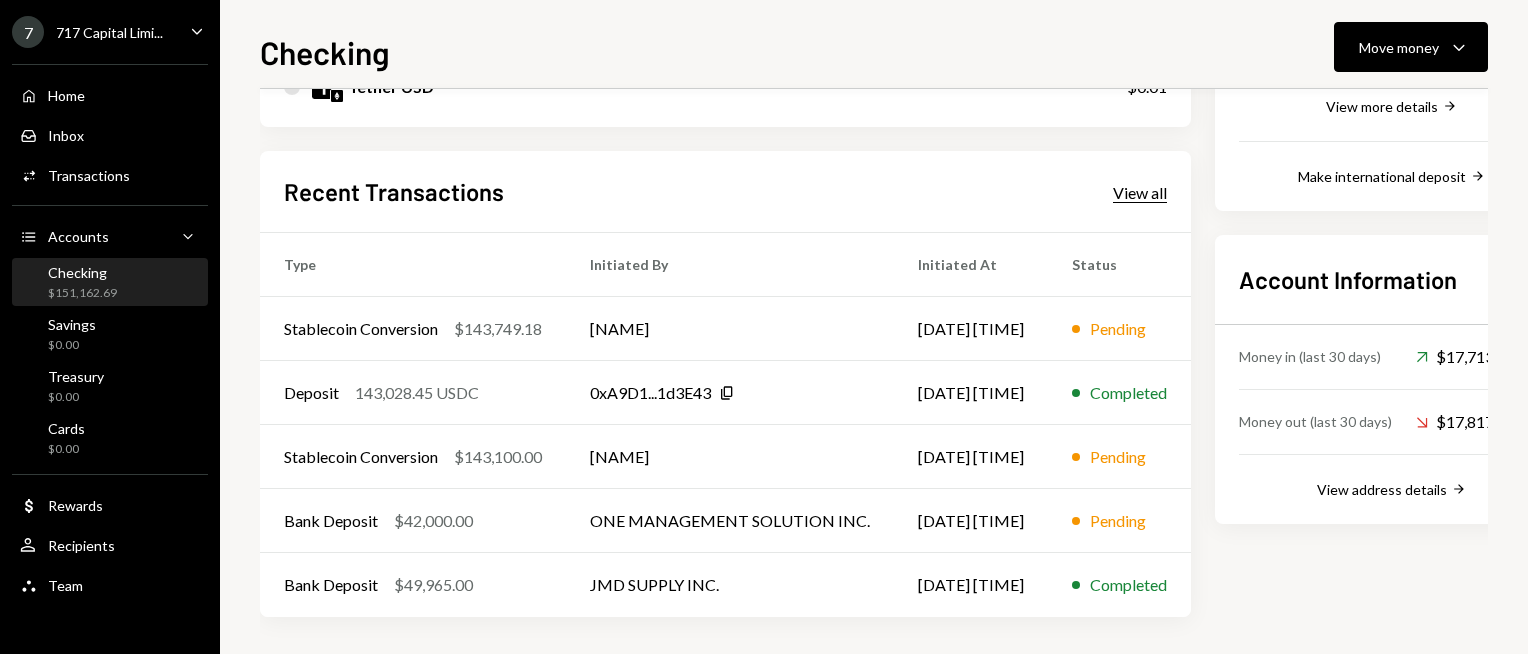 click on "View all" at bounding box center (1140, 193) 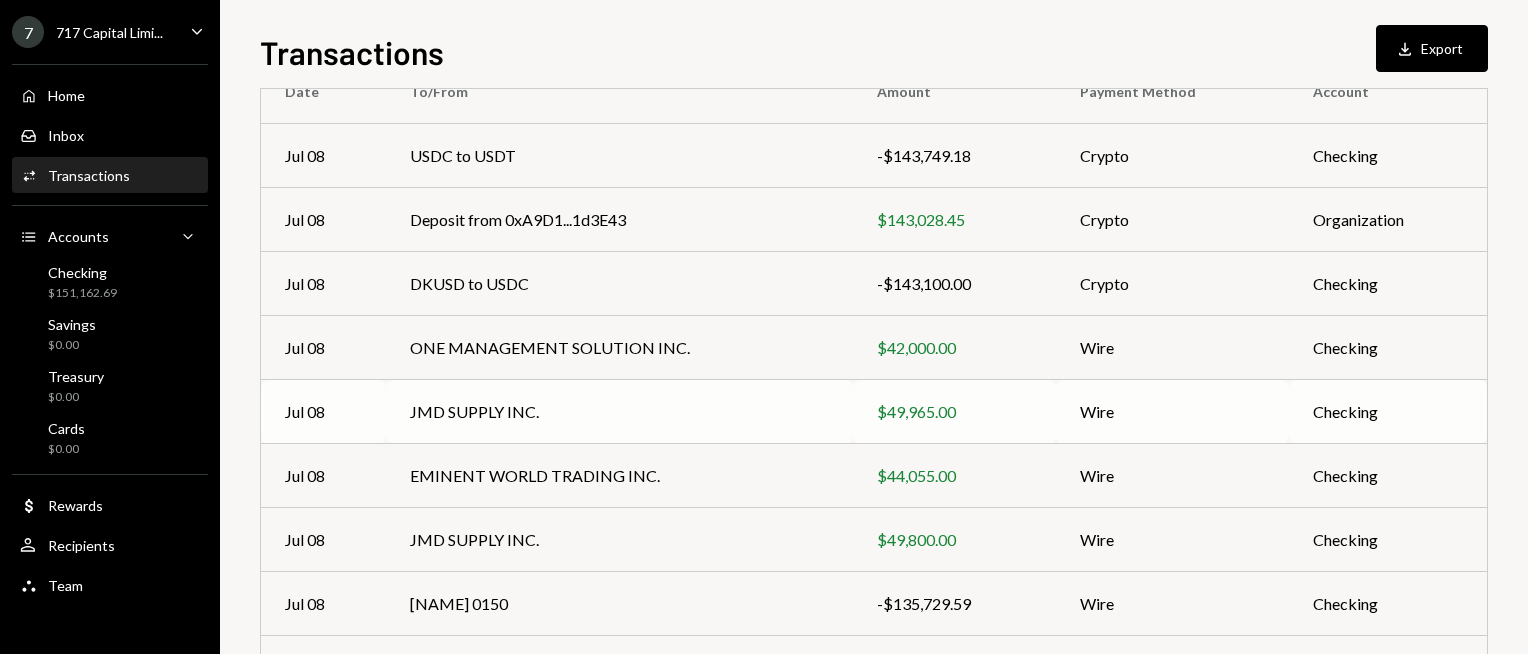 scroll, scrollTop: 200, scrollLeft: 0, axis: vertical 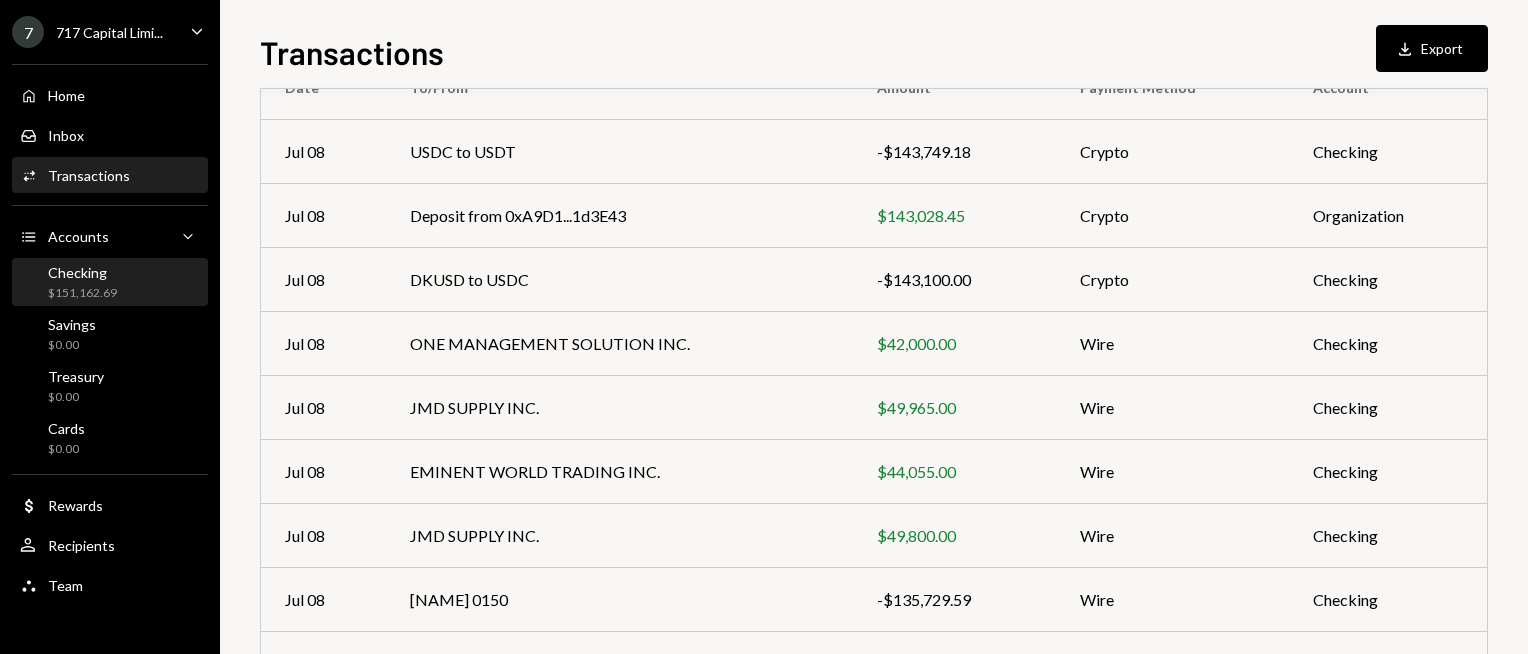 click on "Checking $151,162.69" at bounding box center (110, 283) 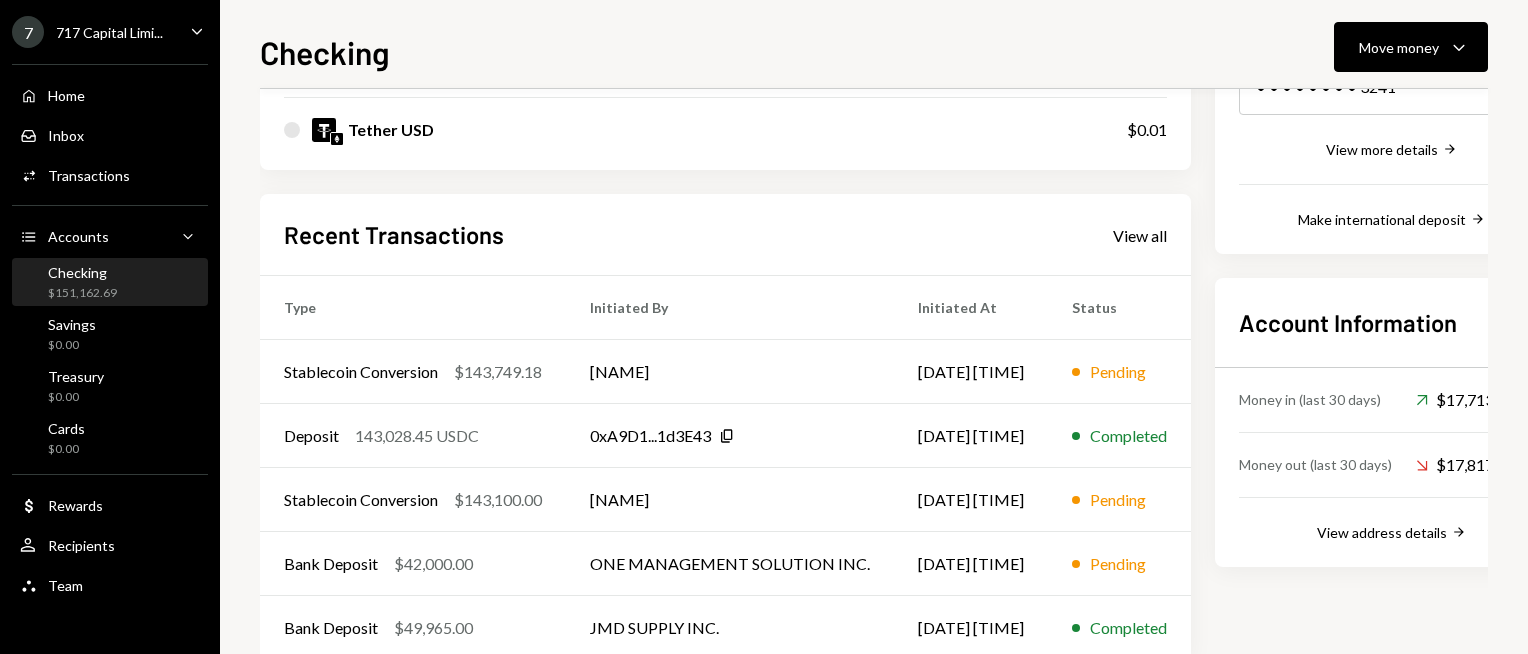 scroll, scrollTop: 400, scrollLeft: 0, axis: vertical 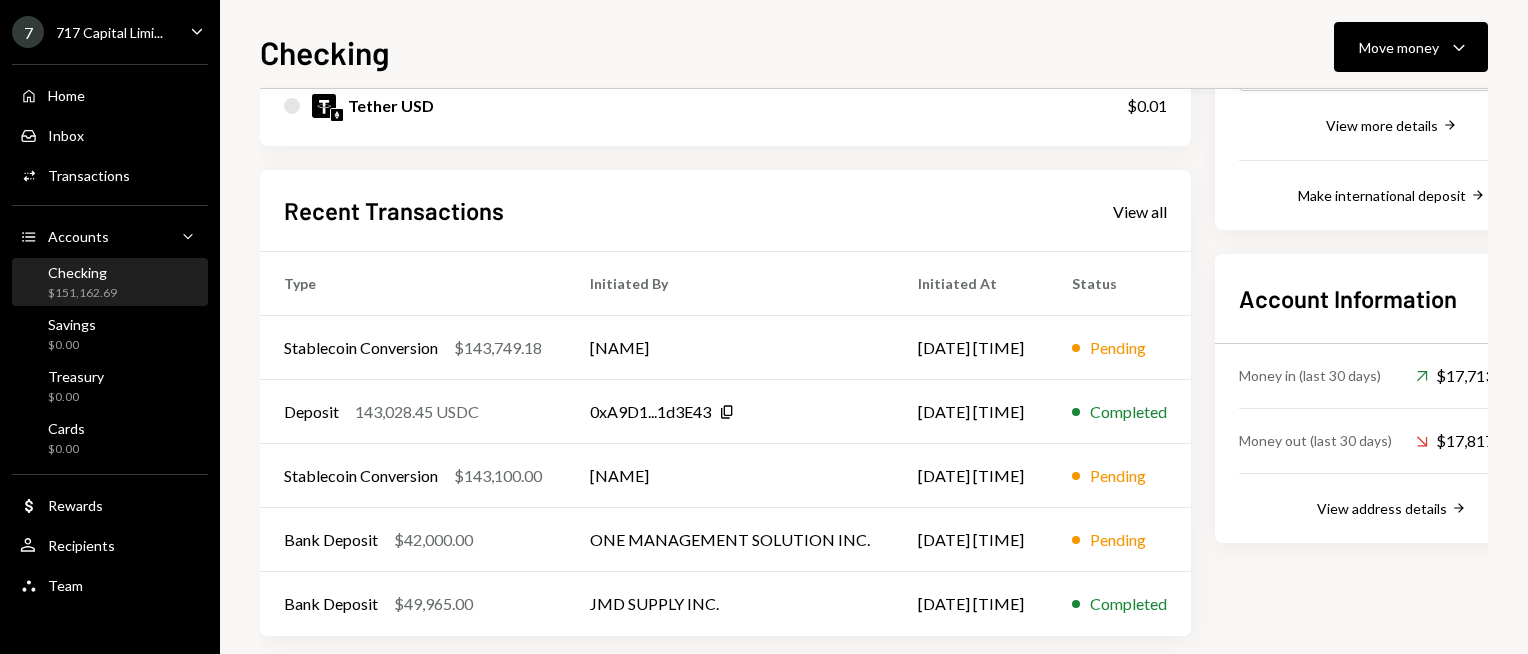 click on "Recent Transactions View all Type Initiated By Initiated At Status Stablecoin Conversion $143,749.18 [NAME] [DATE] [TIME] Pending Deposit 143,028.45  USDC [ADDRESS] Copy [DATE] [TIME] Completed Stablecoin Conversion $143,100.00 [NAME] [DATE] [TIME] Pending Bank Deposit $42,000.00 ONE MANAGEMENT SOLUTION INC. [DATE] [TIME] Pending Bank Deposit $49,965.00 JMD SUPPLY INC. [DATE] [TIME] Completed" at bounding box center (725, 403) 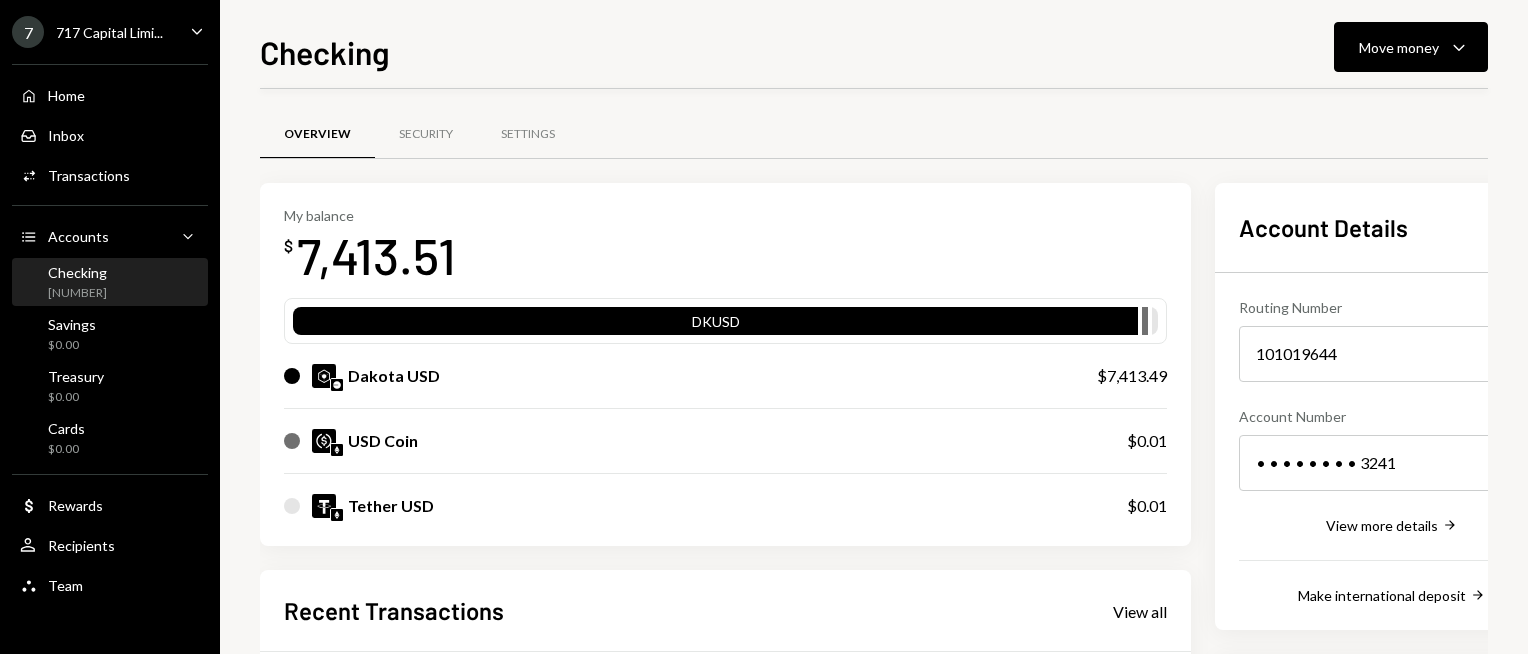 scroll, scrollTop: 0, scrollLeft: 0, axis: both 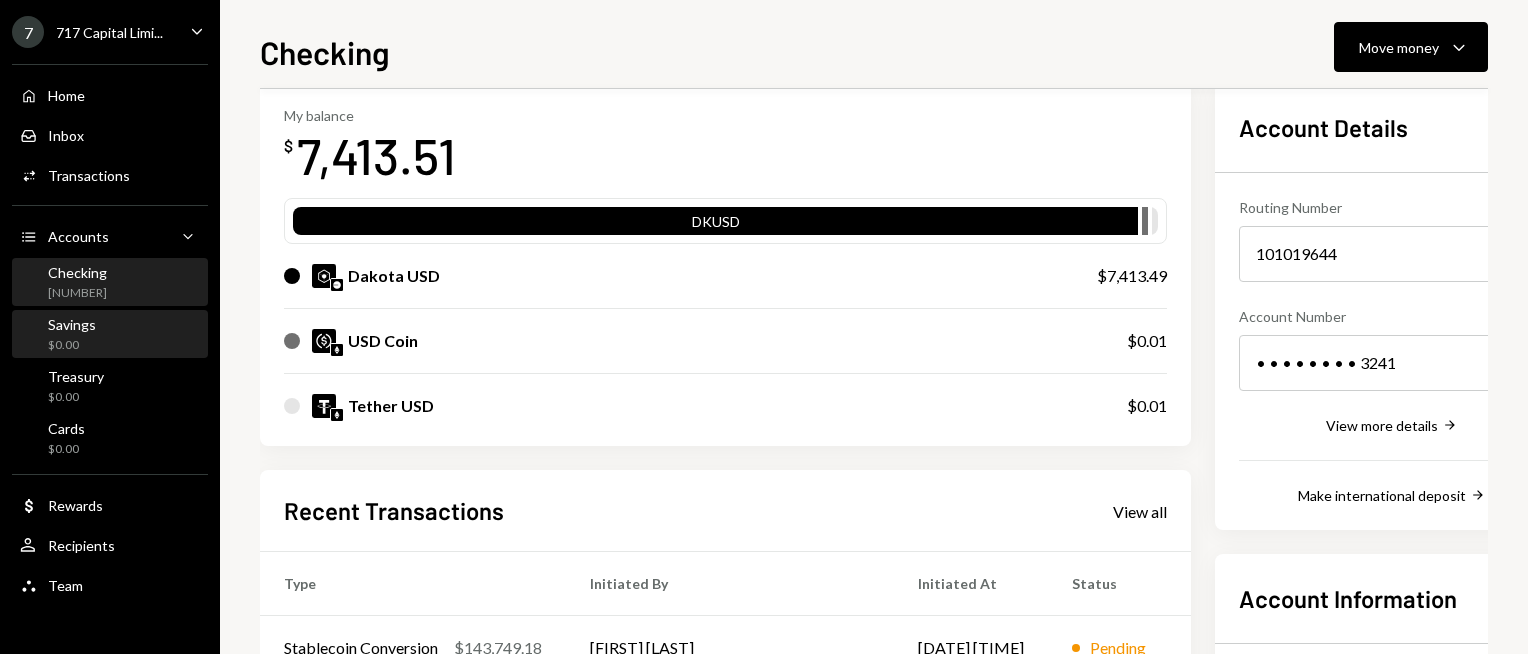 click on "Savings $0.00" at bounding box center (110, 335) 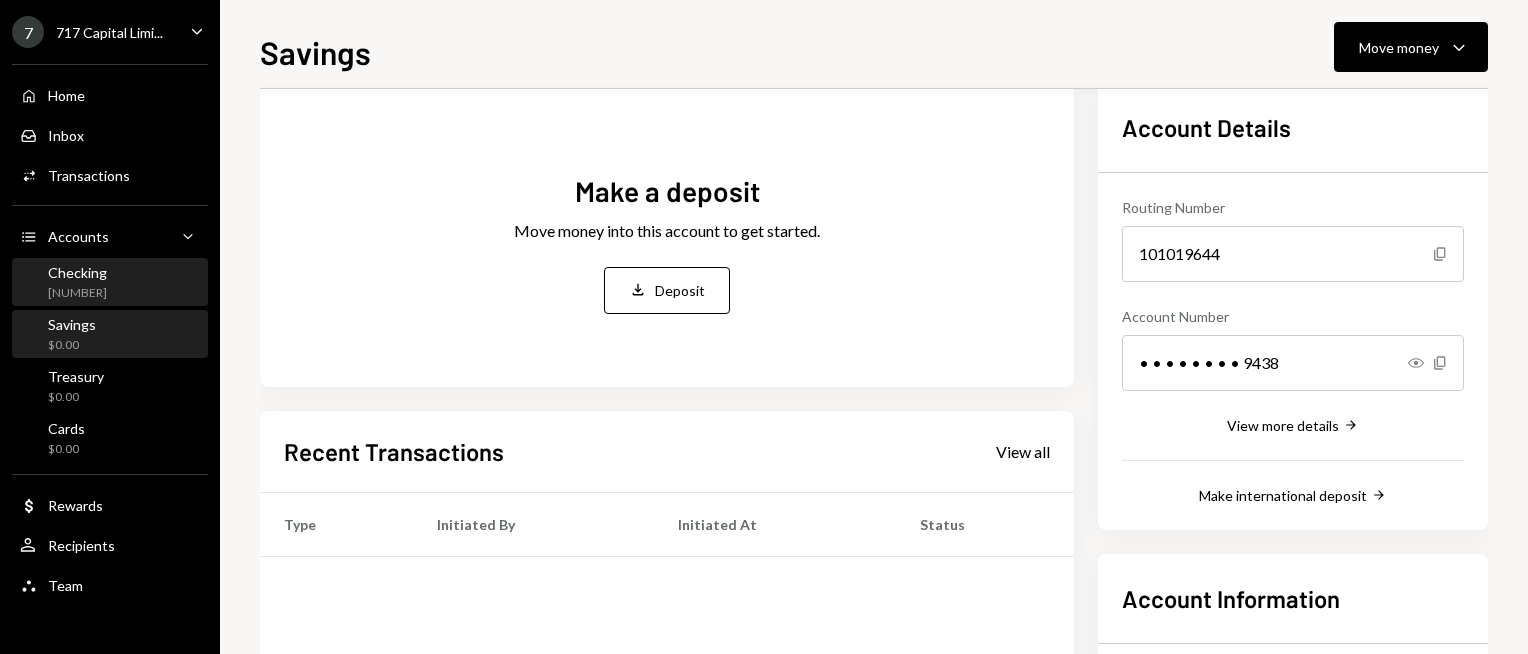 click on "Checking $[NUMBER]" at bounding box center (110, 283) 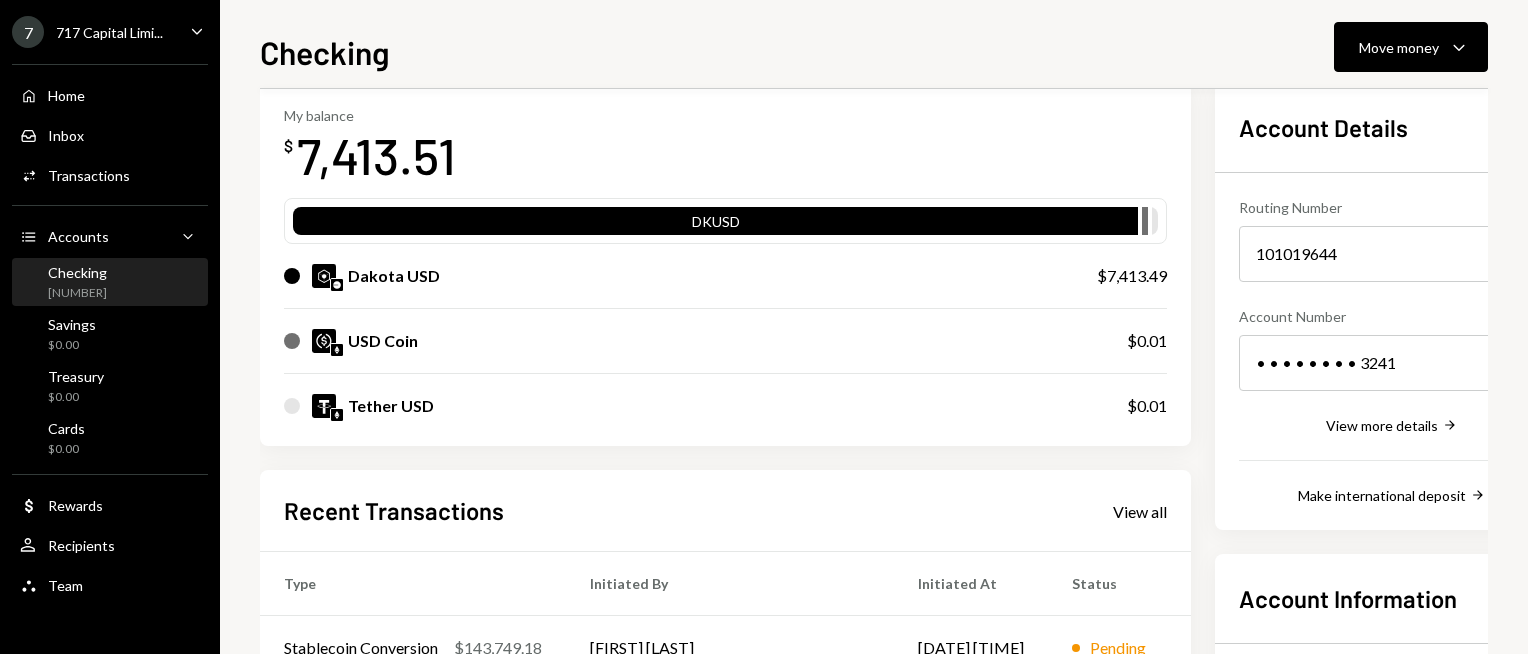 click on "My balance $ [NUMBER]" at bounding box center (725, 147) 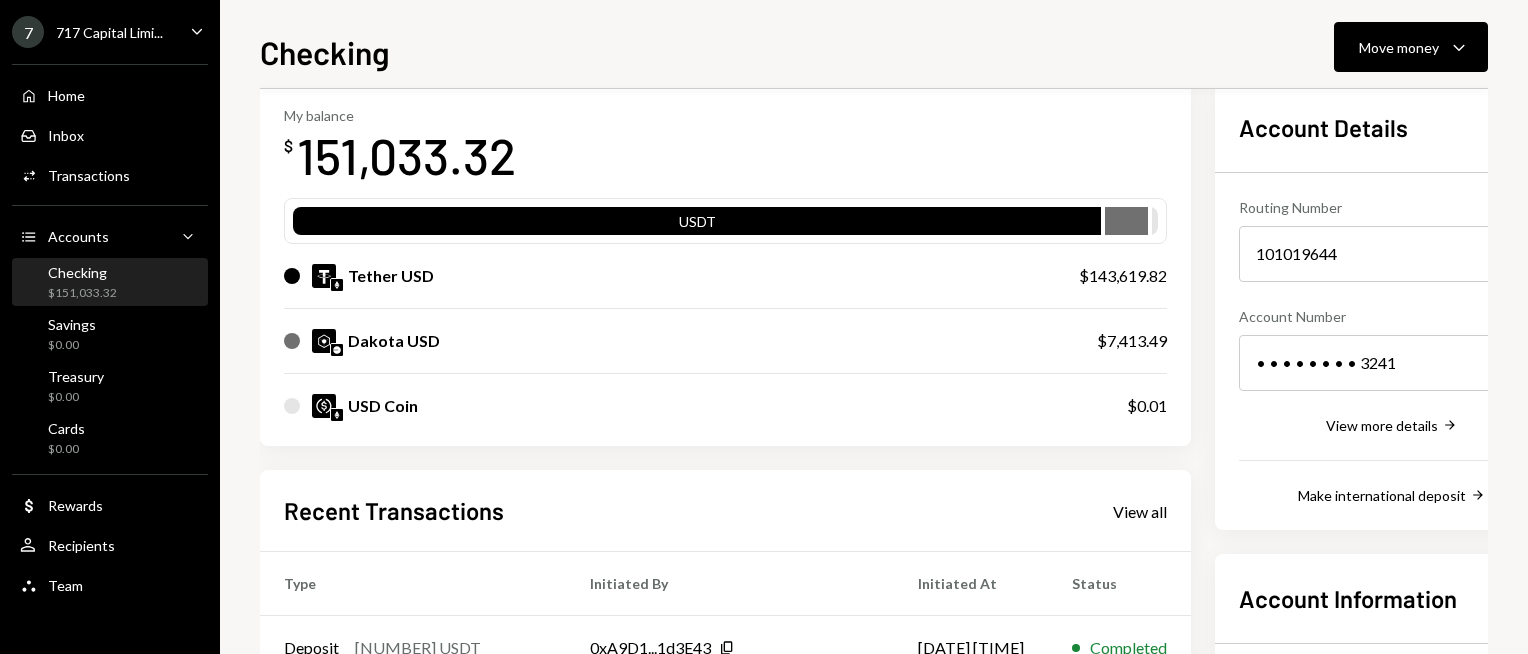 click on "151,033.32" at bounding box center (406, 155) 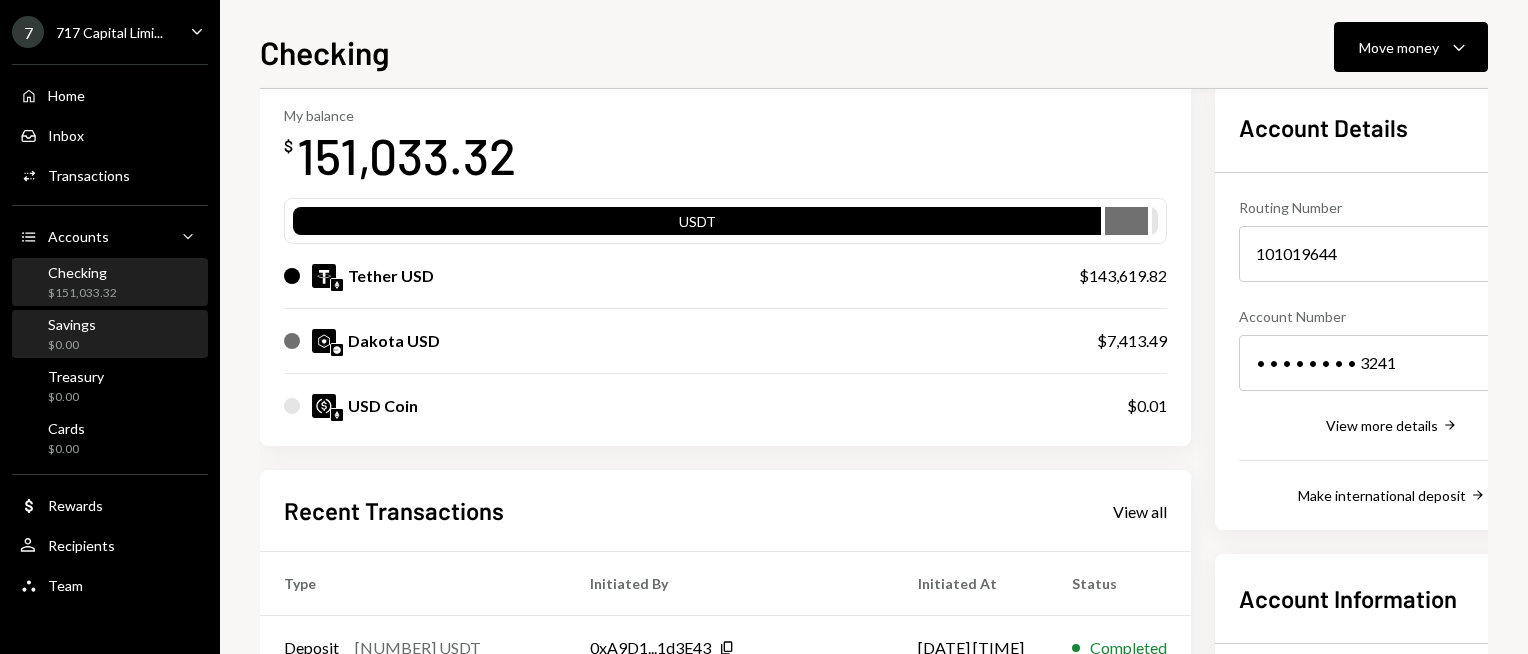 click on "Savings" at bounding box center (72, 324) 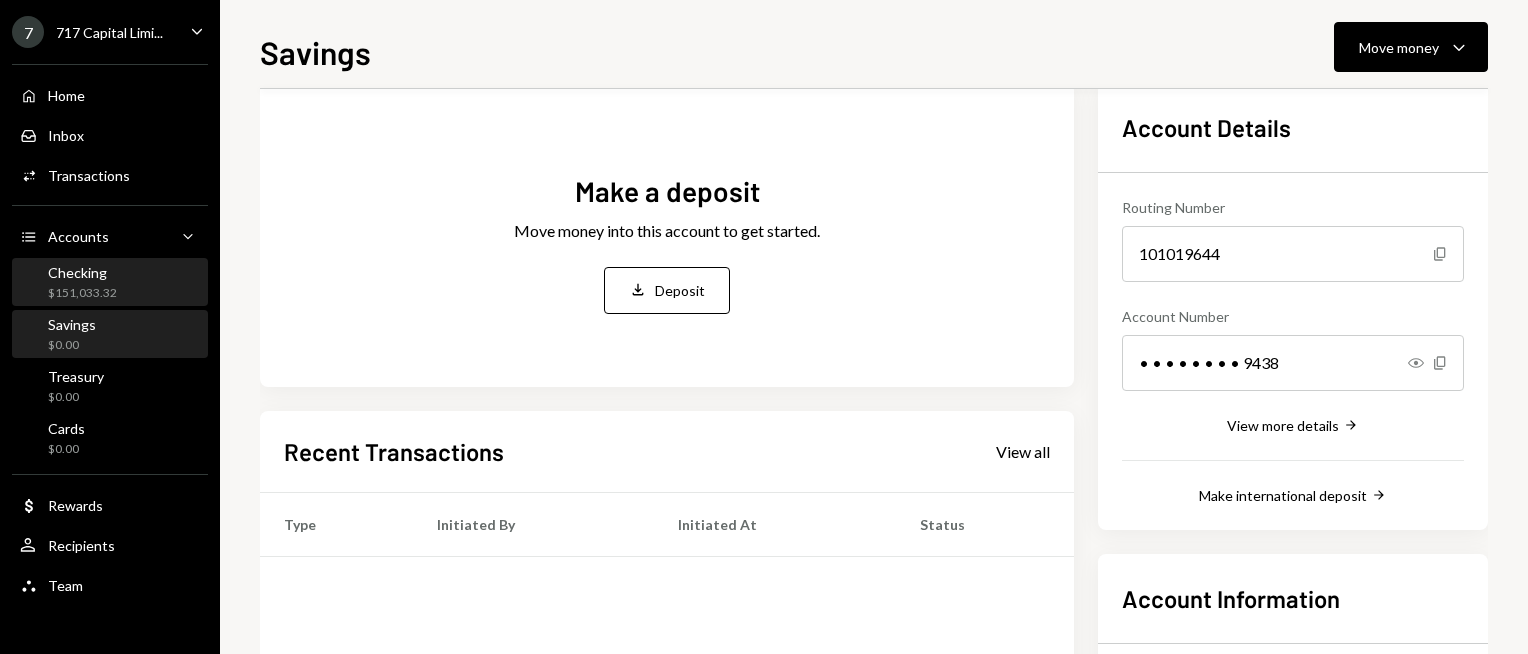 click on "Checking" at bounding box center (82, 272) 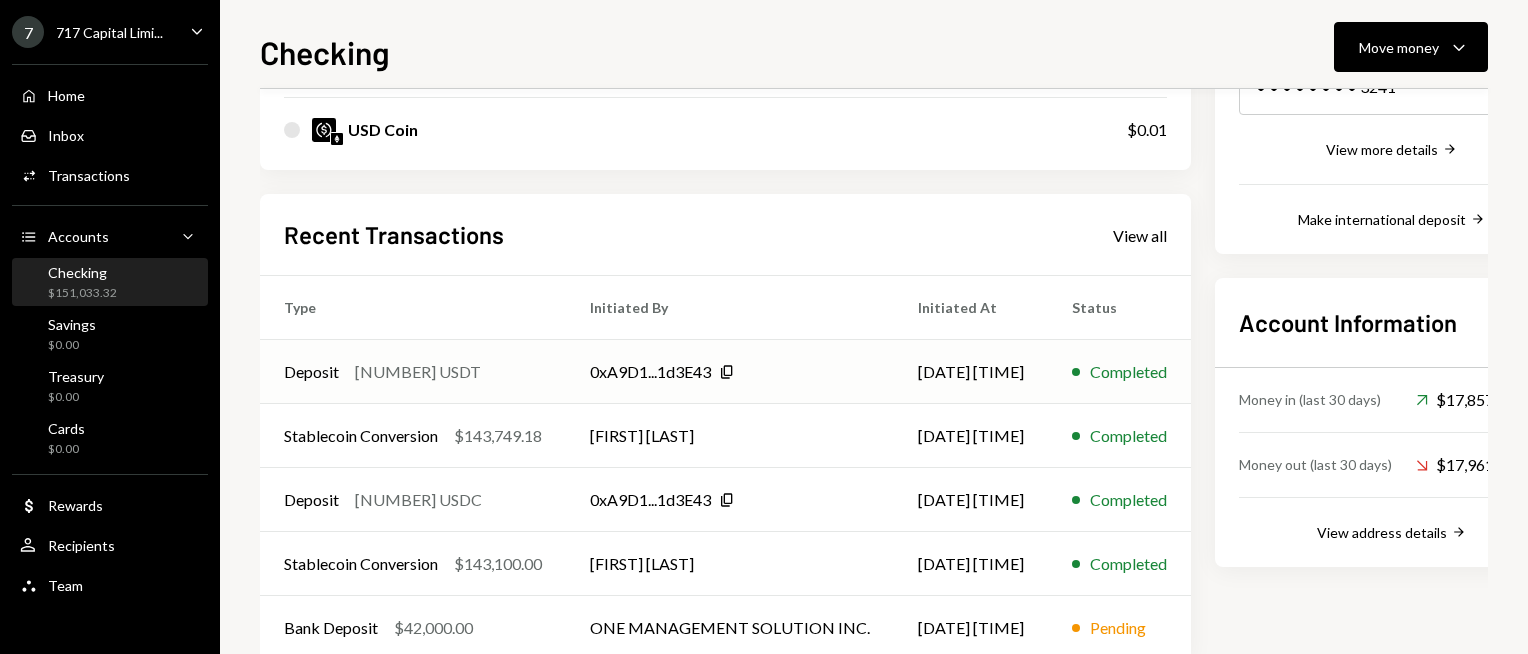 scroll, scrollTop: 419, scrollLeft: 0, axis: vertical 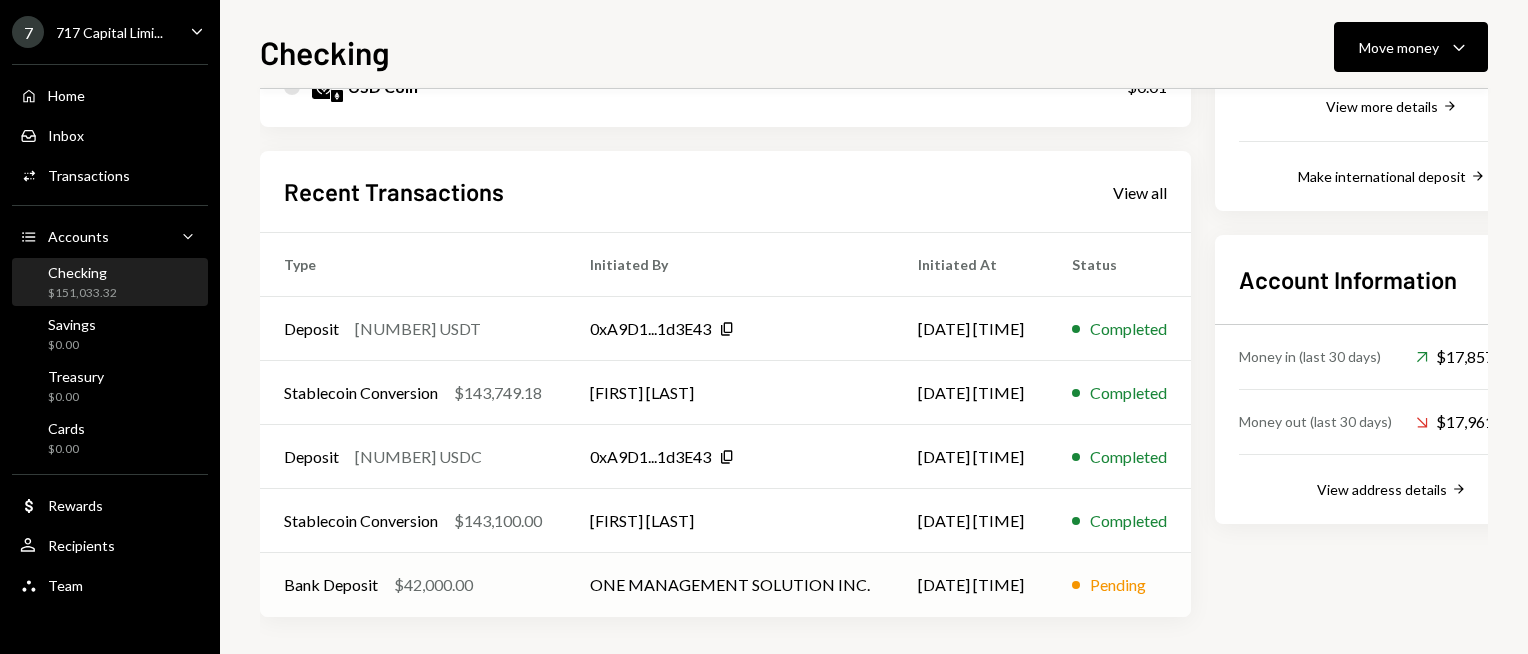 click on "Bank Deposit $[NUMBER]" at bounding box center [413, 329] 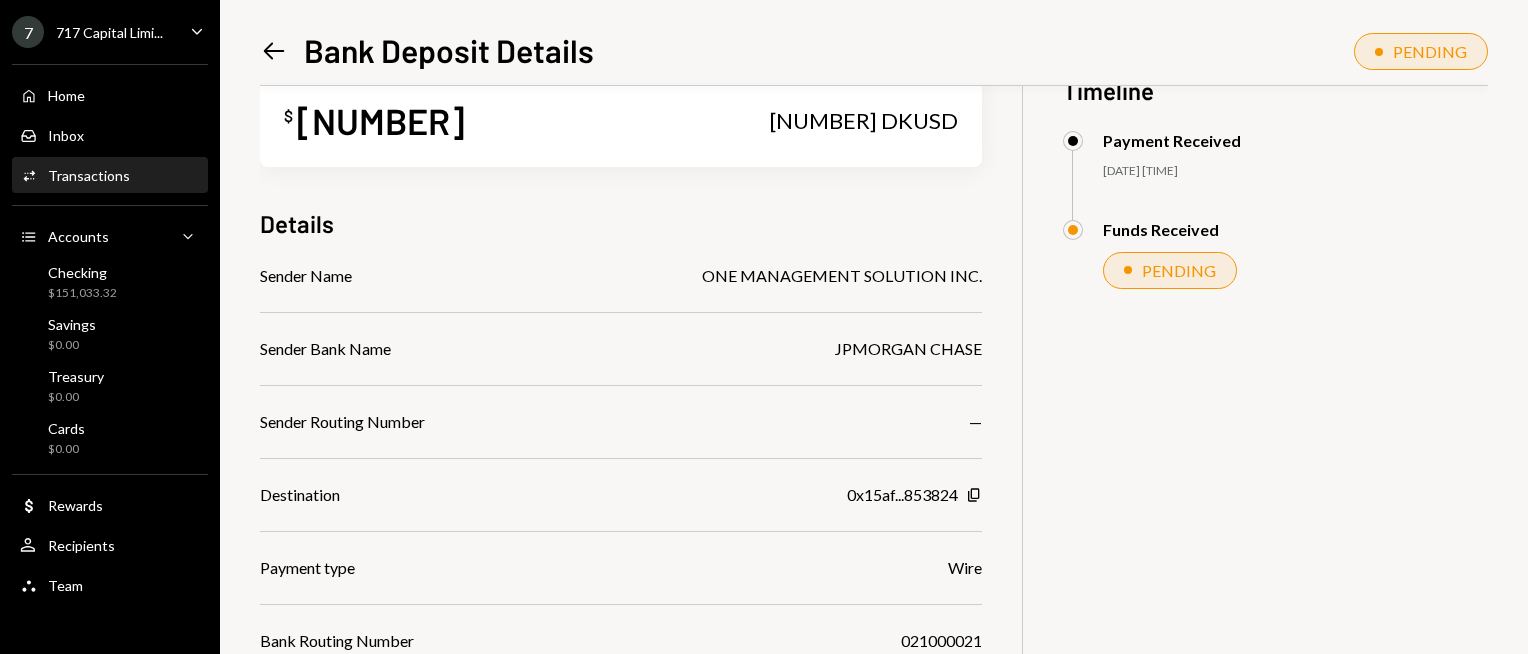 scroll, scrollTop: 0, scrollLeft: 0, axis: both 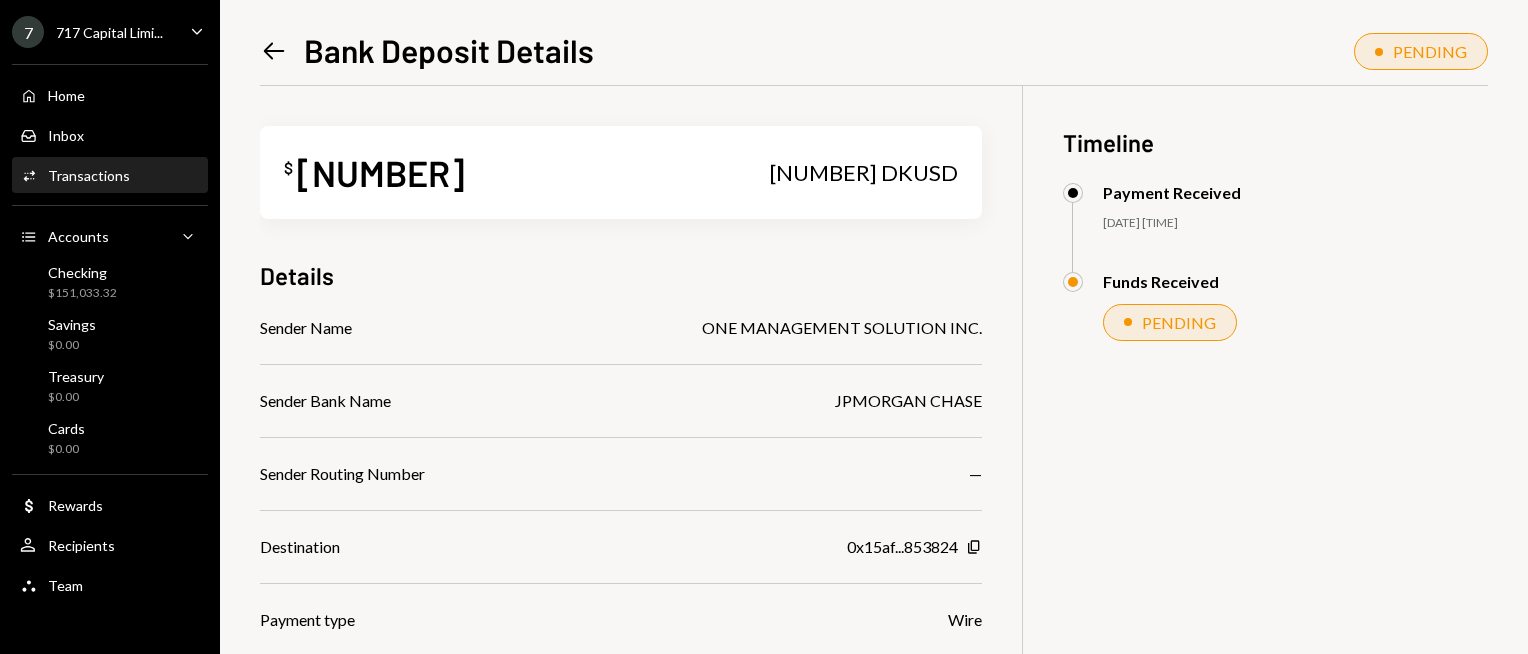 click on "$ [NUMBER] [NUMBER] DKUSD" at bounding box center (621, 172) 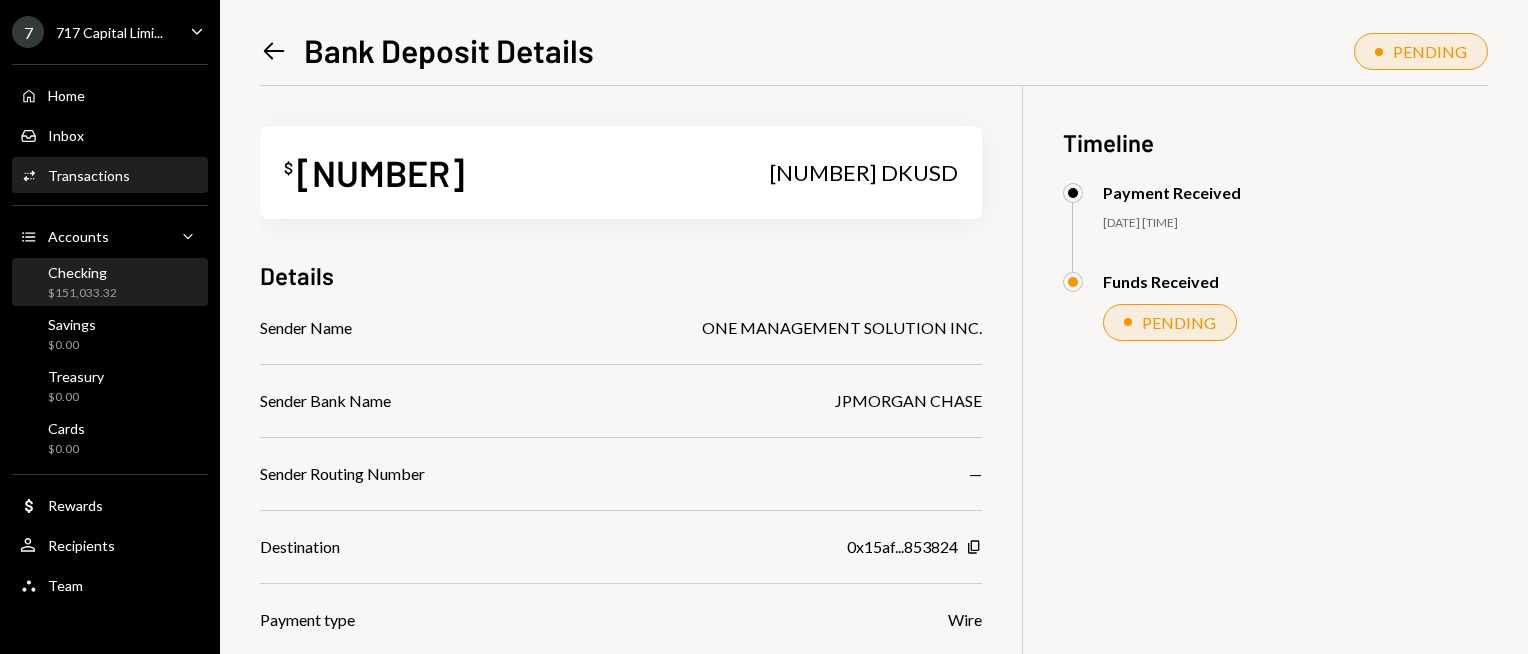 click on "Checking $[NUMBER]" at bounding box center [110, 283] 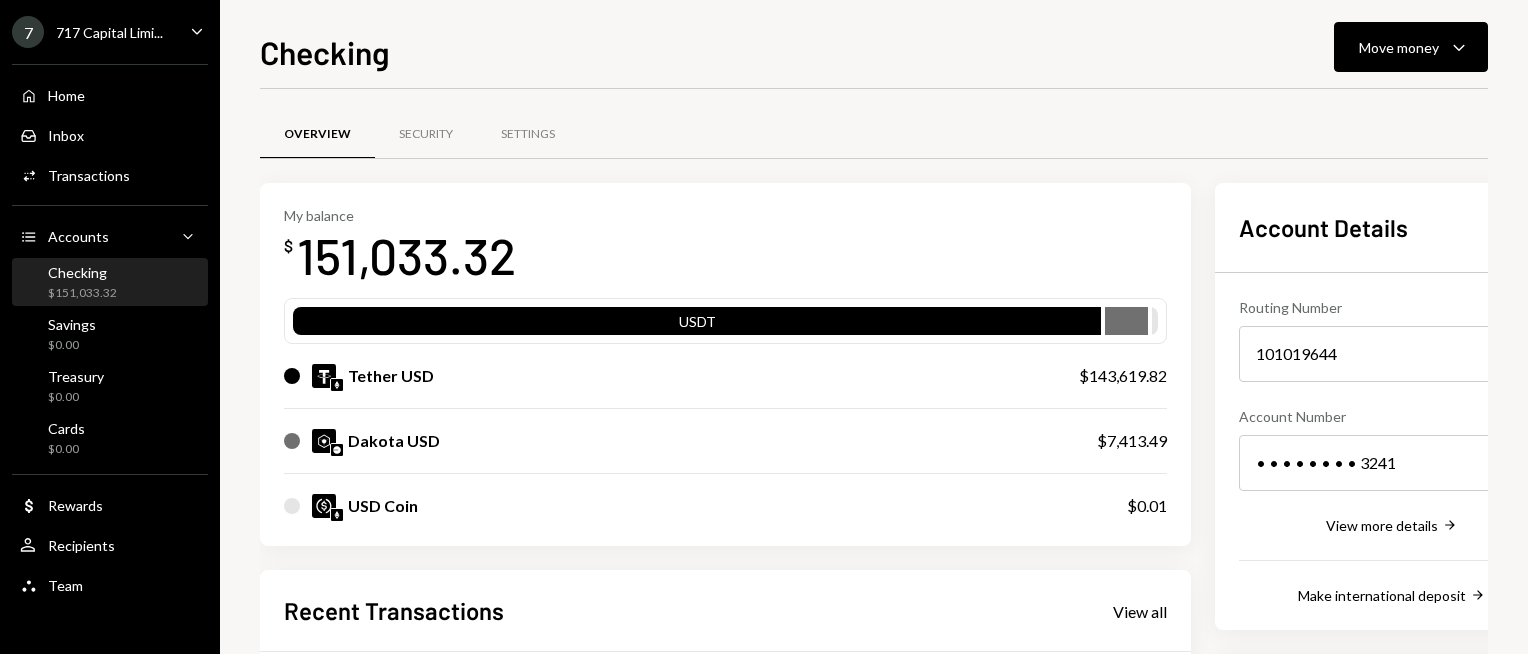 click on "My balance $ [NUMBER]" at bounding box center [725, 247] 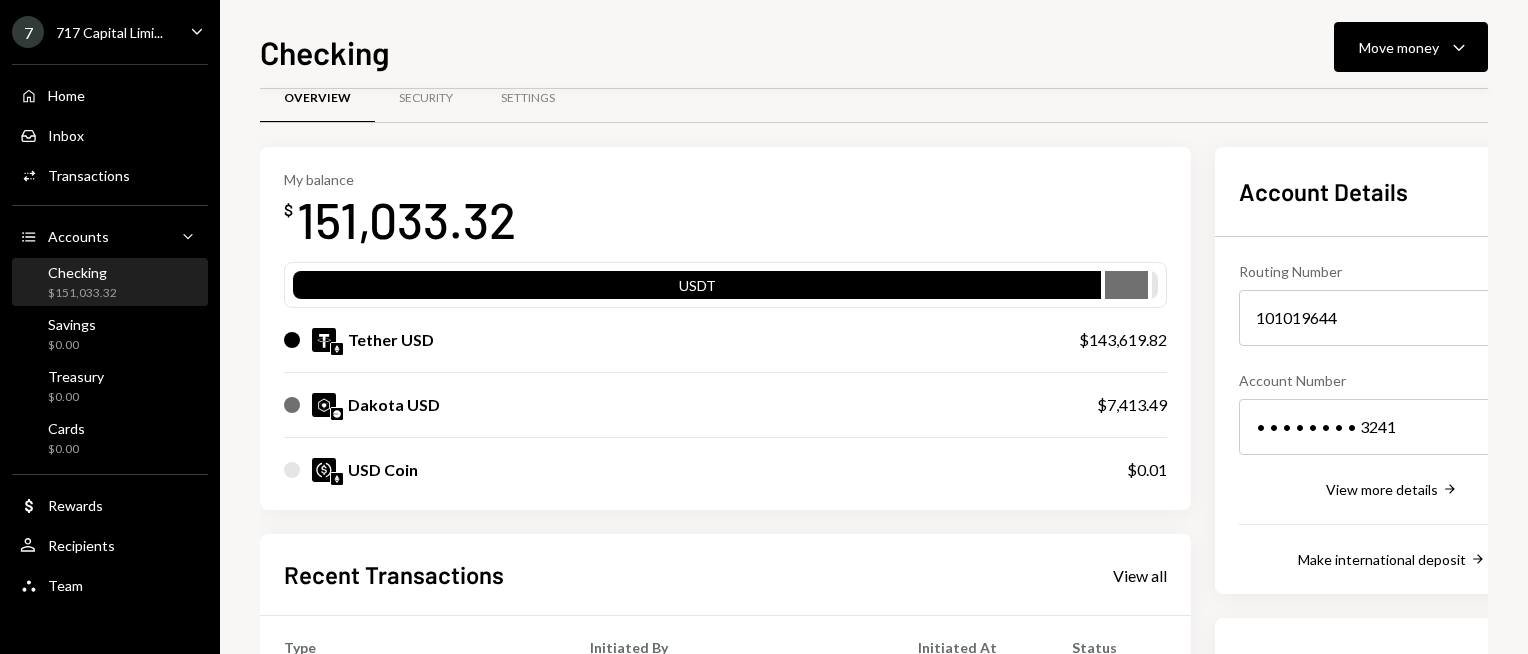 scroll, scrollTop: 0, scrollLeft: 0, axis: both 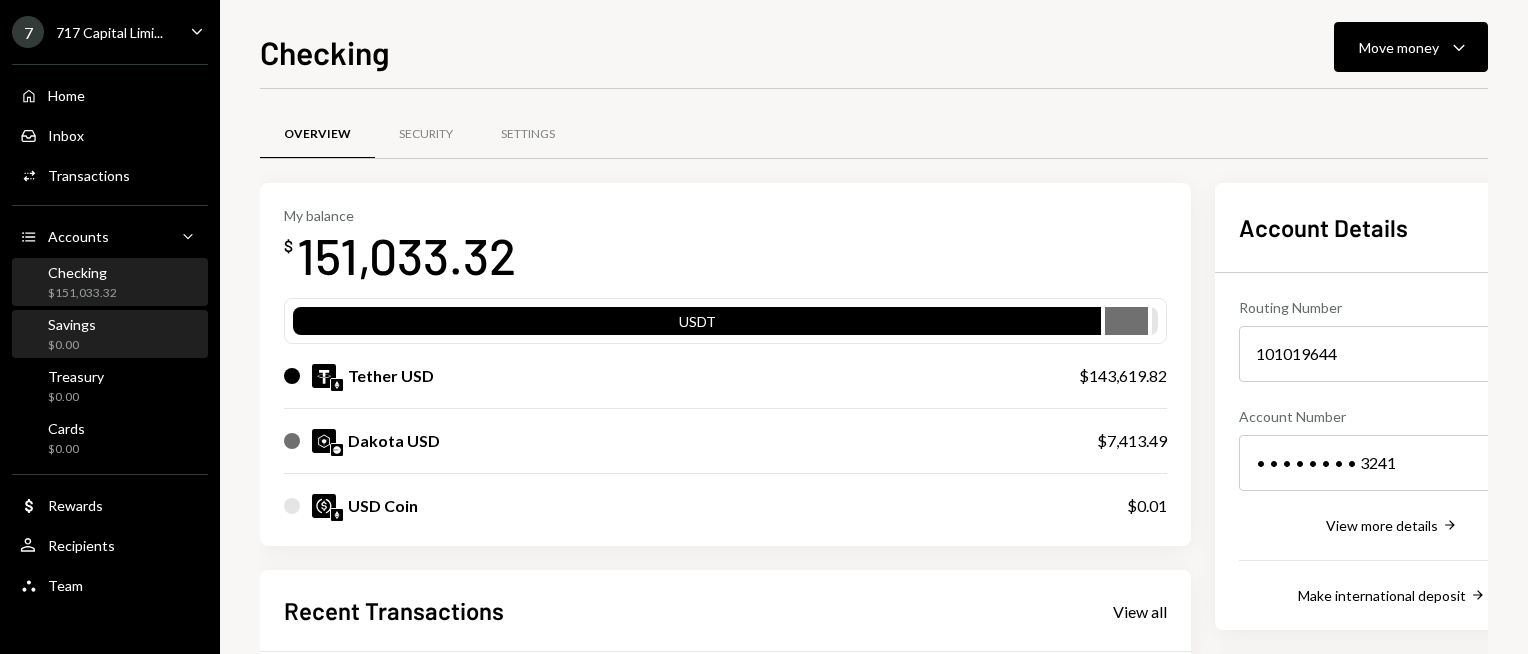 click on "Savings $0.00" at bounding box center (110, 335) 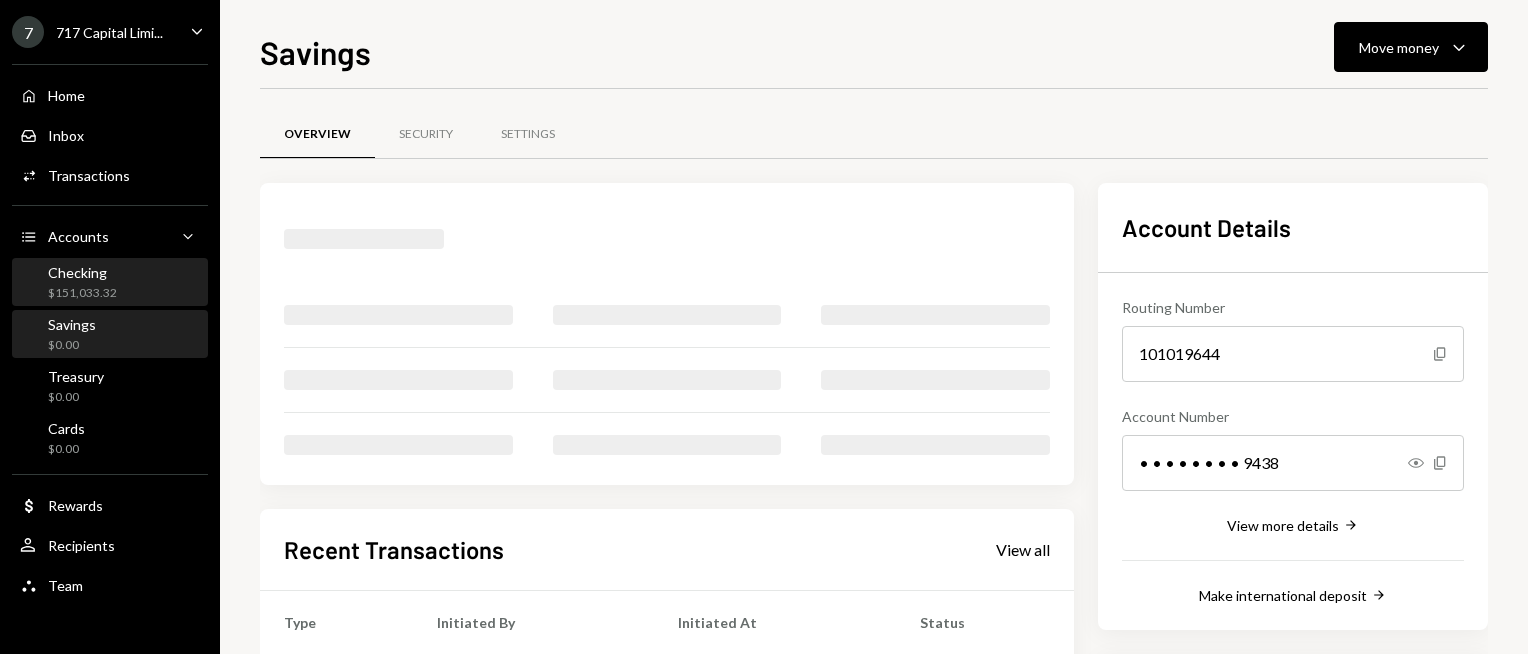 click on "Checking $[REDACTED]" at bounding box center (110, 283) 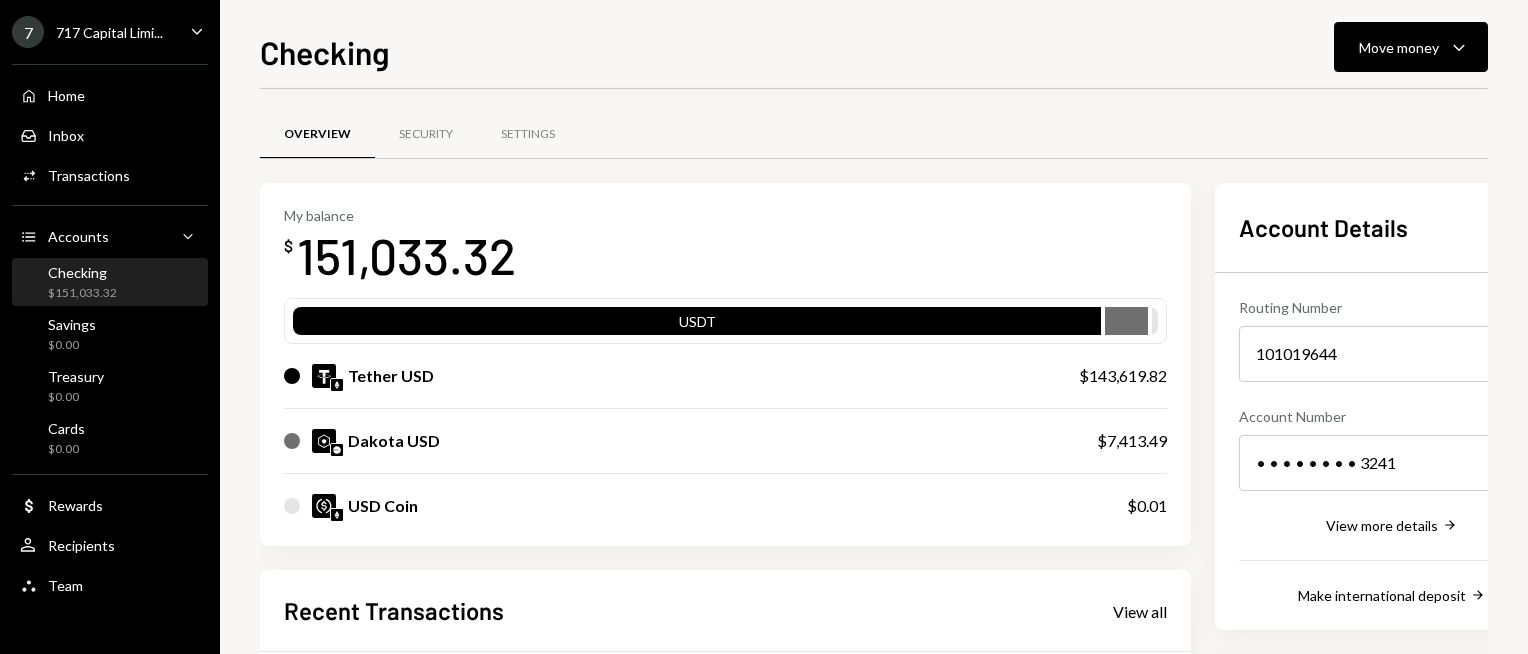 scroll, scrollTop: 400, scrollLeft: 0, axis: vertical 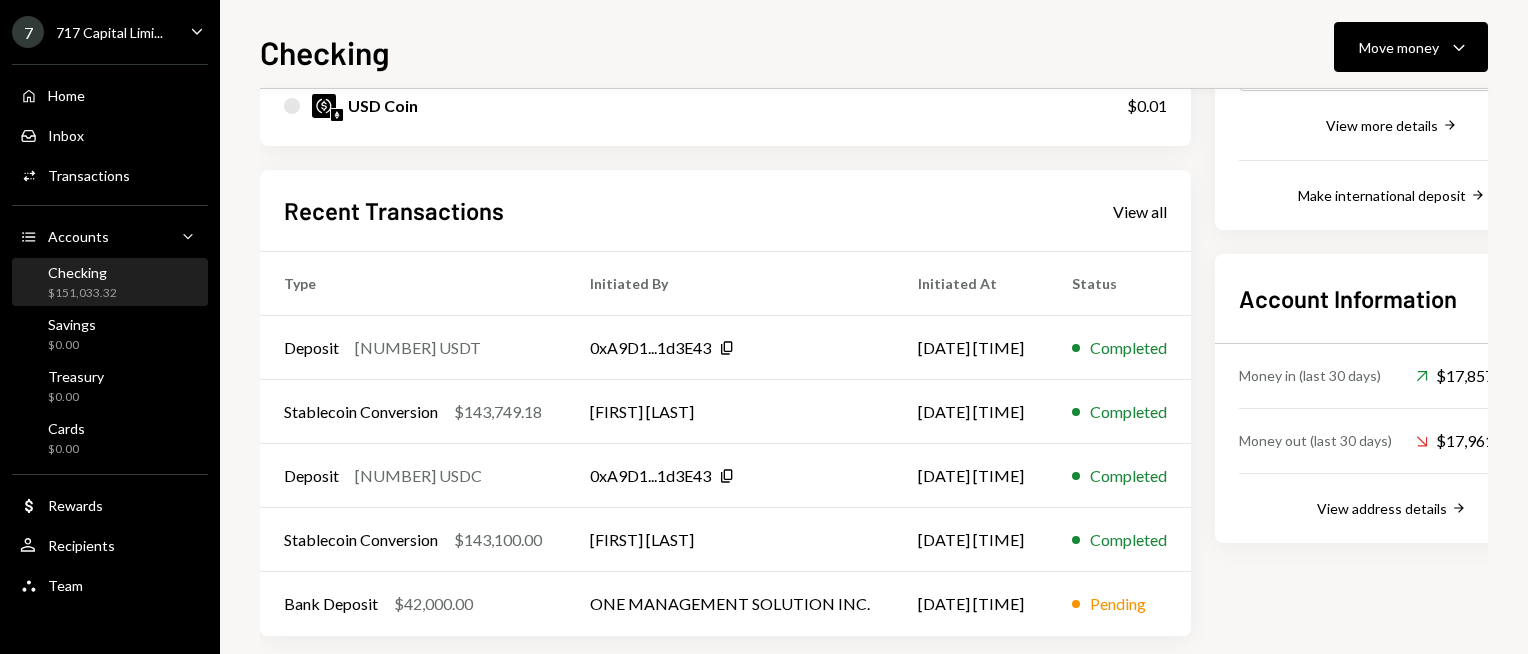 click on "Recent Transactions" at bounding box center (394, 210) 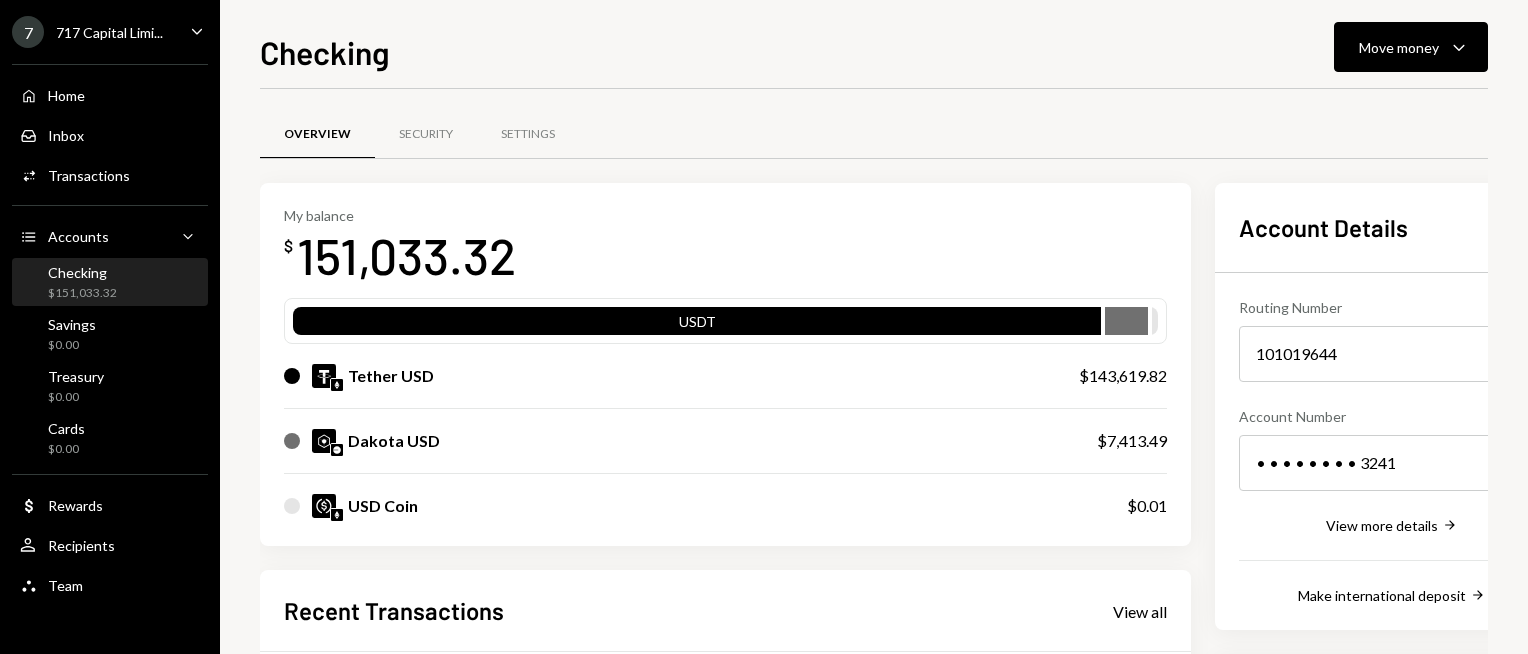 scroll, scrollTop: 0, scrollLeft: 0, axis: both 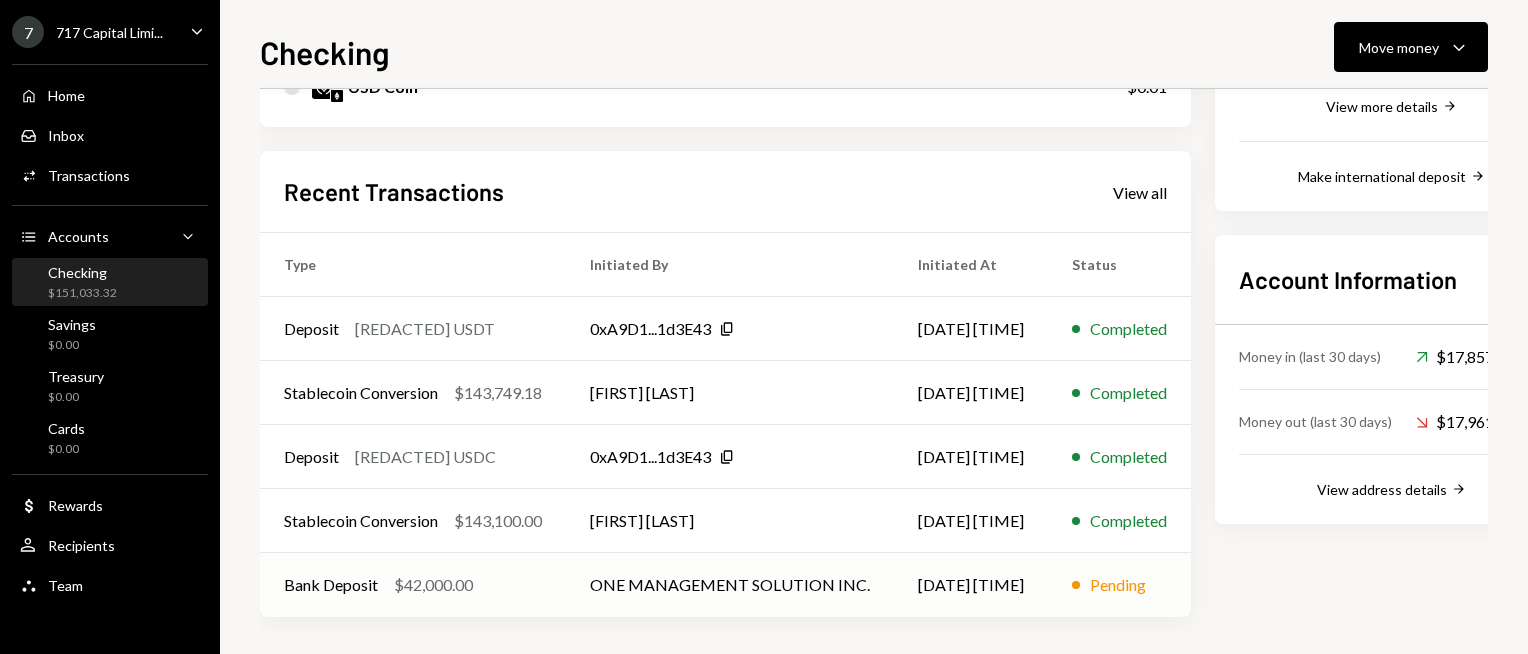 click on "Bank Deposit $[REDACTED]" at bounding box center [413, 329] 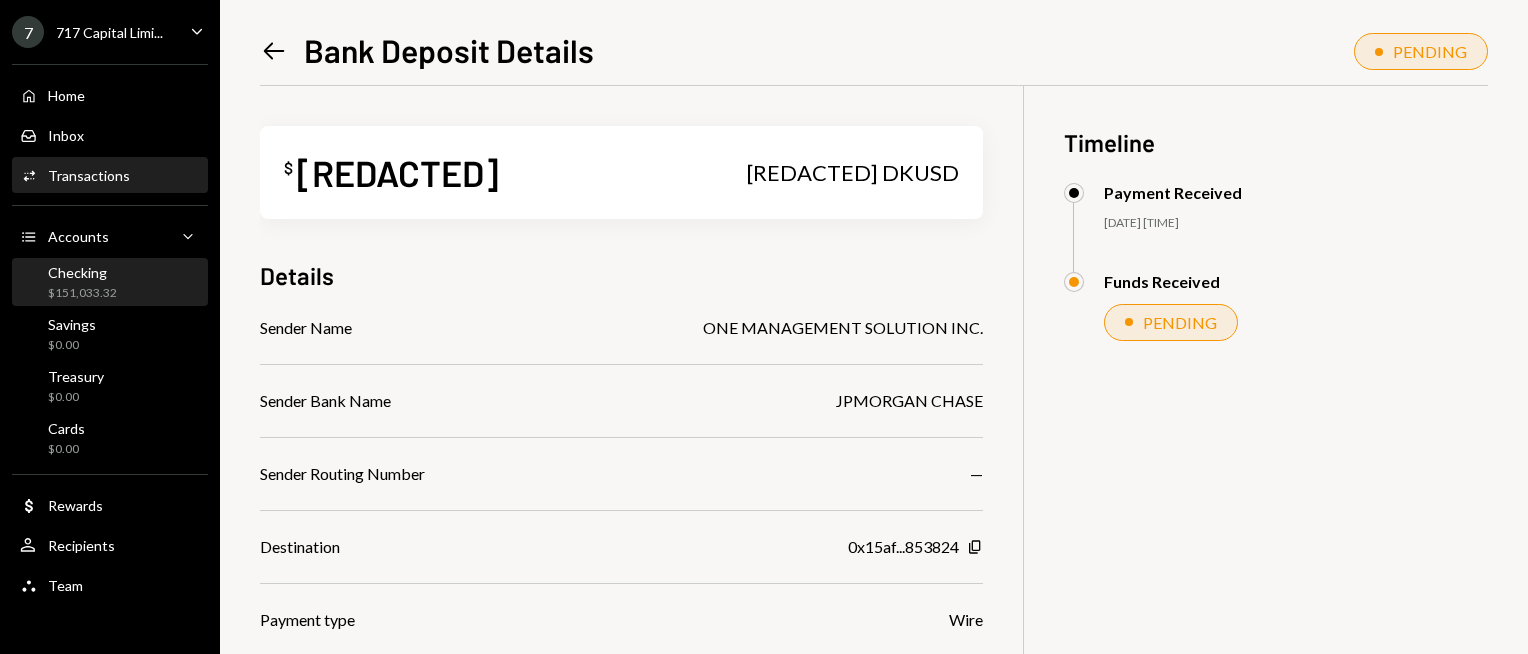 click on "Checking $[REDACTED]" at bounding box center (82, 283) 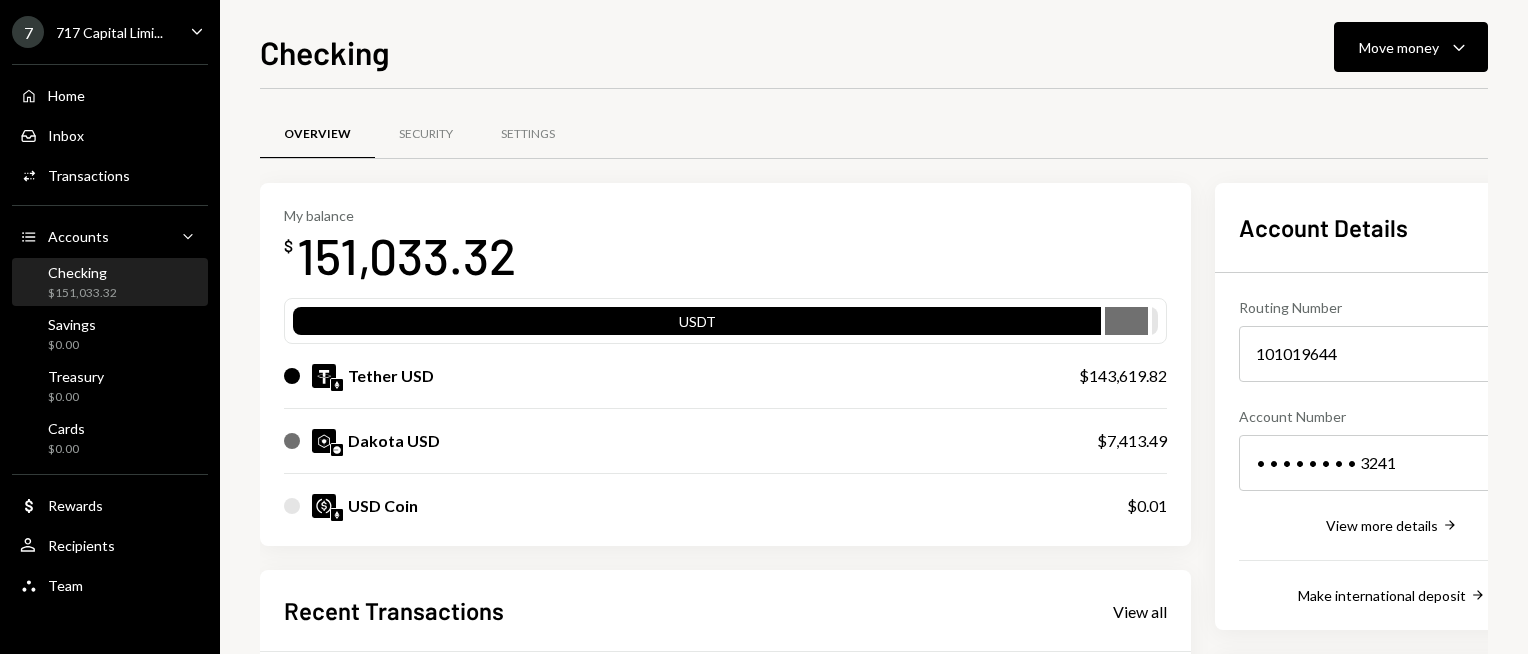 scroll, scrollTop: 0, scrollLeft: 0, axis: both 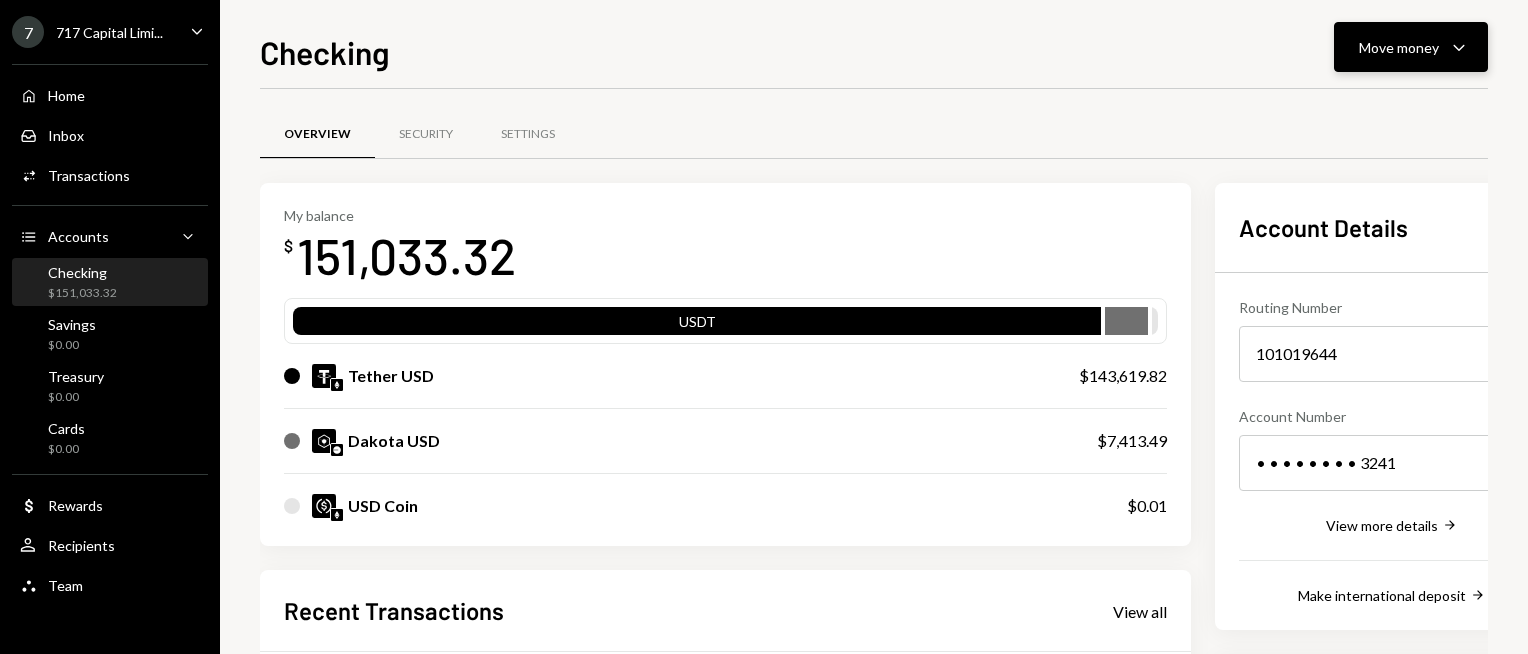 click on "Move money" at bounding box center [1399, 47] 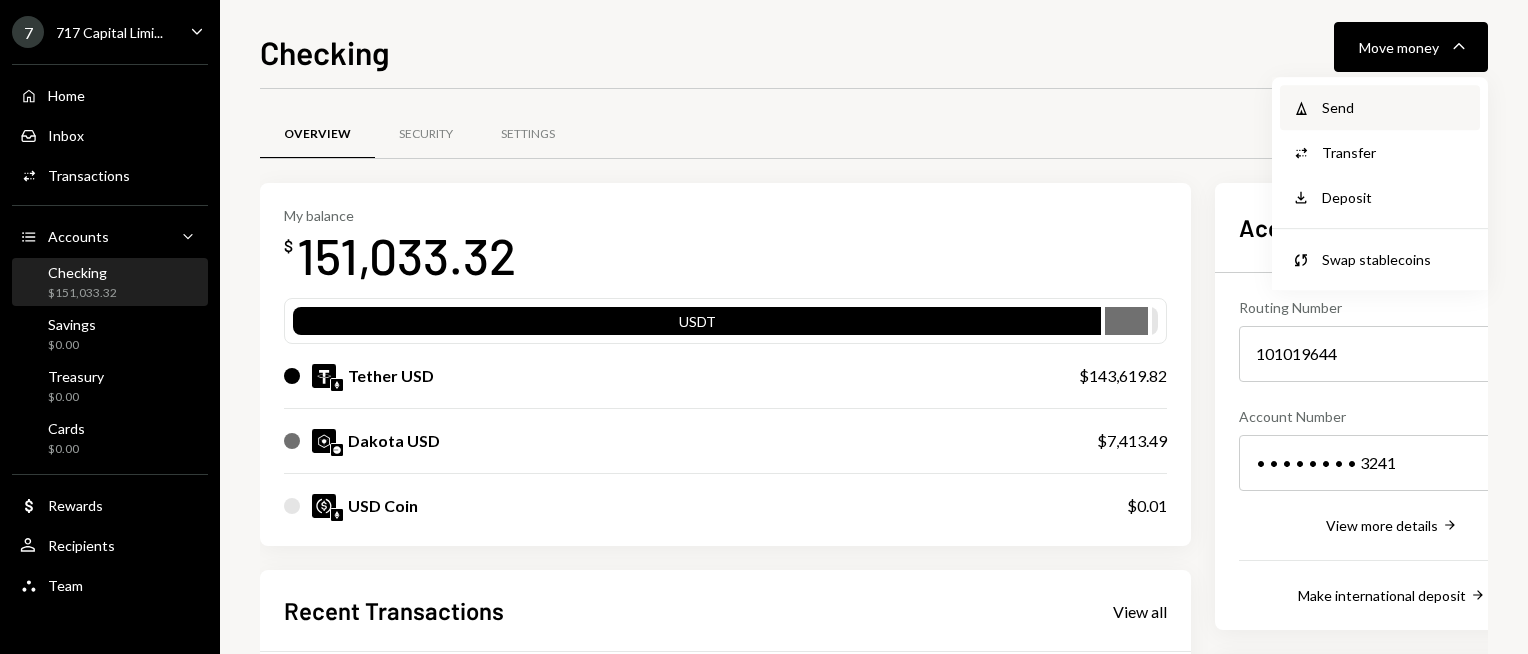click on "Send" at bounding box center (1395, 107) 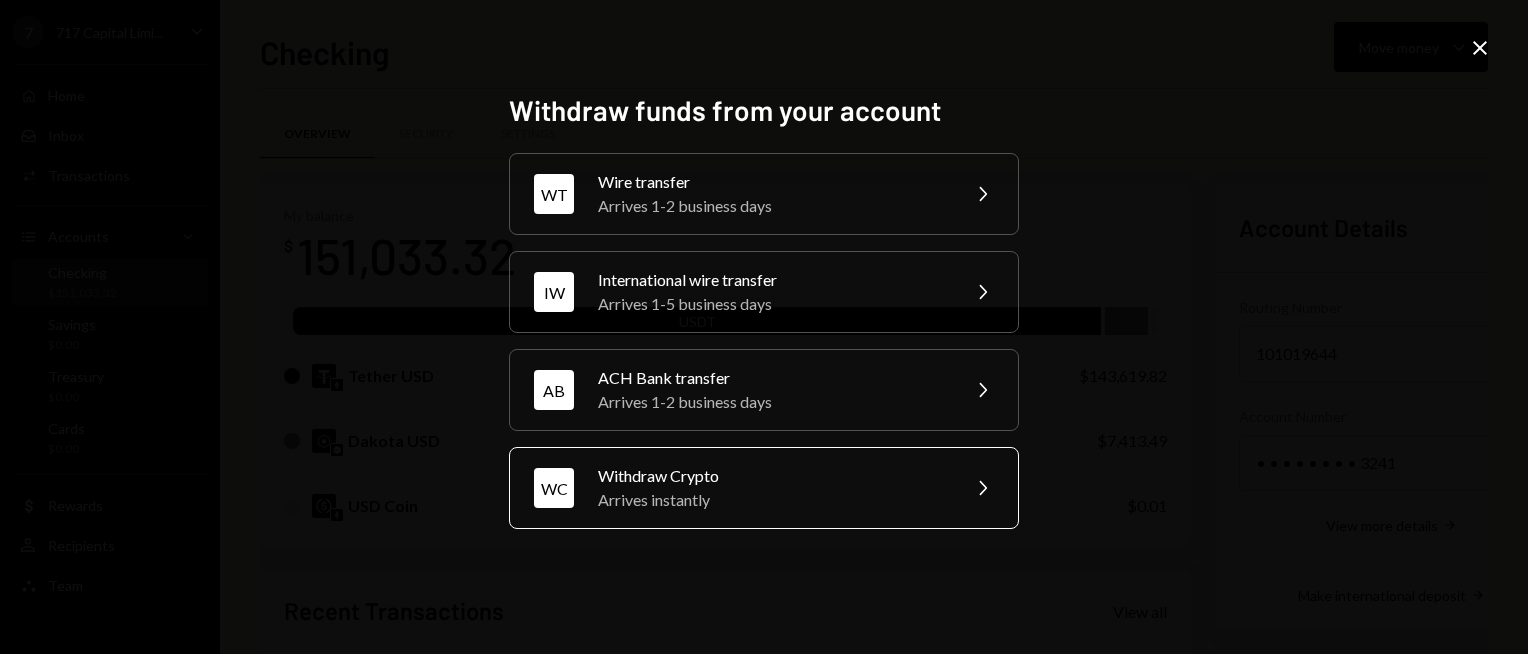 click on "Arrives instantly" at bounding box center (772, 206) 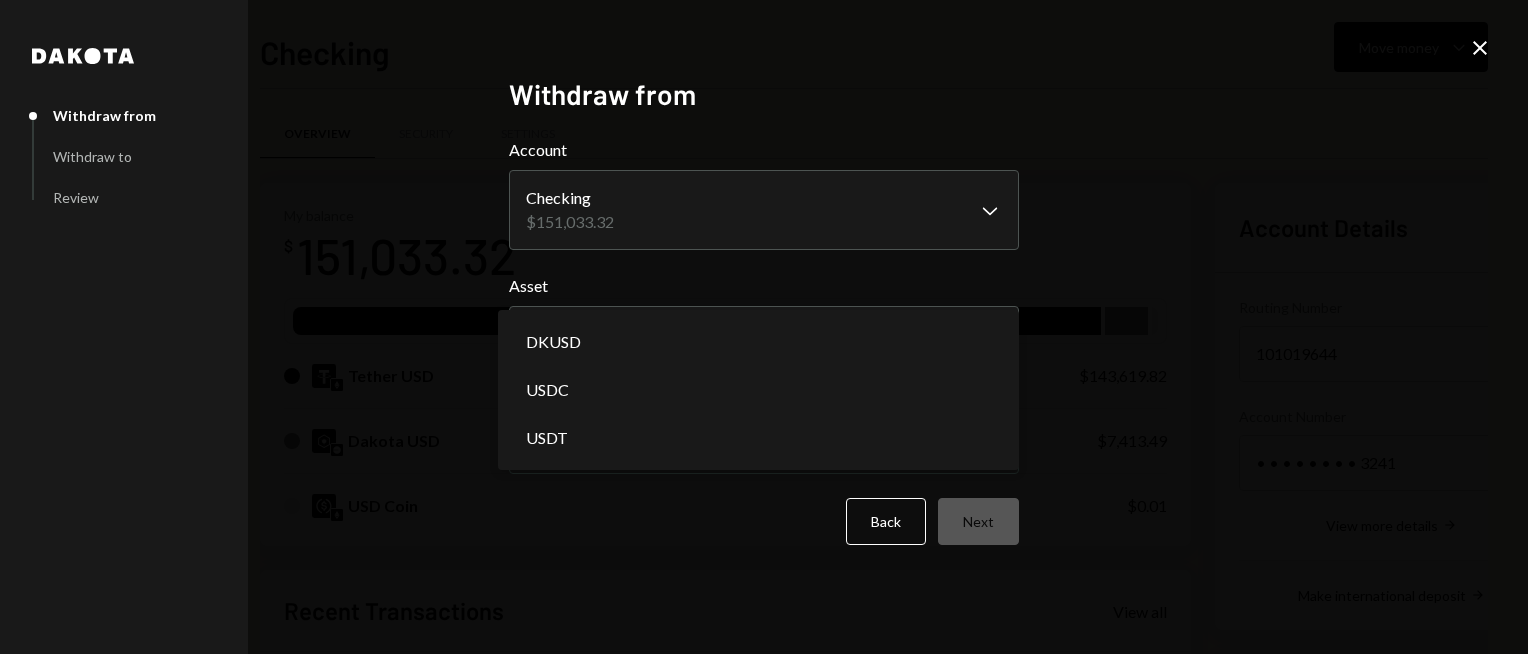 click on "7 717 Capital Limi... Caret Down Home Home Inbox Inbox Activities Transactions Accounts Accounts Caret Down Checking $[REDACTED] Savings $0.00 Treasury $0.00 Cards $0.00 Dollar Rewards User Recipients Team Team Checking Move money Caret Down Overview Security Settings My balance $ [REDACTED] USDT Tether USD $[REDACTED] Dakota USD $[REDACTED] USD Coin $0.01 Recent Transactions View all Type Initiated By Initiated At Status Deposit [REDACTED]  USDT [ADDRESS] Copy [DATE] [TIME] Completed Stablecoin Conversion $[REDACTED] [FIRST] [LAST] [DATE] [TIME] Completed Deposit [REDACTED]  USDC [ADDRESS] Copy [DATE] [TIME] Completed Stablecoin Conversion $[REDACTED] [FIRST] [LAST] [DATE] [TIME] Completed Bank Deposit $[REDACTED] ONE MANAGEMENT SOLUTION INC. [DATE] [TIME] Pending Account Details Routing Number [NUMBER] Copy Account Number • • • • • • • •  [NUMBER] Show Copy View more details Right Arrow Make international deposit Right Arrow Account Information Money in (last 30 days) Dakota" at bounding box center [764, 327] 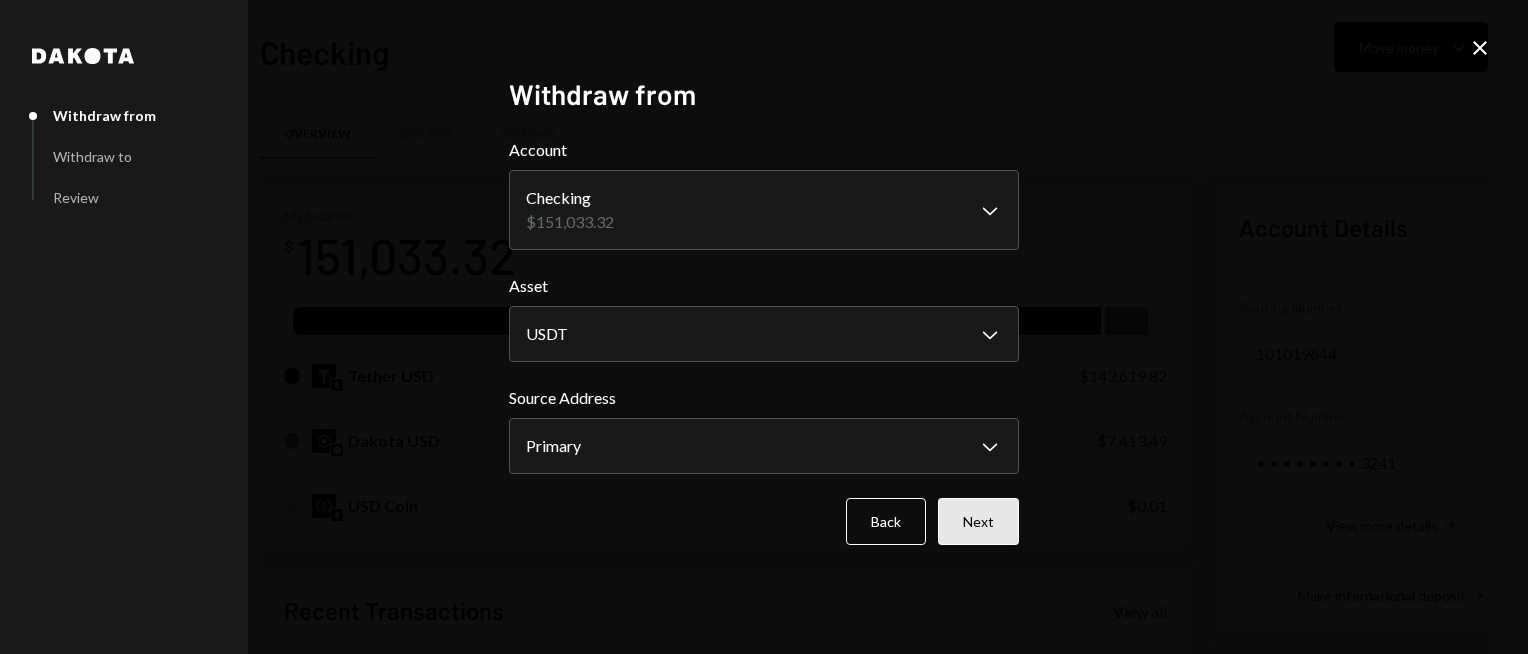 click on "Next" at bounding box center [978, 521] 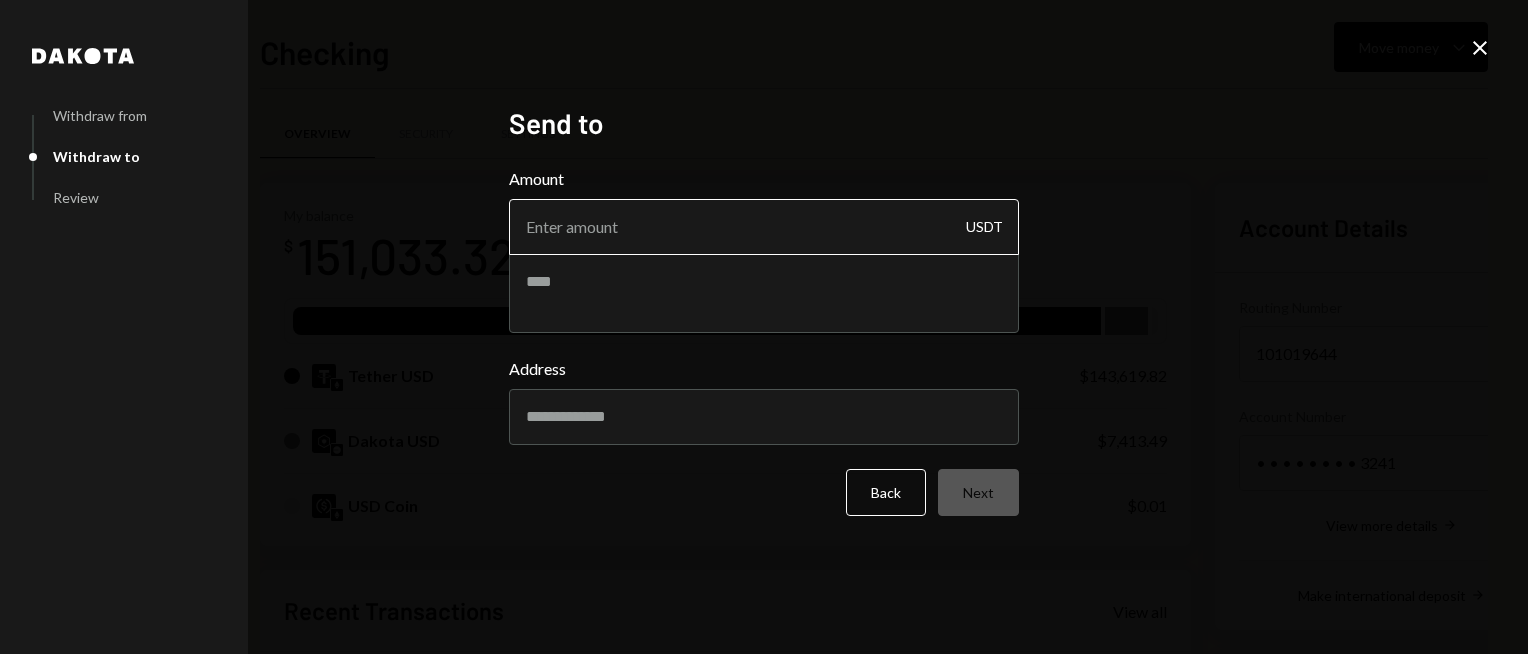 drag, startPoint x: 668, startPoint y: 228, endPoint x: 703, endPoint y: 235, distance: 35.69314 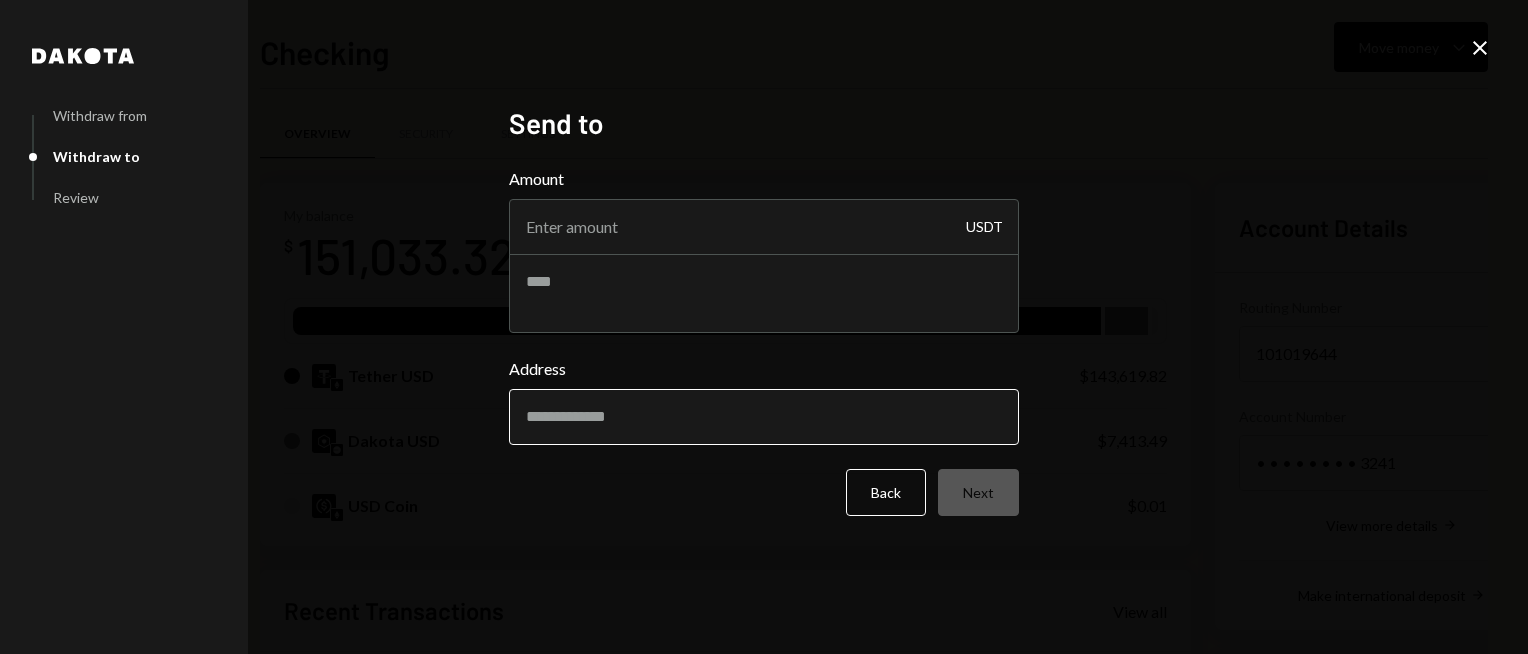 type on "143619.82" 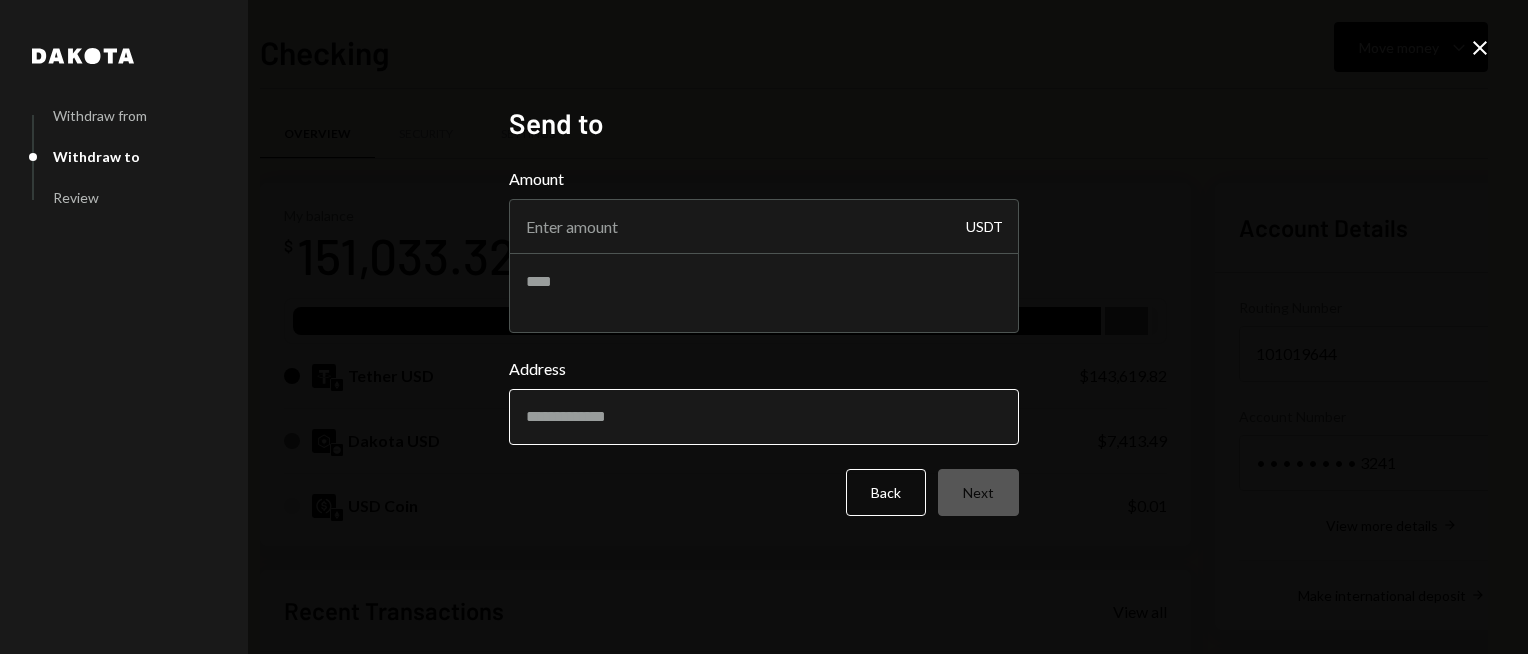 click on "Address" at bounding box center [764, 417] 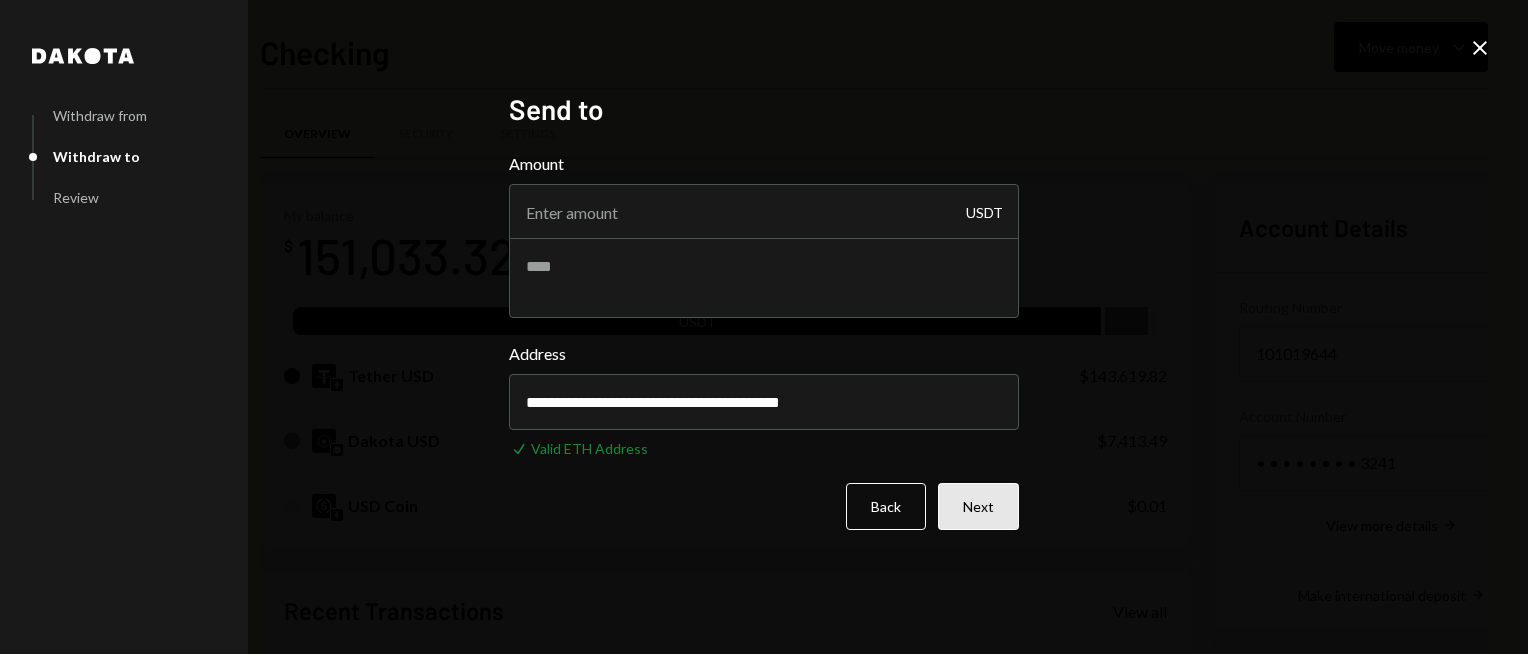 type on "**********" 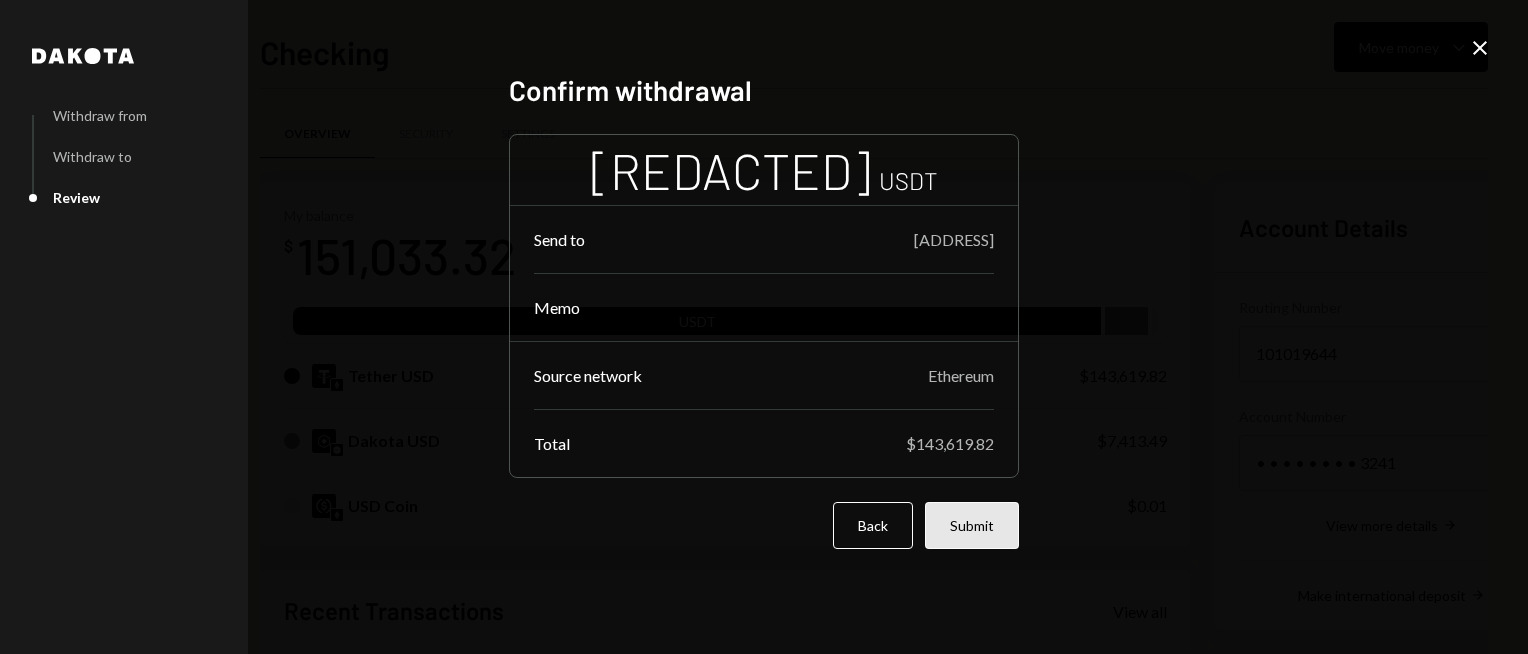 click on "Submit" at bounding box center (972, 525) 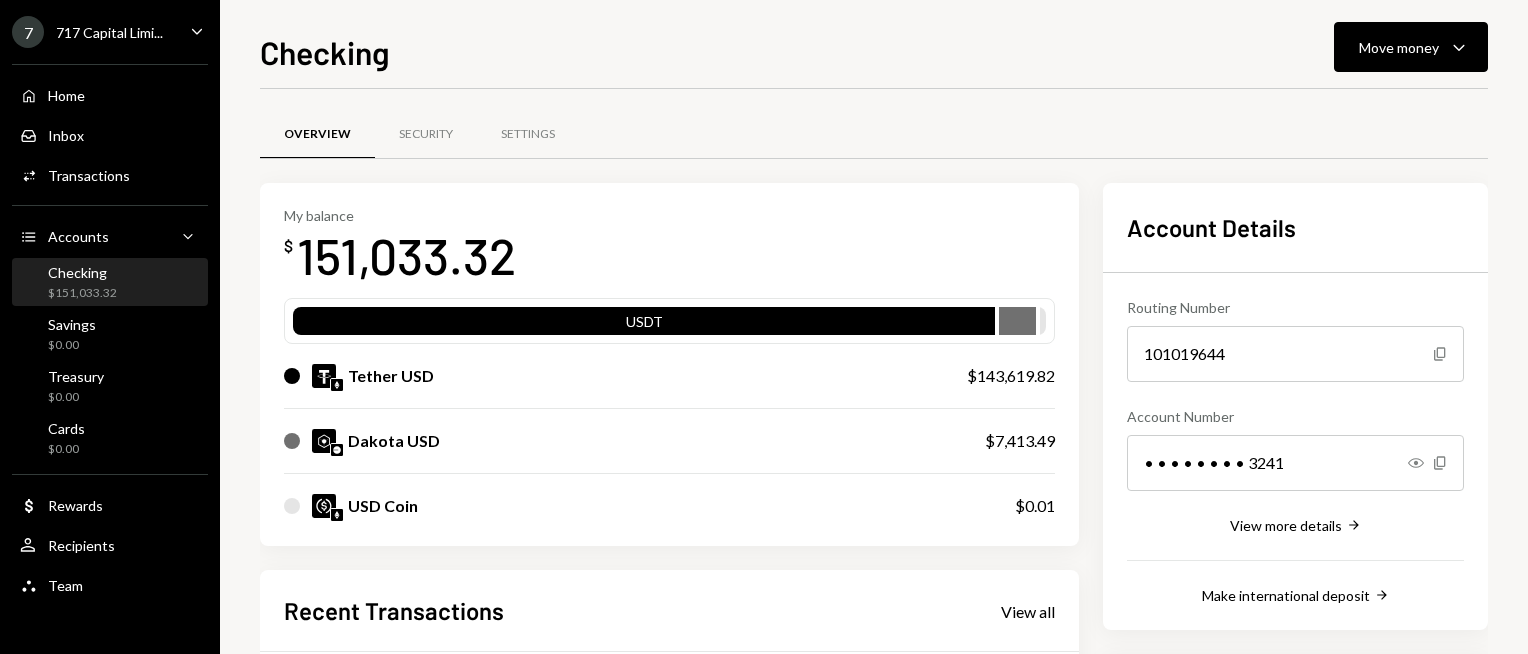click on "My balance $ 151,033.32" at bounding box center [669, 247] 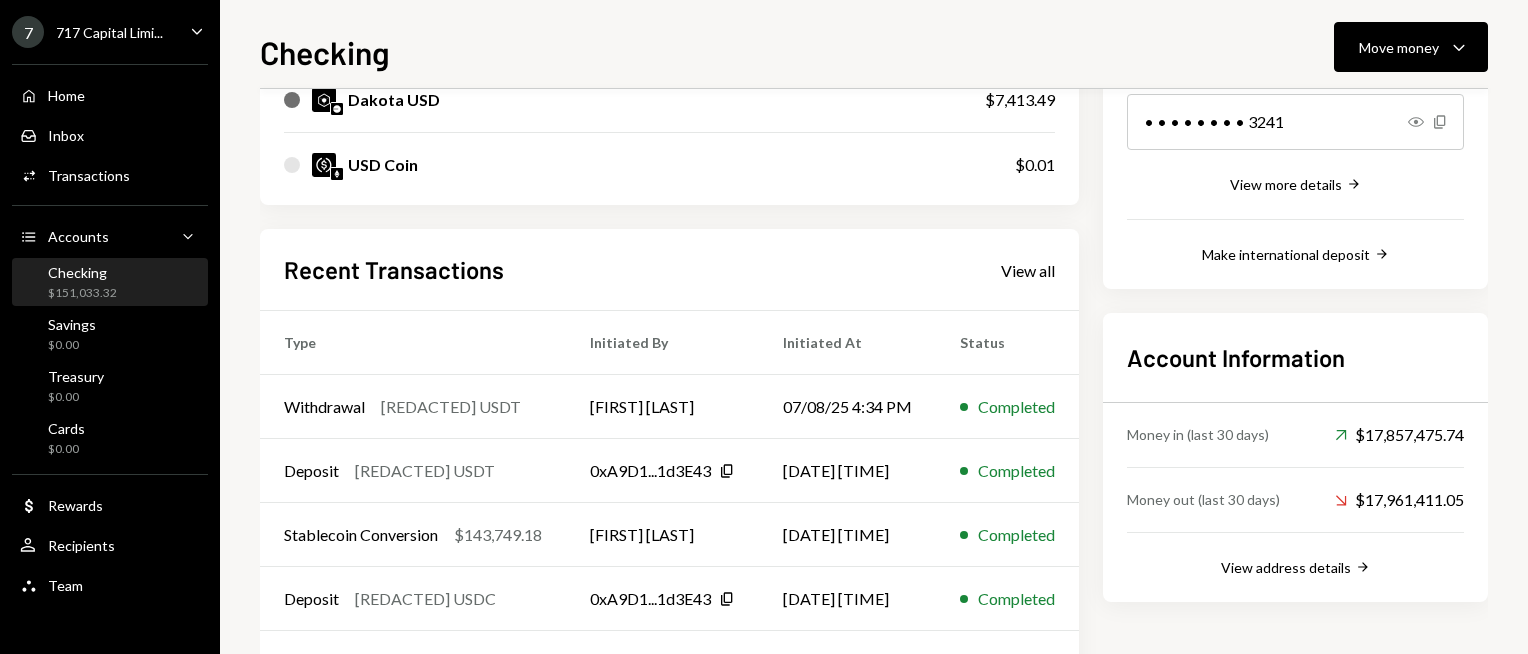 scroll, scrollTop: 419, scrollLeft: 0, axis: vertical 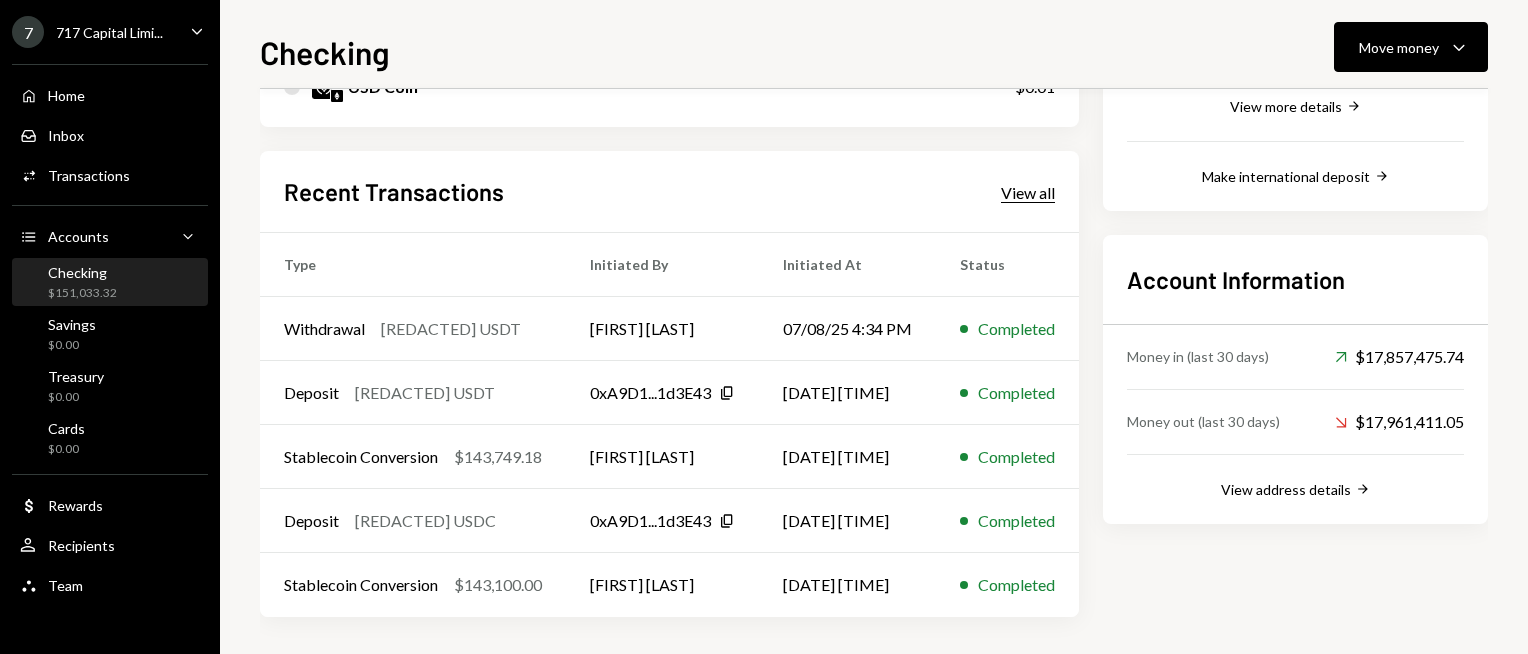 click on "View all" at bounding box center (1028, 193) 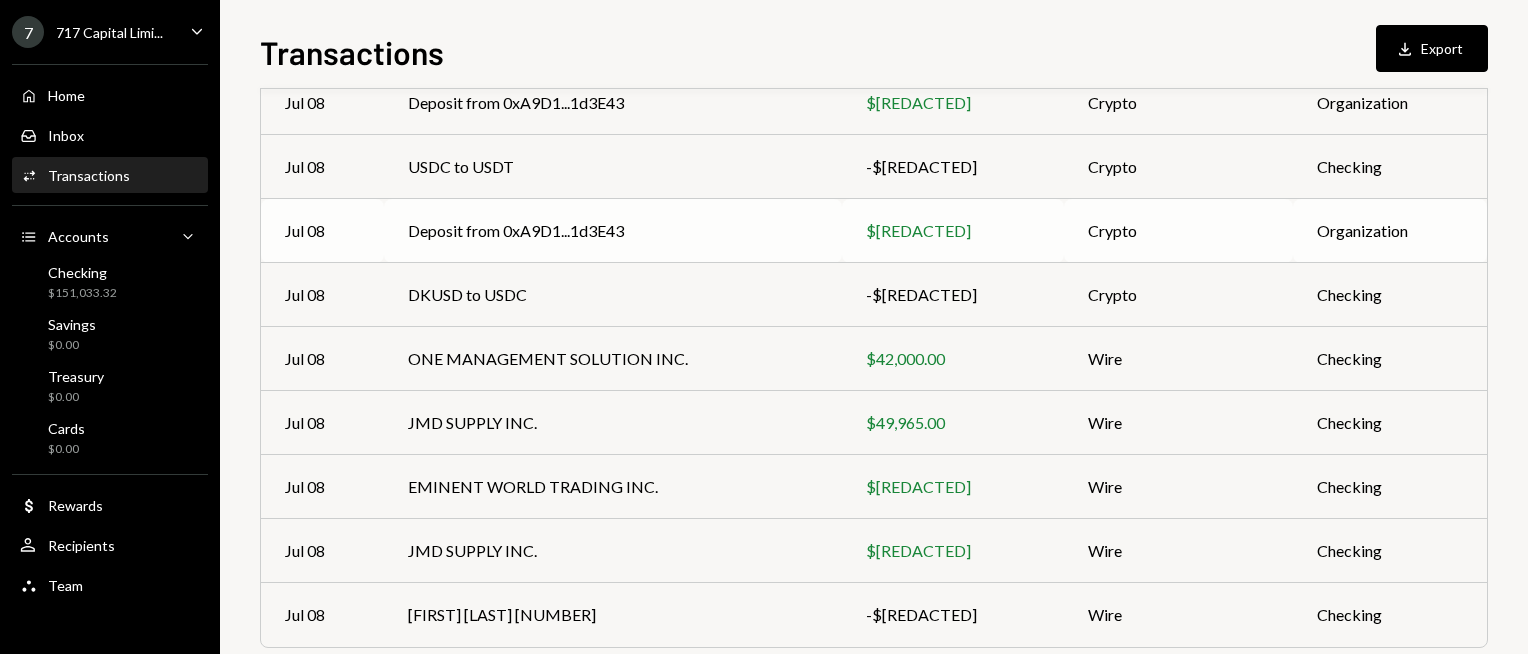 scroll, scrollTop: 329, scrollLeft: 0, axis: vertical 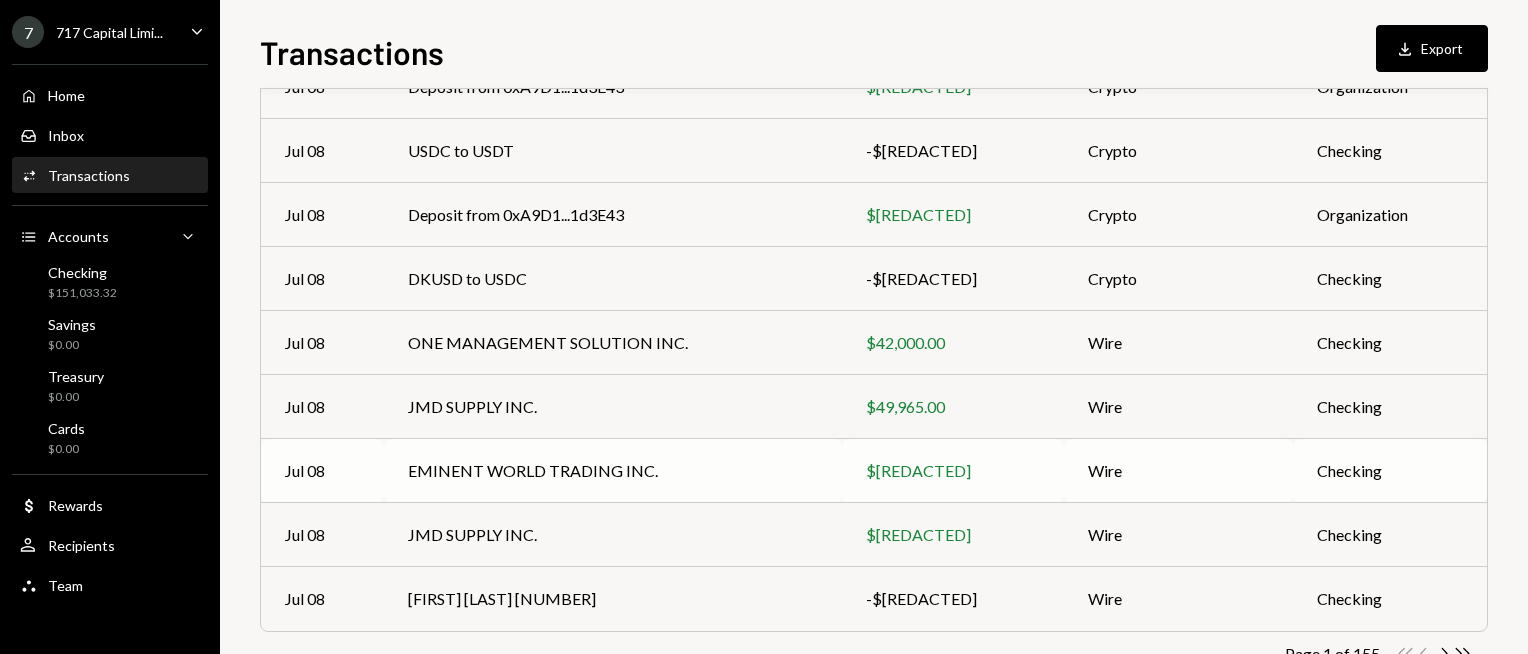 click on "EMINENT WORLD TRADING INC." at bounding box center [613, 23] 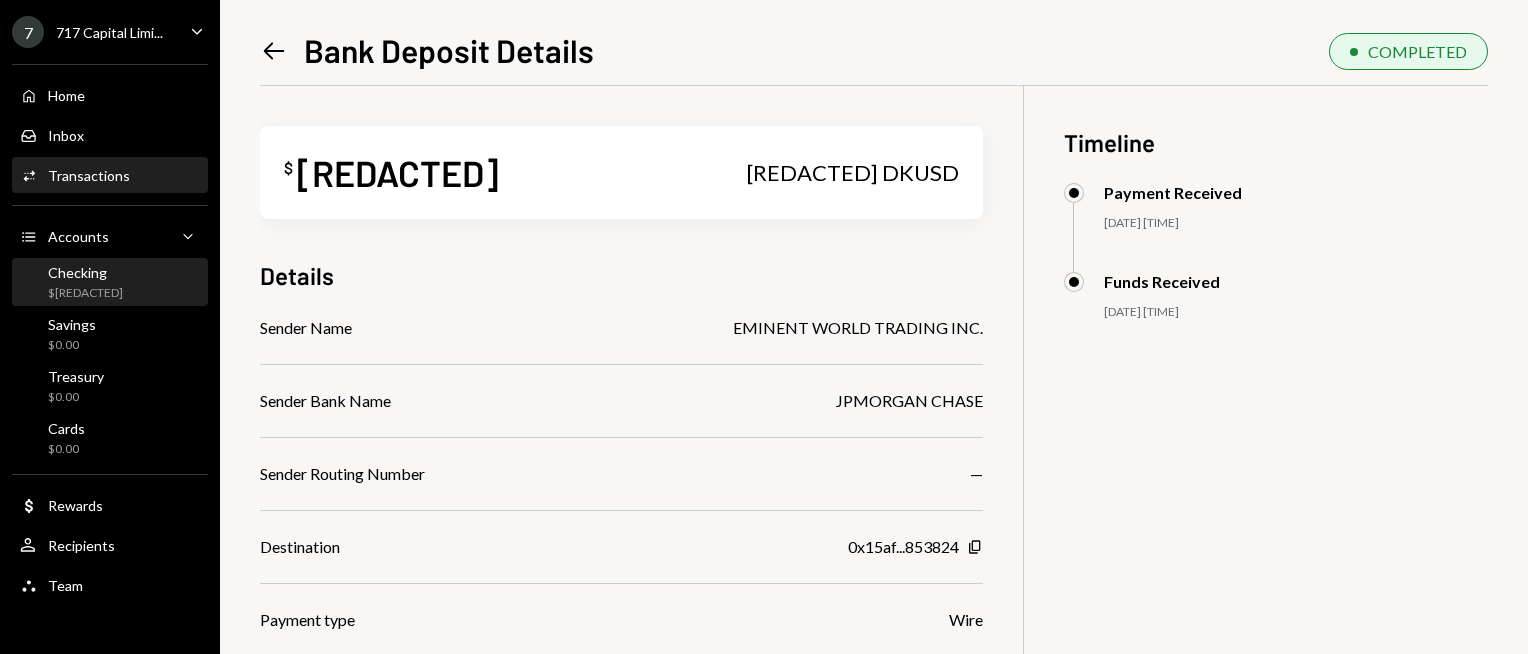 click on "Checking $7,413.50" at bounding box center (71, 283) 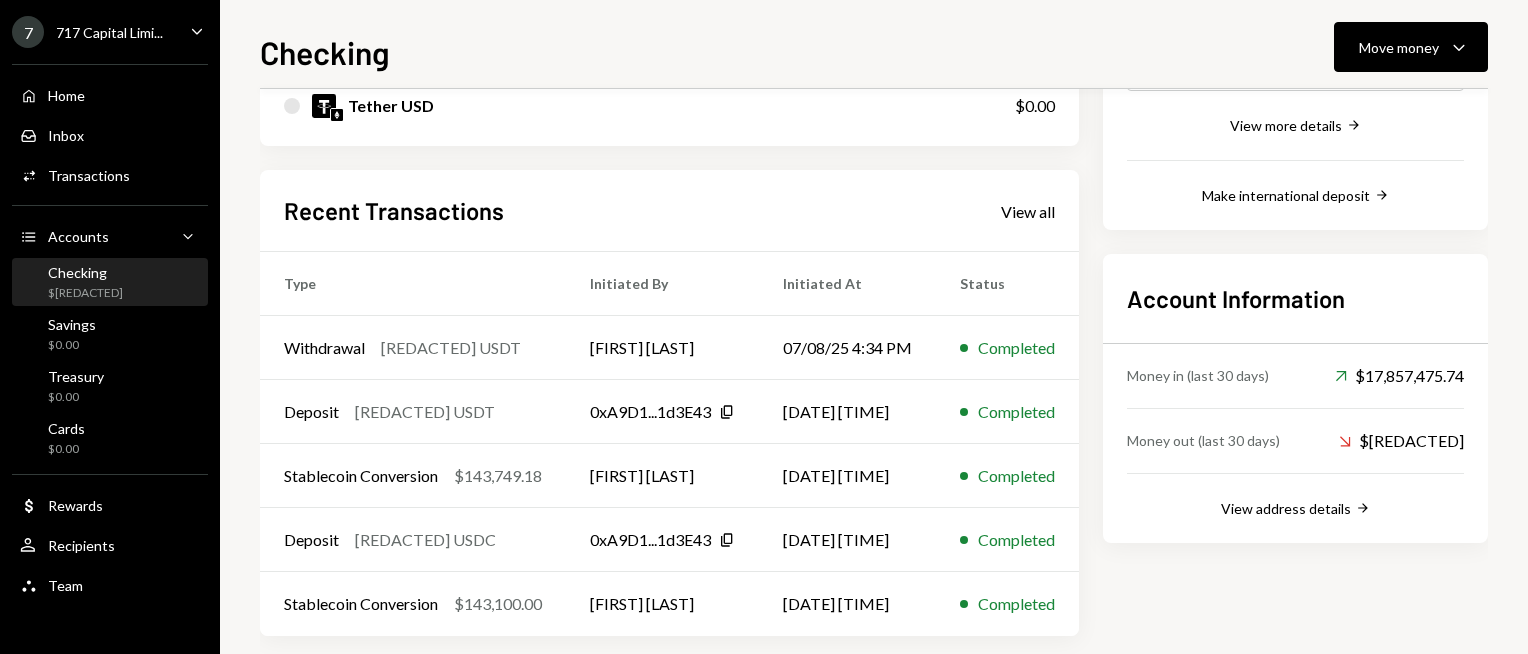 scroll, scrollTop: 419, scrollLeft: 0, axis: vertical 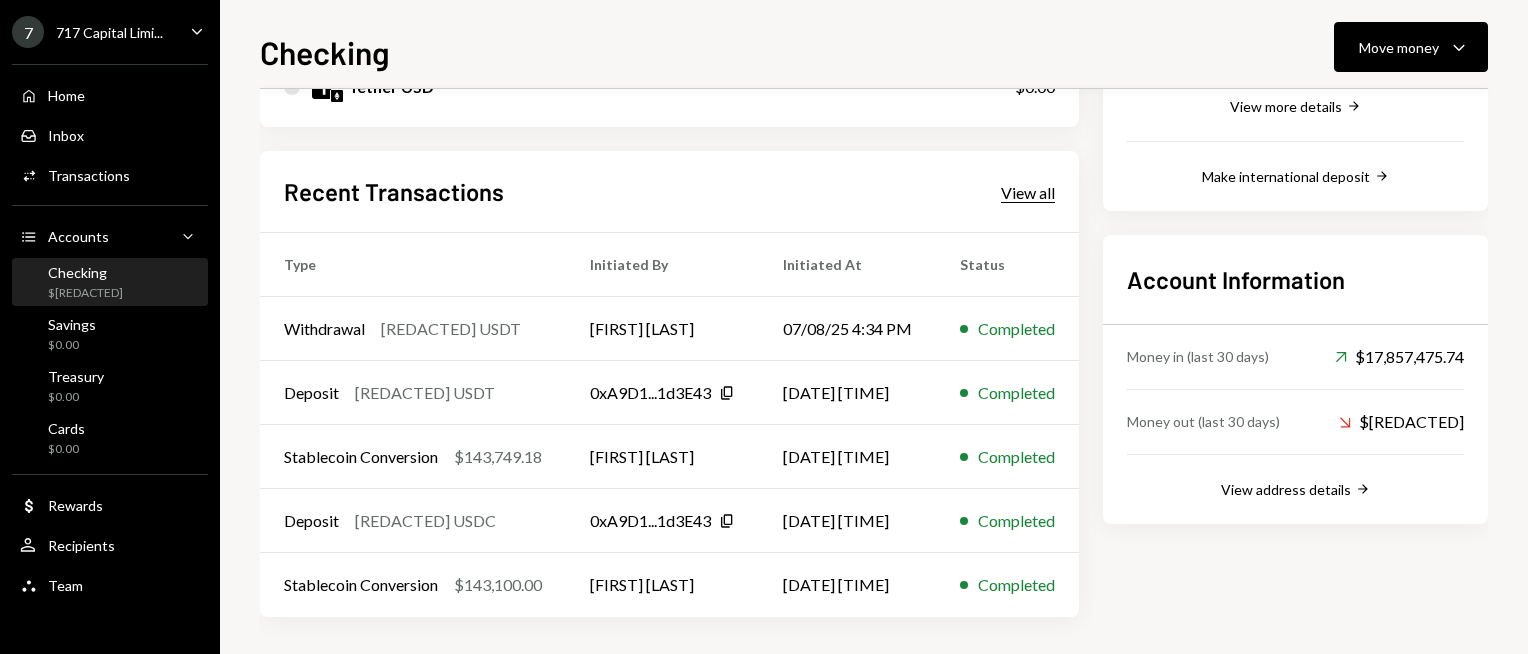 click on "View all" at bounding box center (1028, 193) 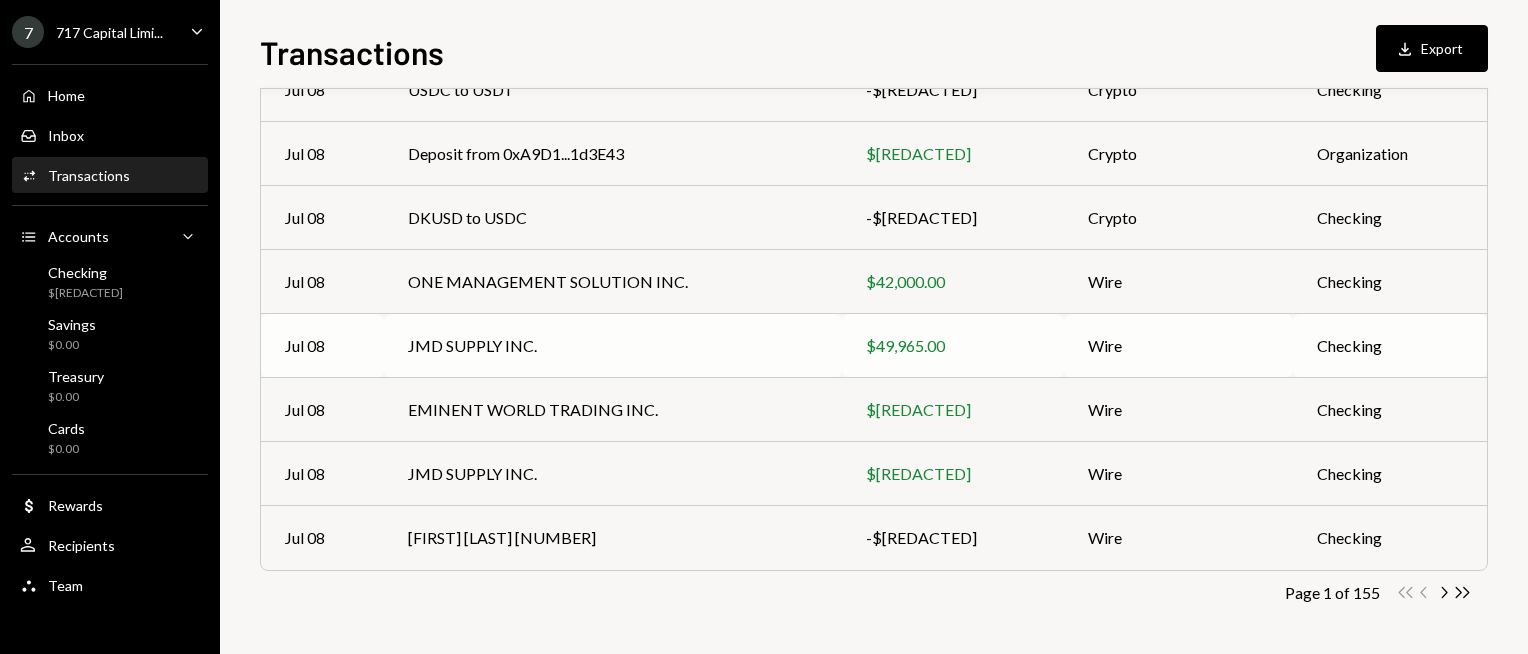 scroll, scrollTop: 0, scrollLeft: 0, axis: both 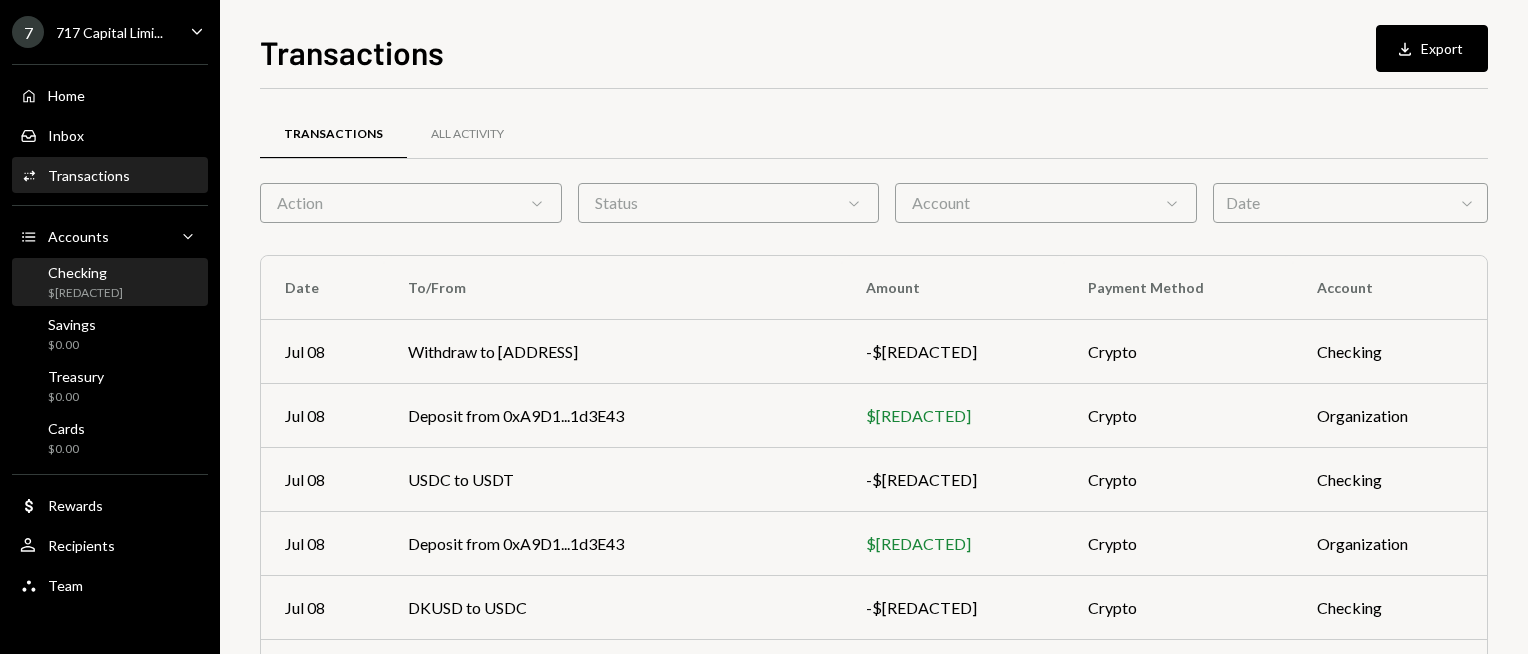 click on "Checking $7,413.50" at bounding box center (110, 283) 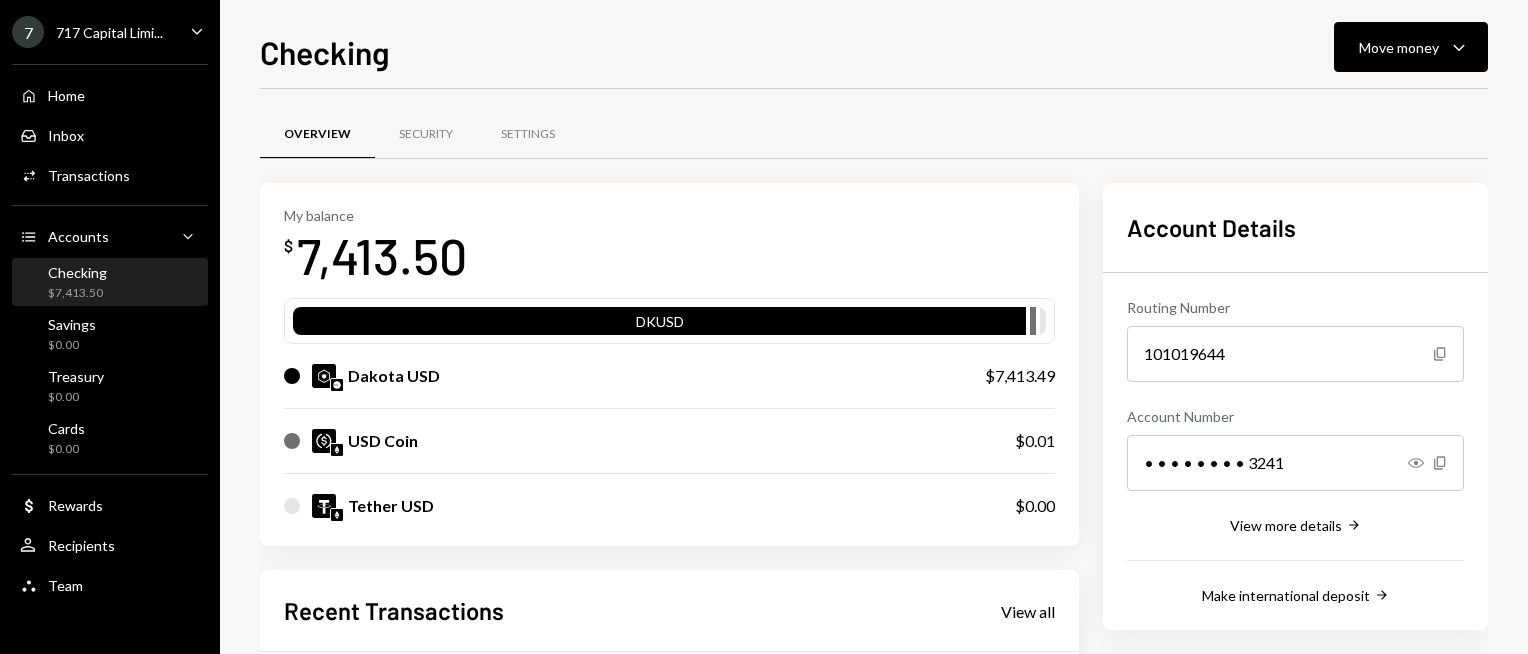 scroll, scrollTop: 0, scrollLeft: 0, axis: both 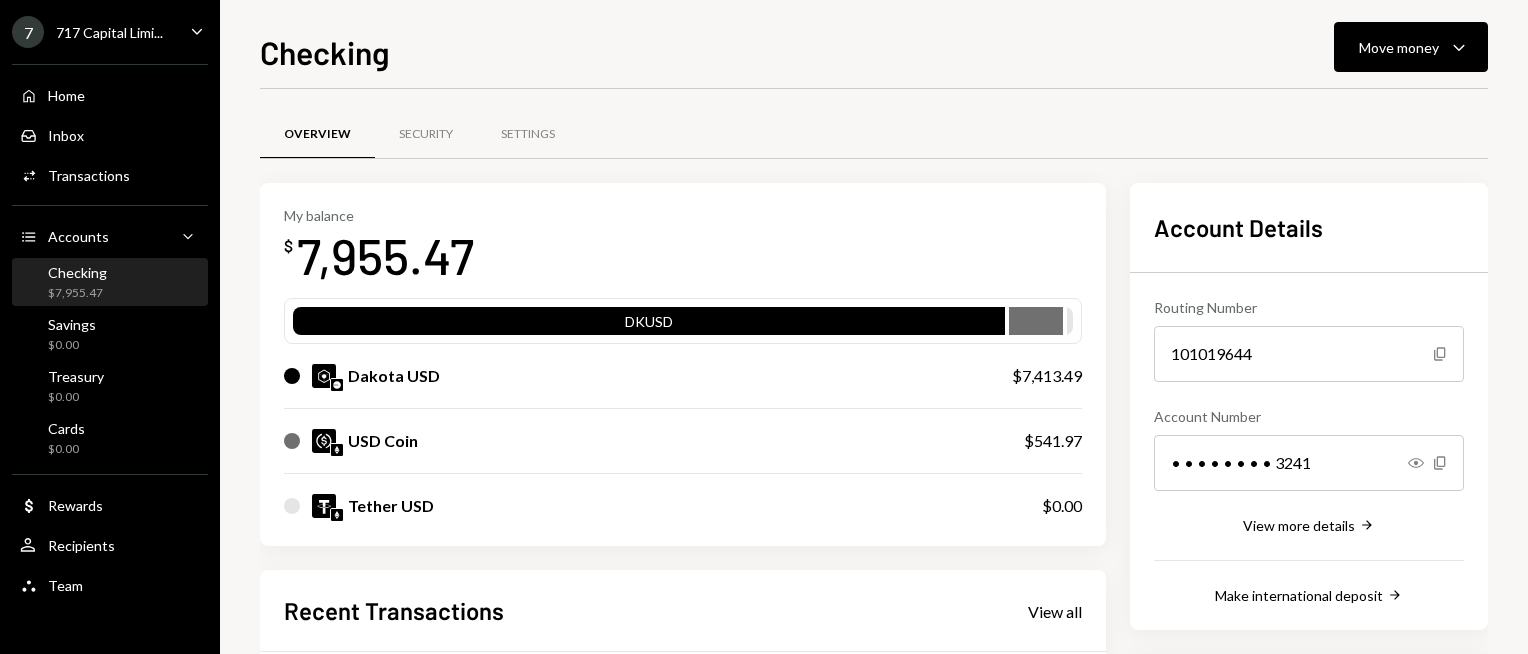 click on "My balance $ 7,955.47" at bounding box center [683, 247] 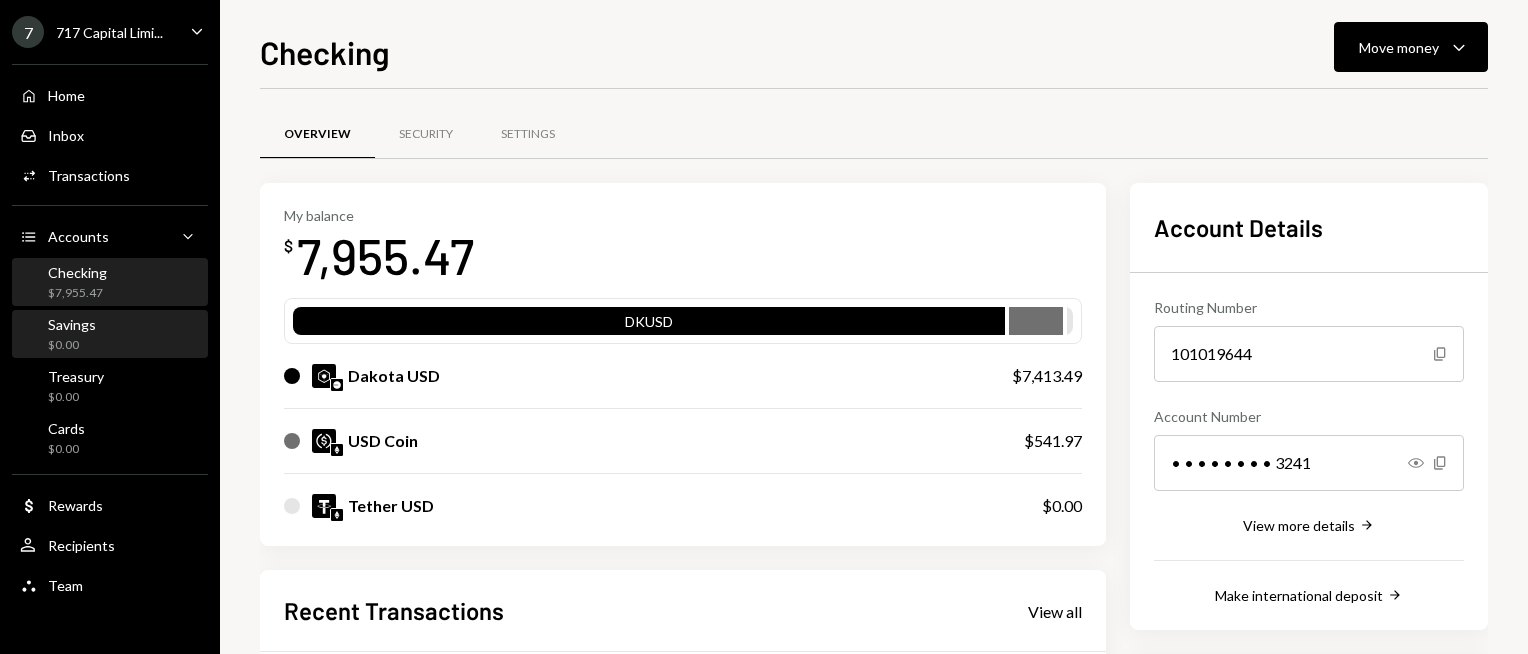 click on "Savings $0.00" at bounding box center (110, 335) 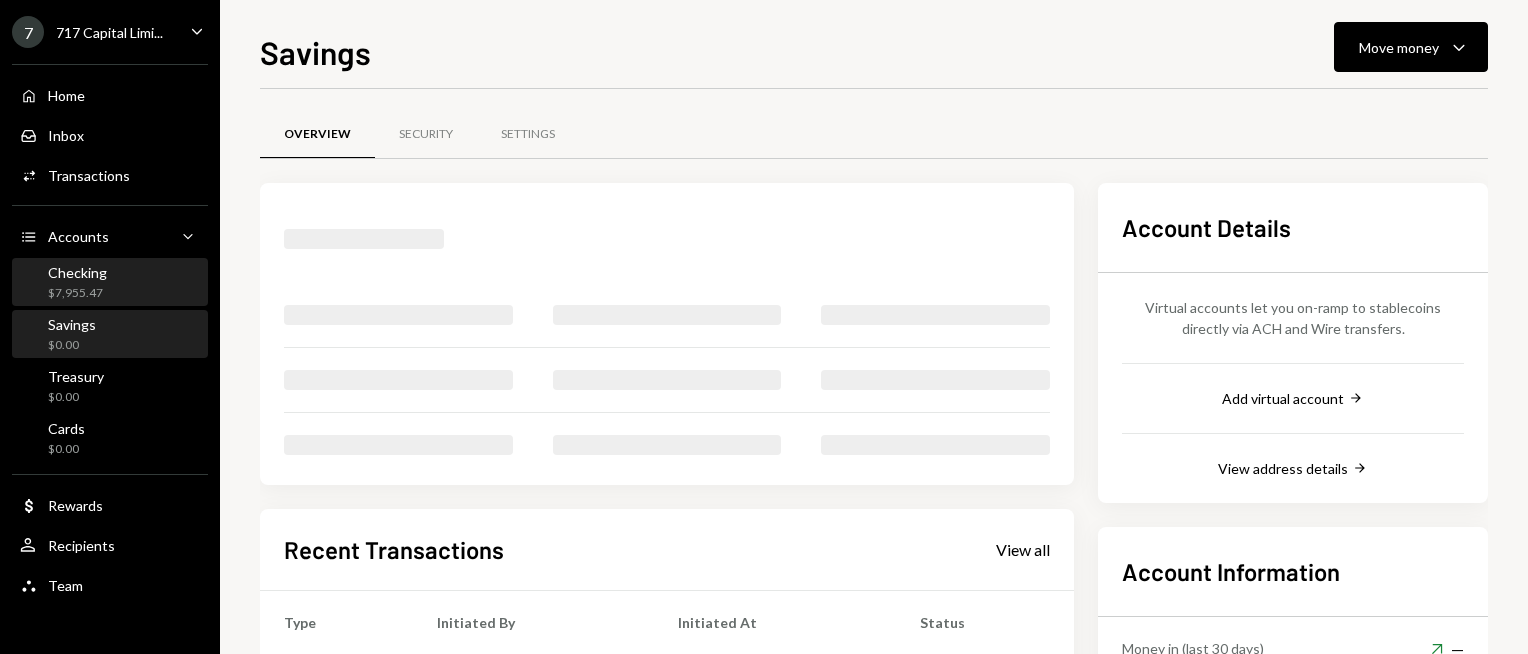 click on "Checking $7,955.47" at bounding box center [110, 283] 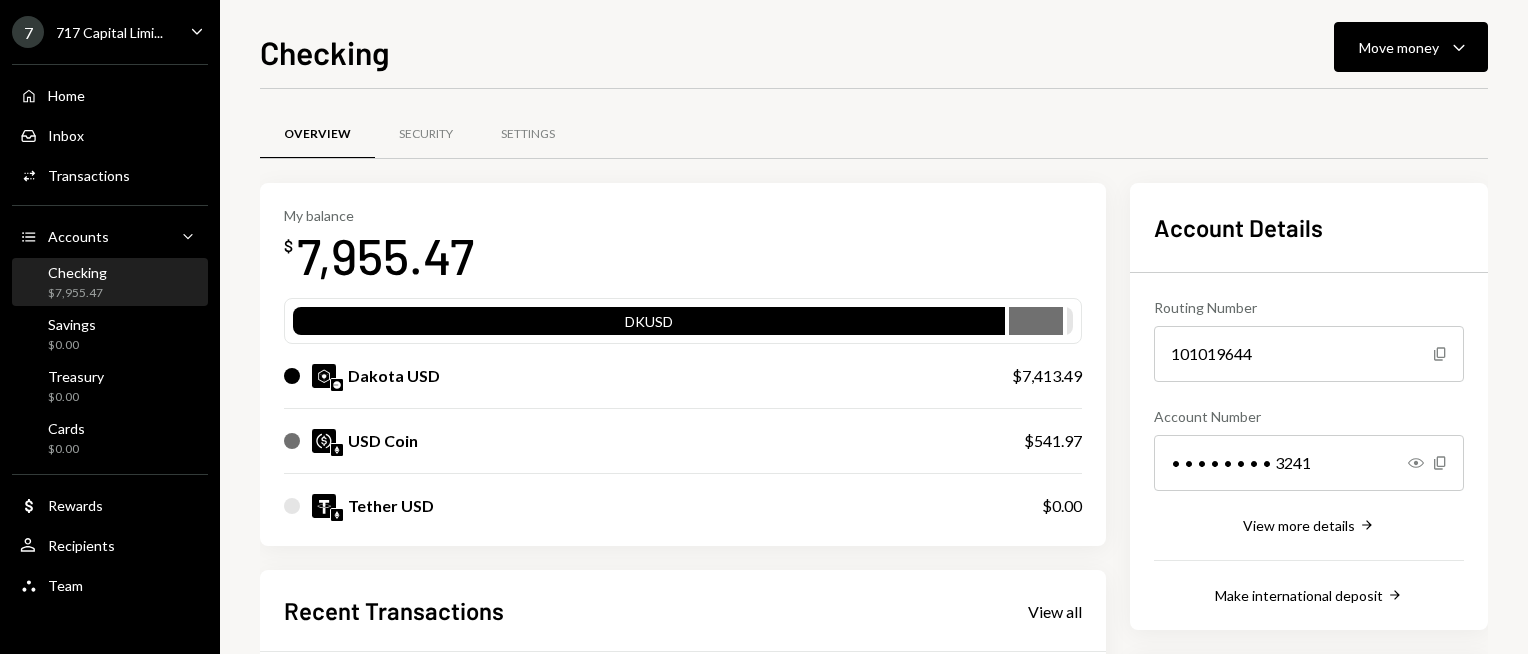 click on "Checking Move money Caret Down" at bounding box center [874, 50] 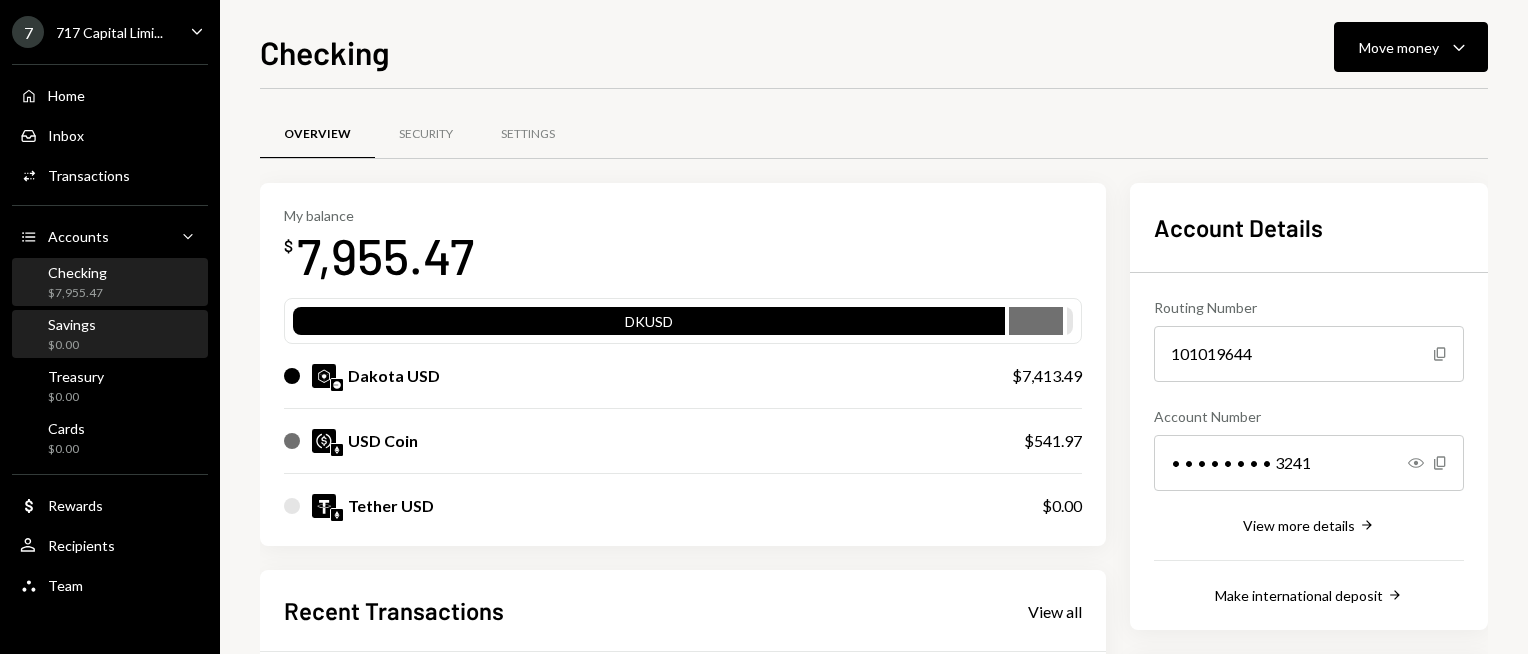 click on "Savings $0.00" at bounding box center [110, 335] 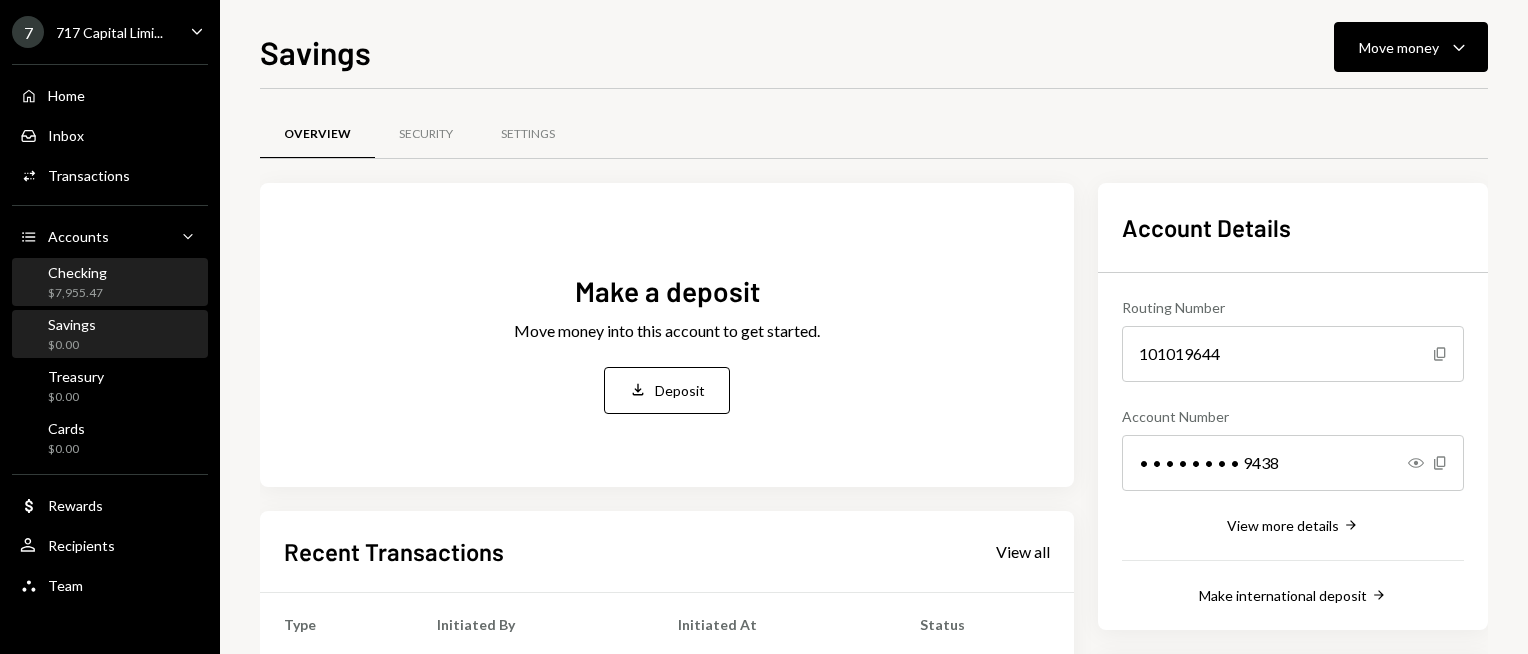 click on "Checking $7,955.47" at bounding box center [110, 283] 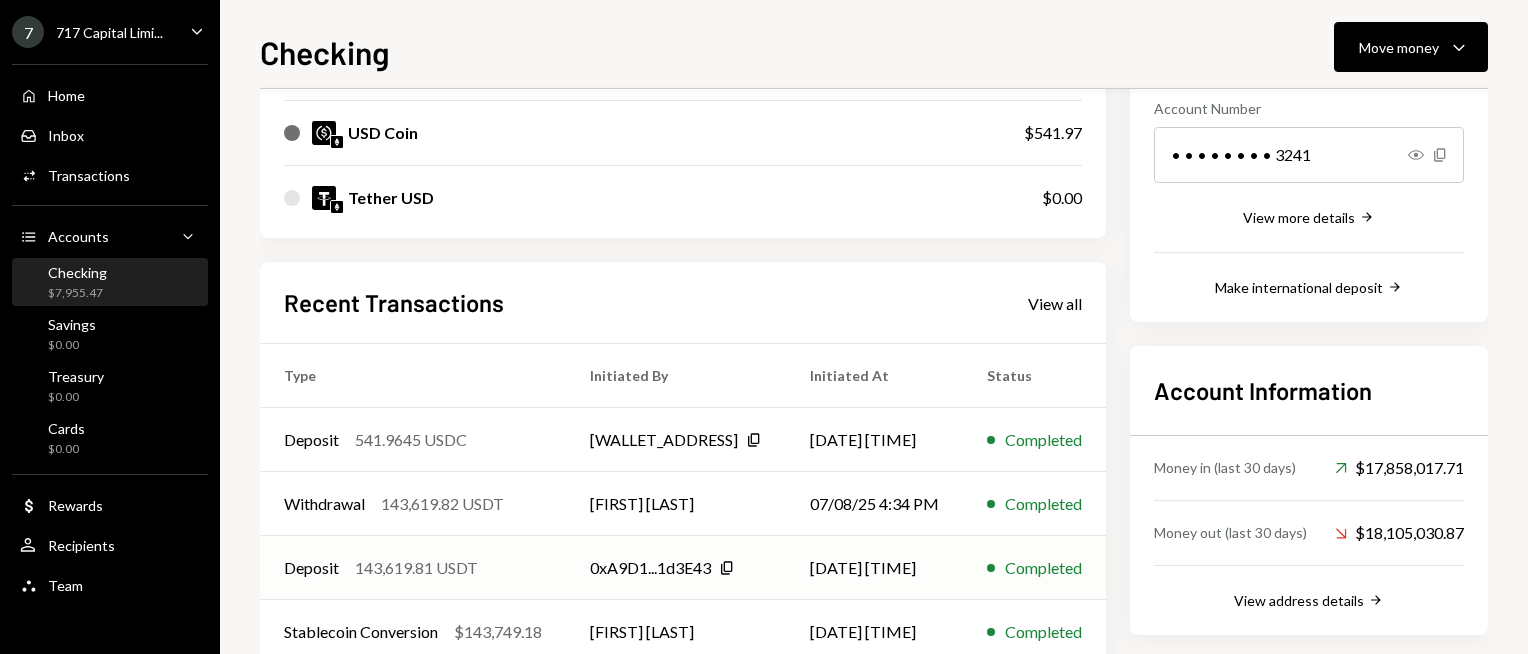 scroll, scrollTop: 419, scrollLeft: 0, axis: vertical 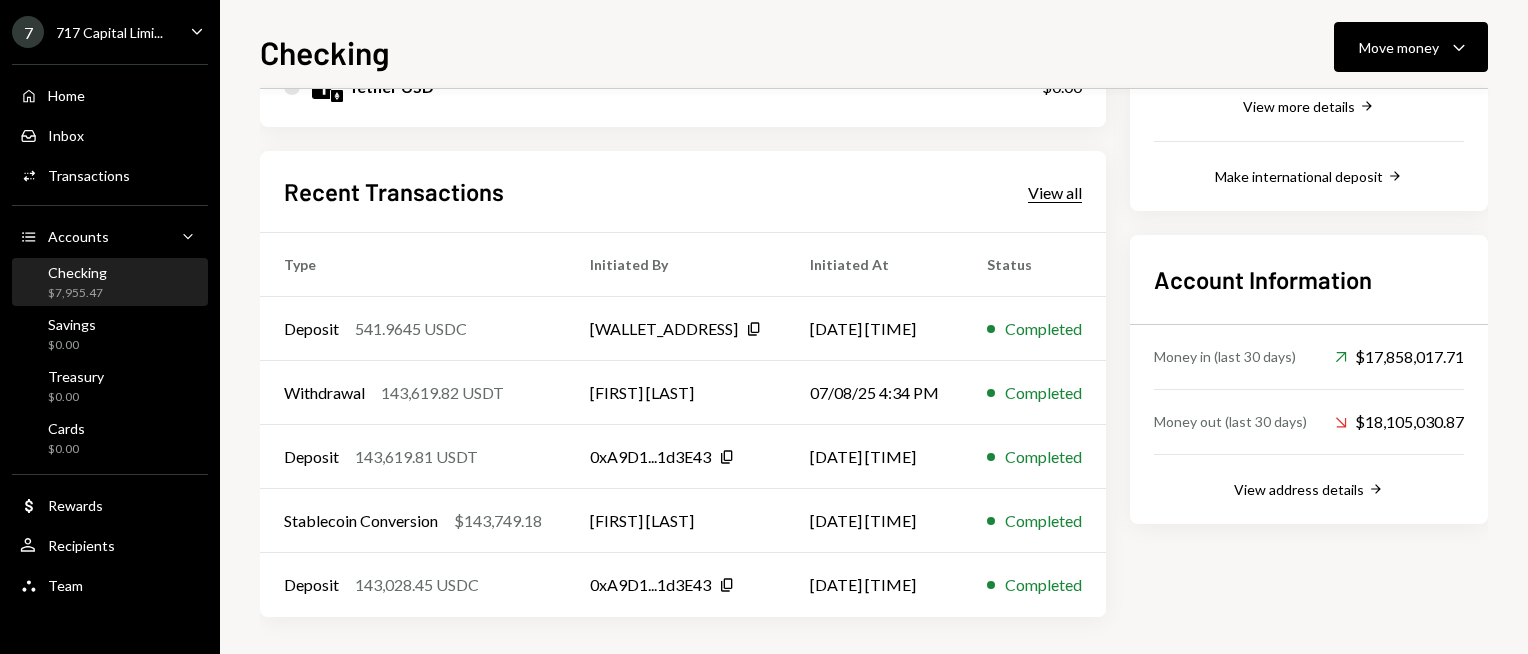 click on "View all" at bounding box center (1055, 193) 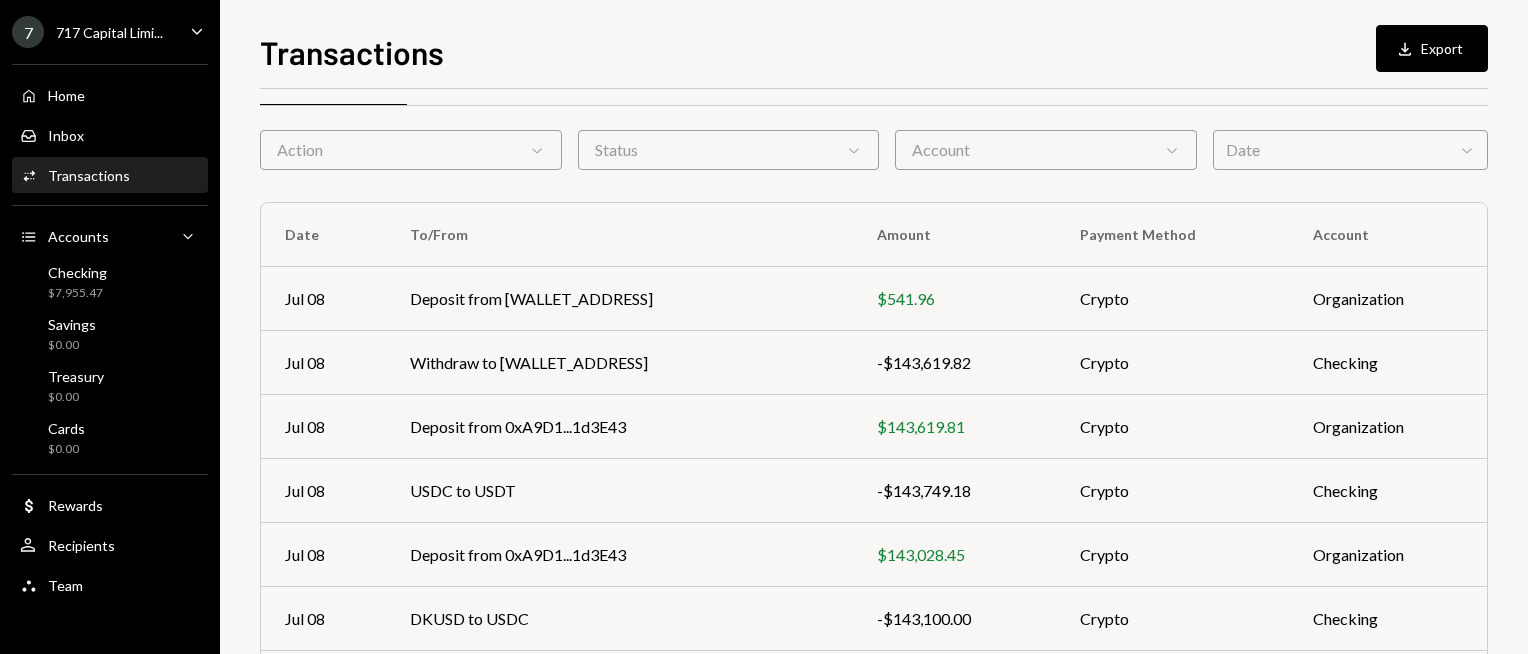 scroll, scrollTop: 0, scrollLeft: 0, axis: both 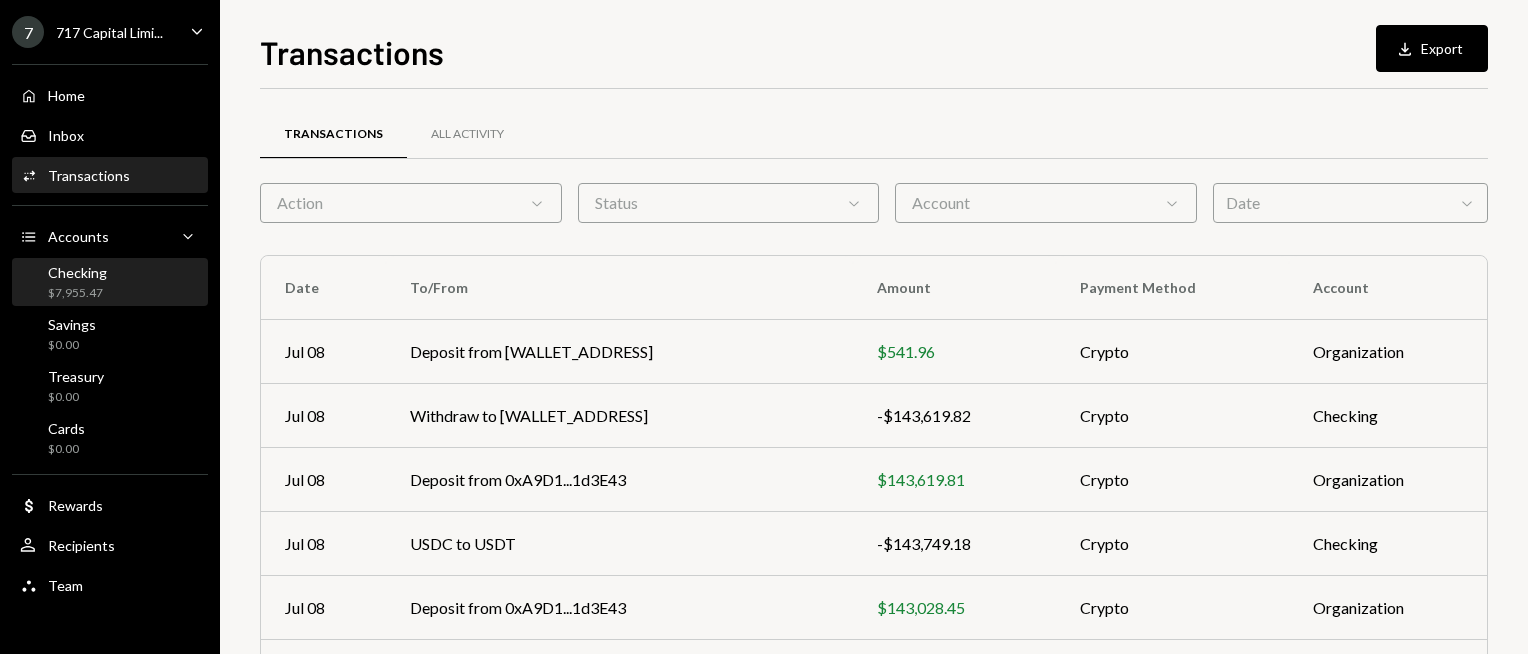 click on "Checking $7,955.47" at bounding box center [110, 283] 